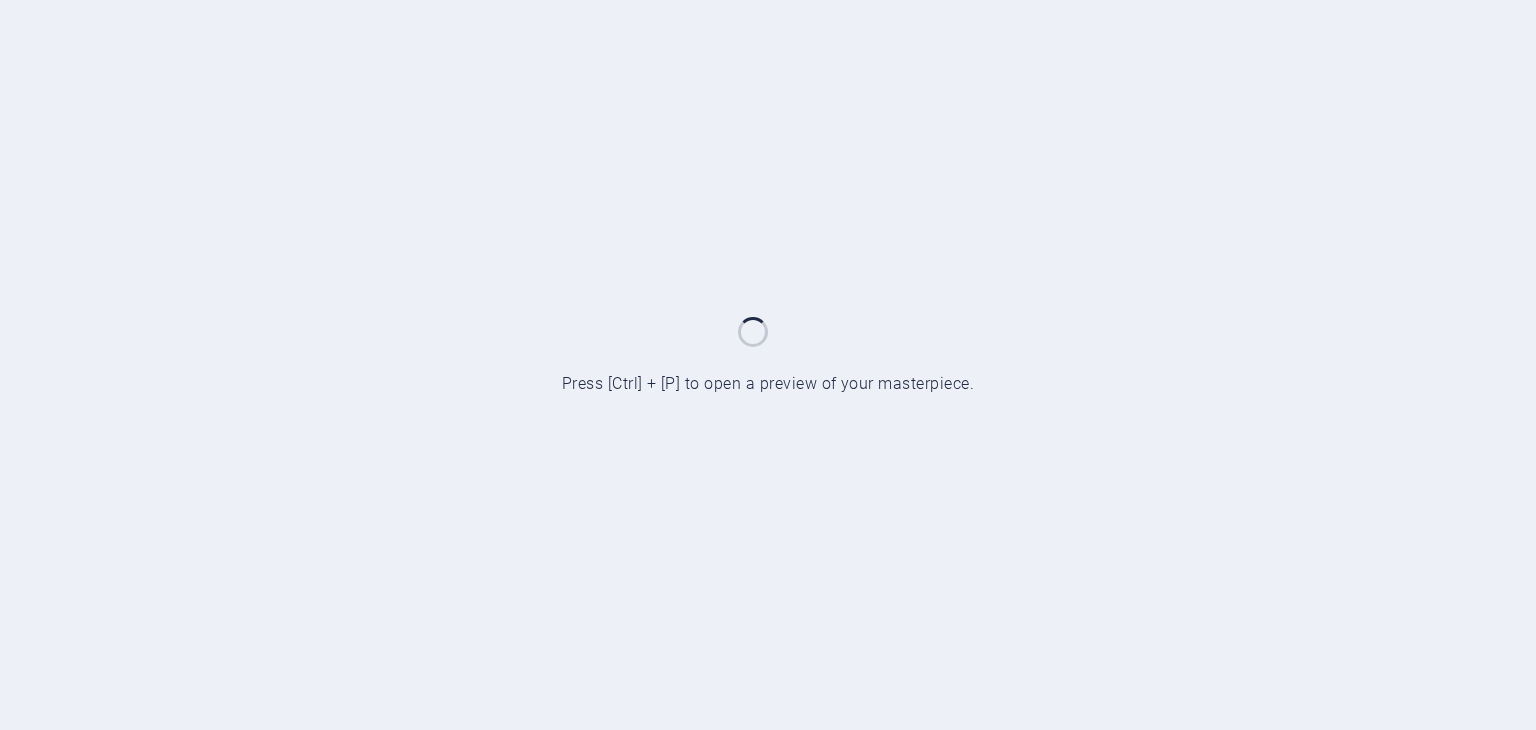 scroll, scrollTop: 0, scrollLeft: 0, axis: both 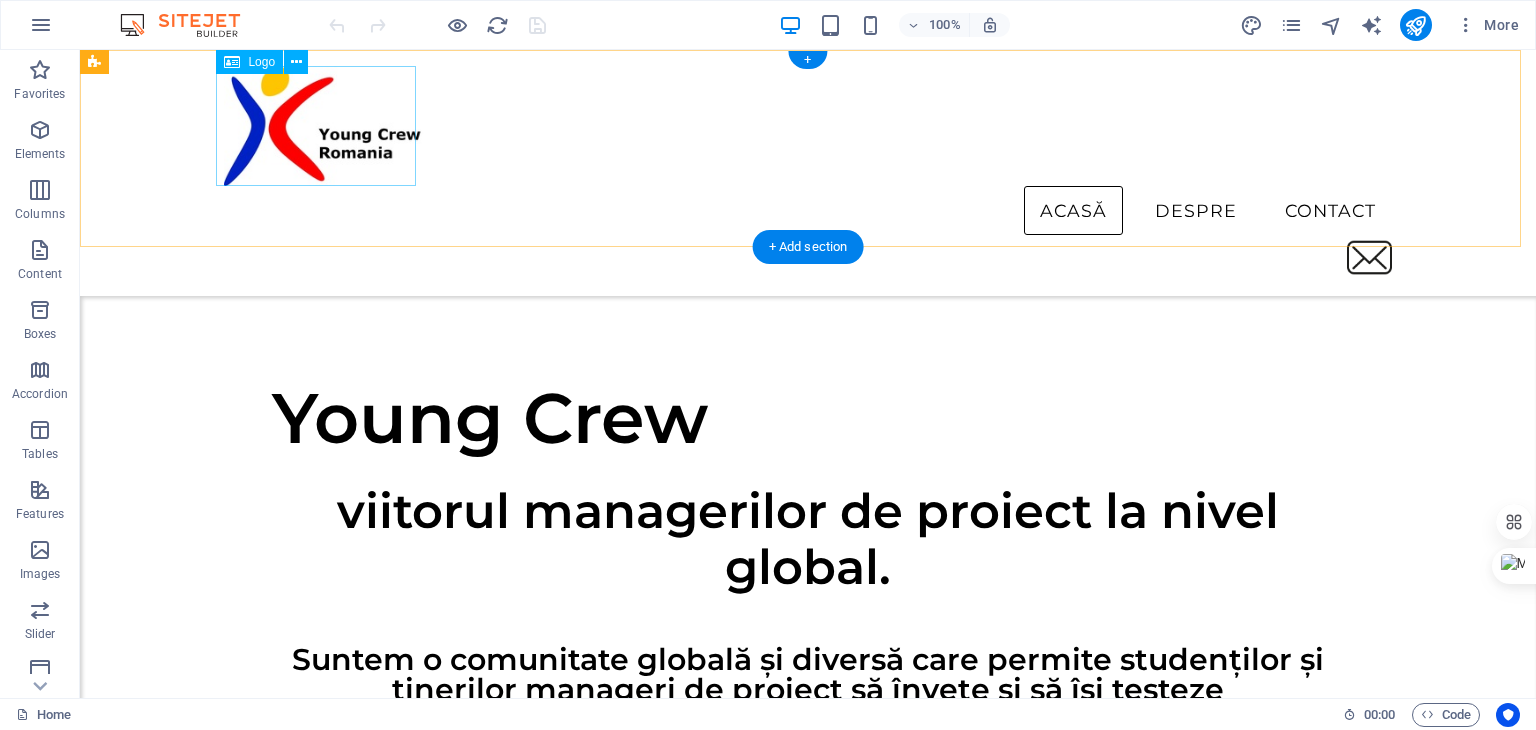 click at bounding box center [808, 126] 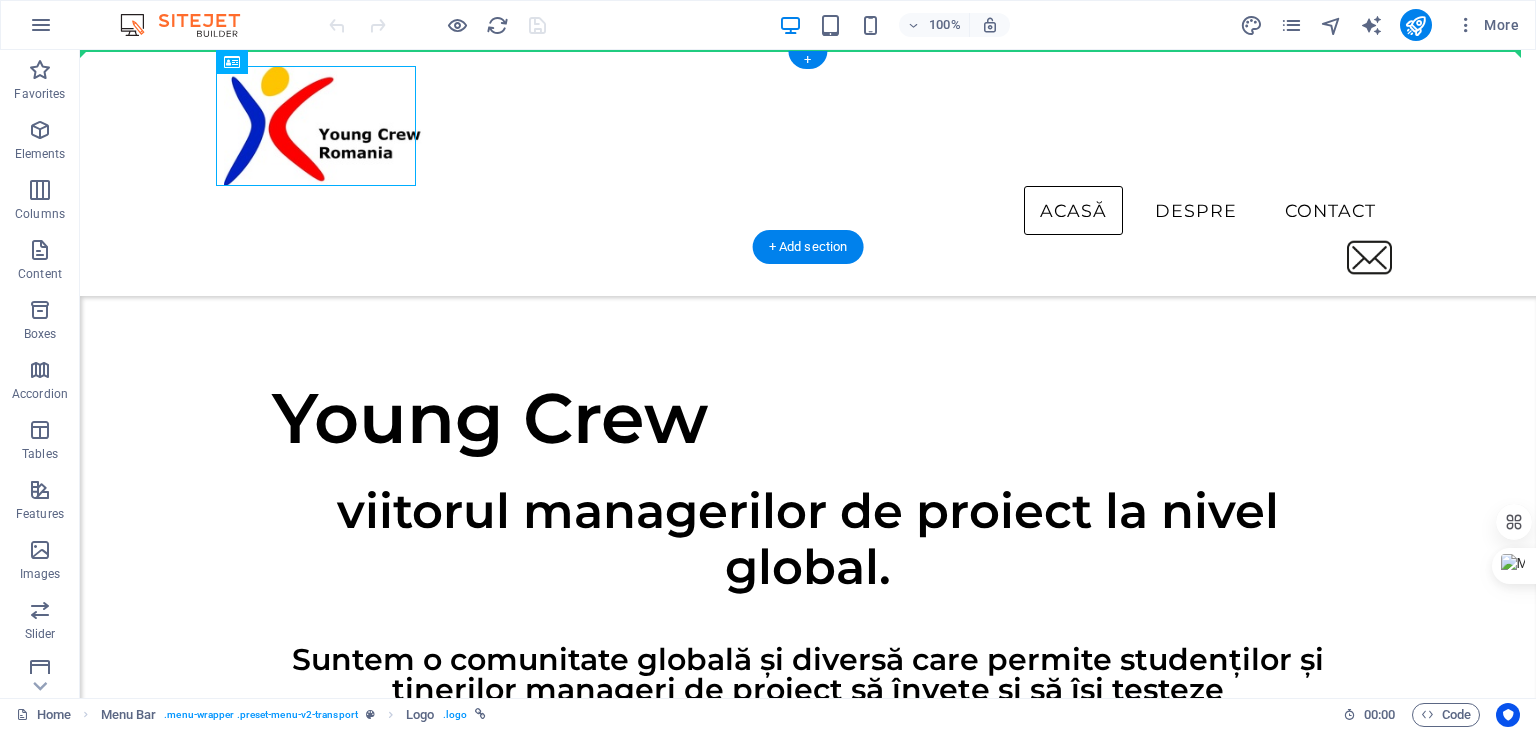 drag, startPoint x: 336, startPoint y: 114, endPoint x: 192, endPoint y: 61, distance: 153.4438 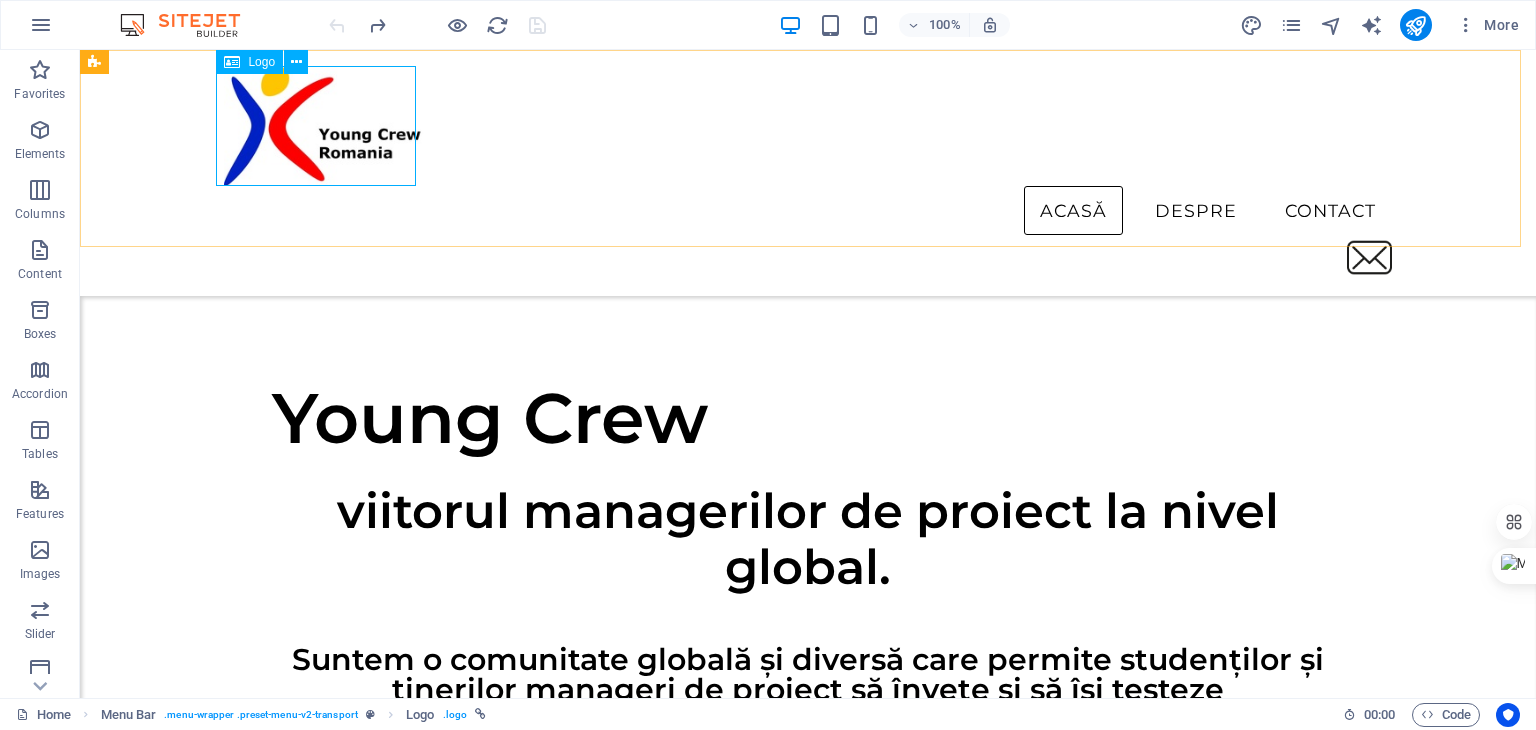 click on "Logo" at bounding box center [249, 62] 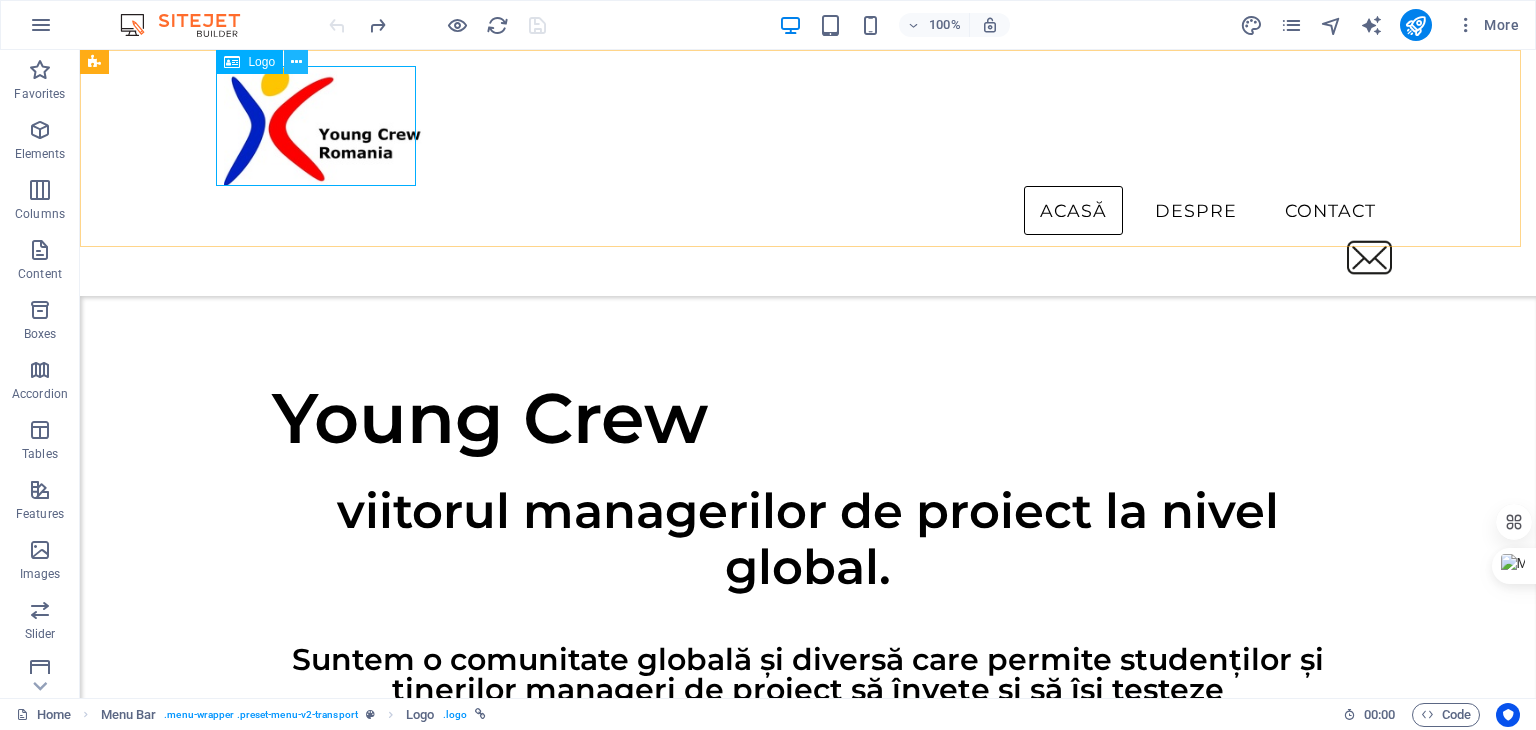 click at bounding box center (296, 62) 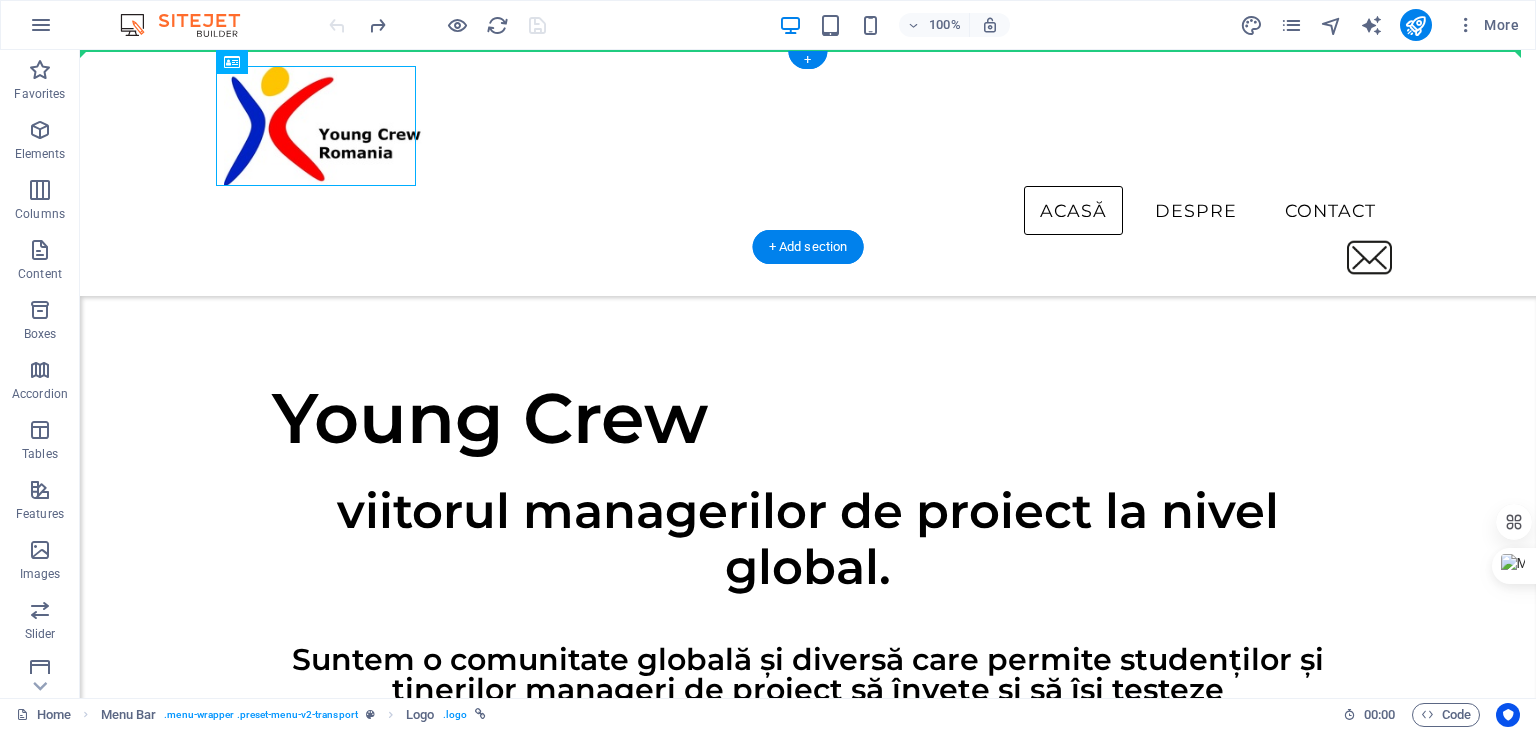 drag, startPoint x: 316, startPoint y: 115, endPoint x: 200, endPoint y: 69, distance: 124.78782 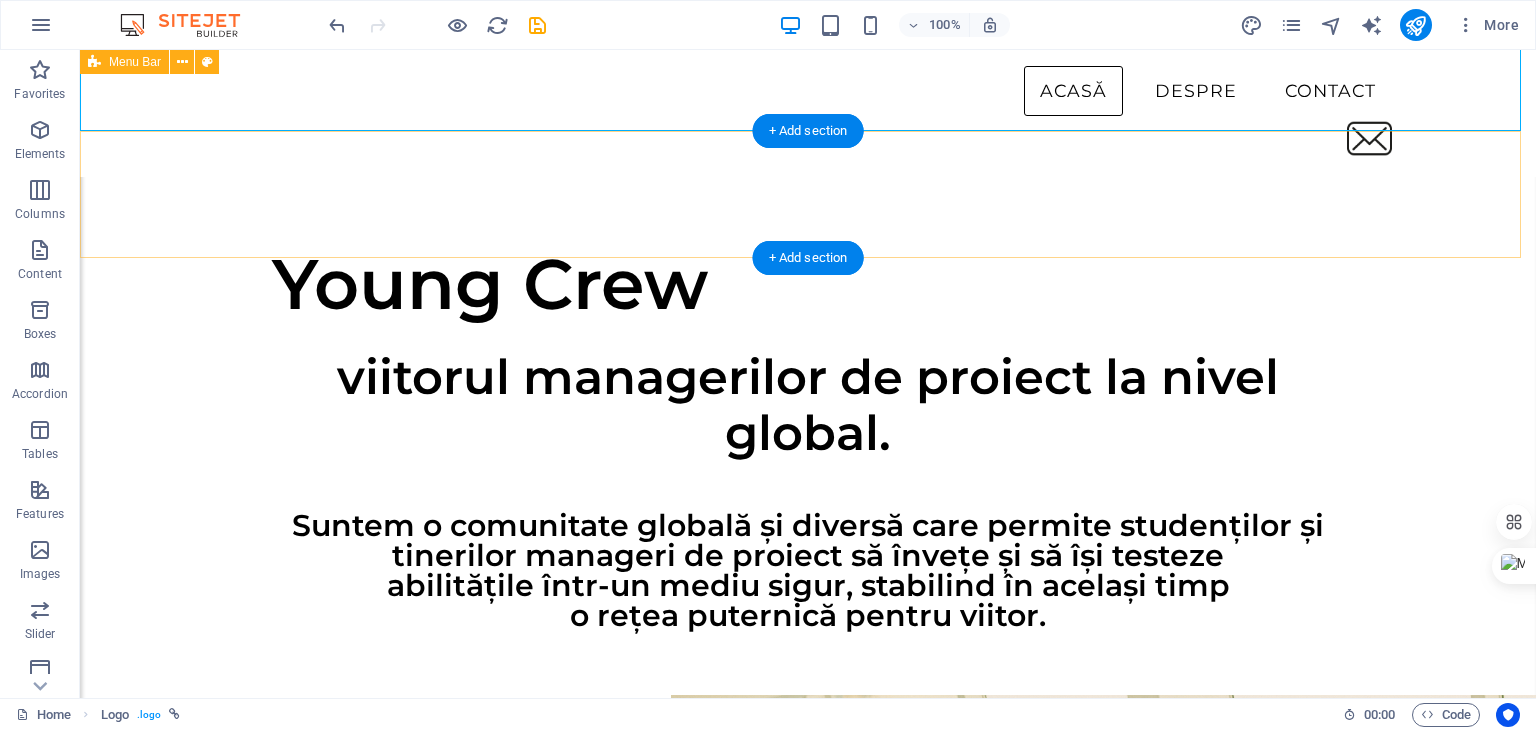 scroll, scrollTop: 0, scrollLeft: 0, axis: both 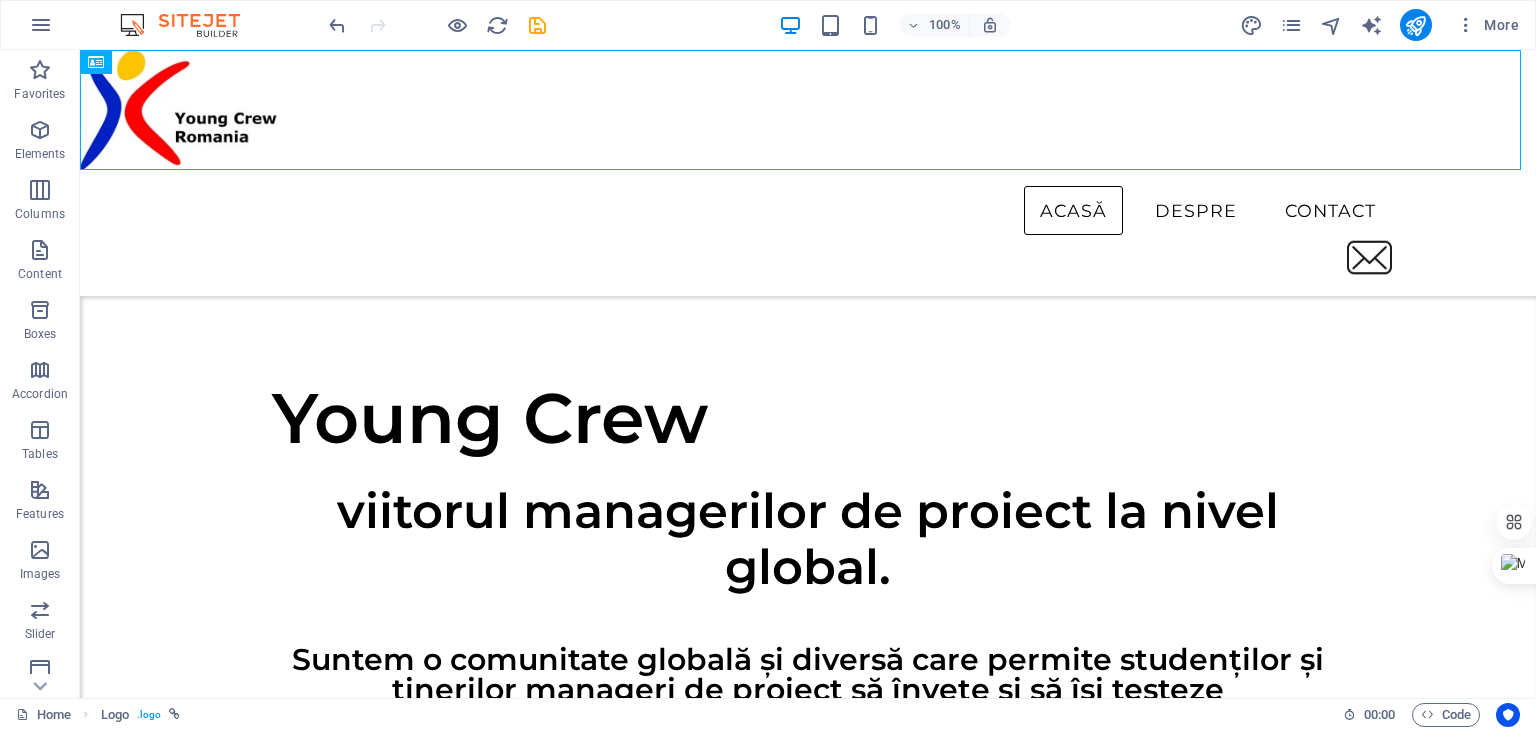 drag, startPoint x: 207, startPoint y: 111, endPoint x: 191, endPoint y: 81, distance: 34 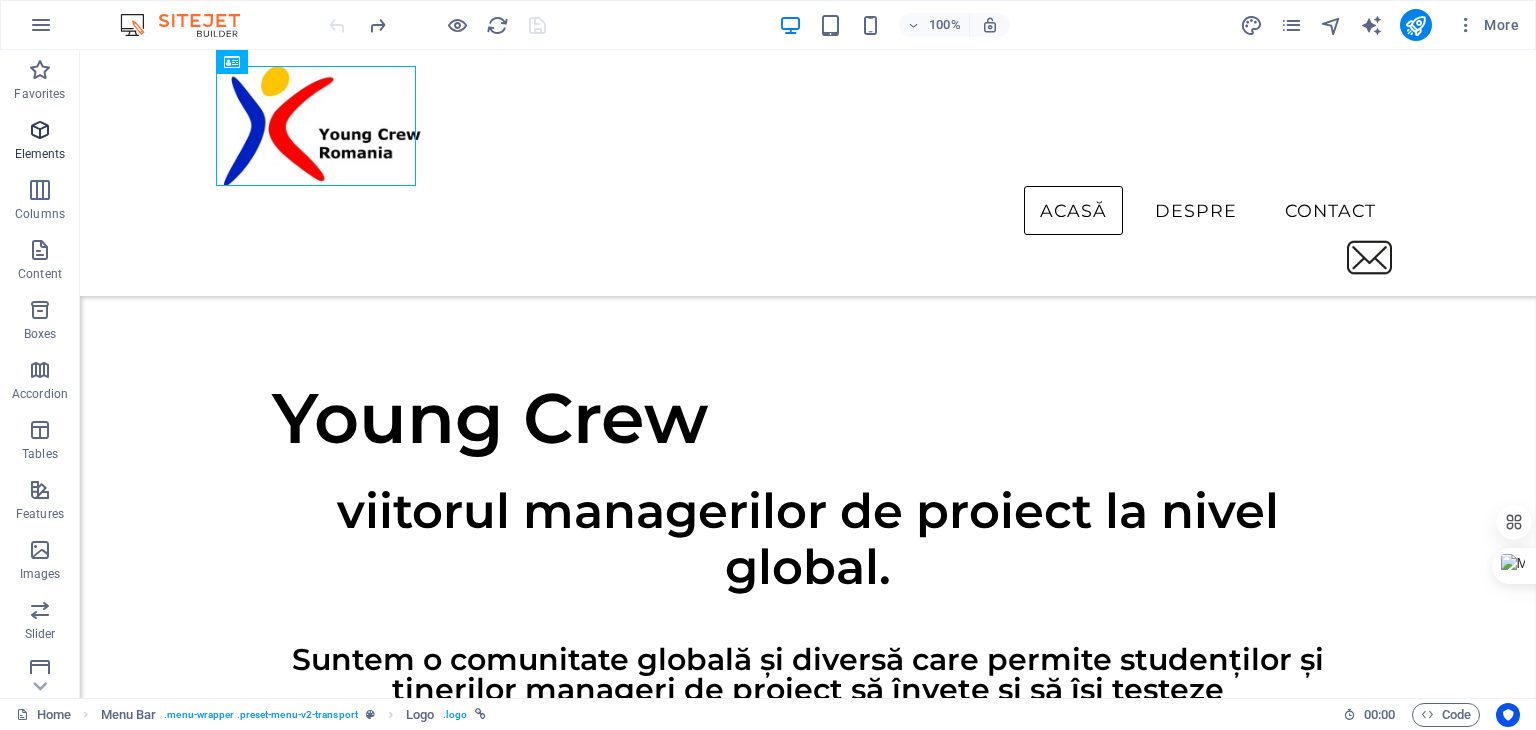 click on "Elements" at bounding box center (40, 142) 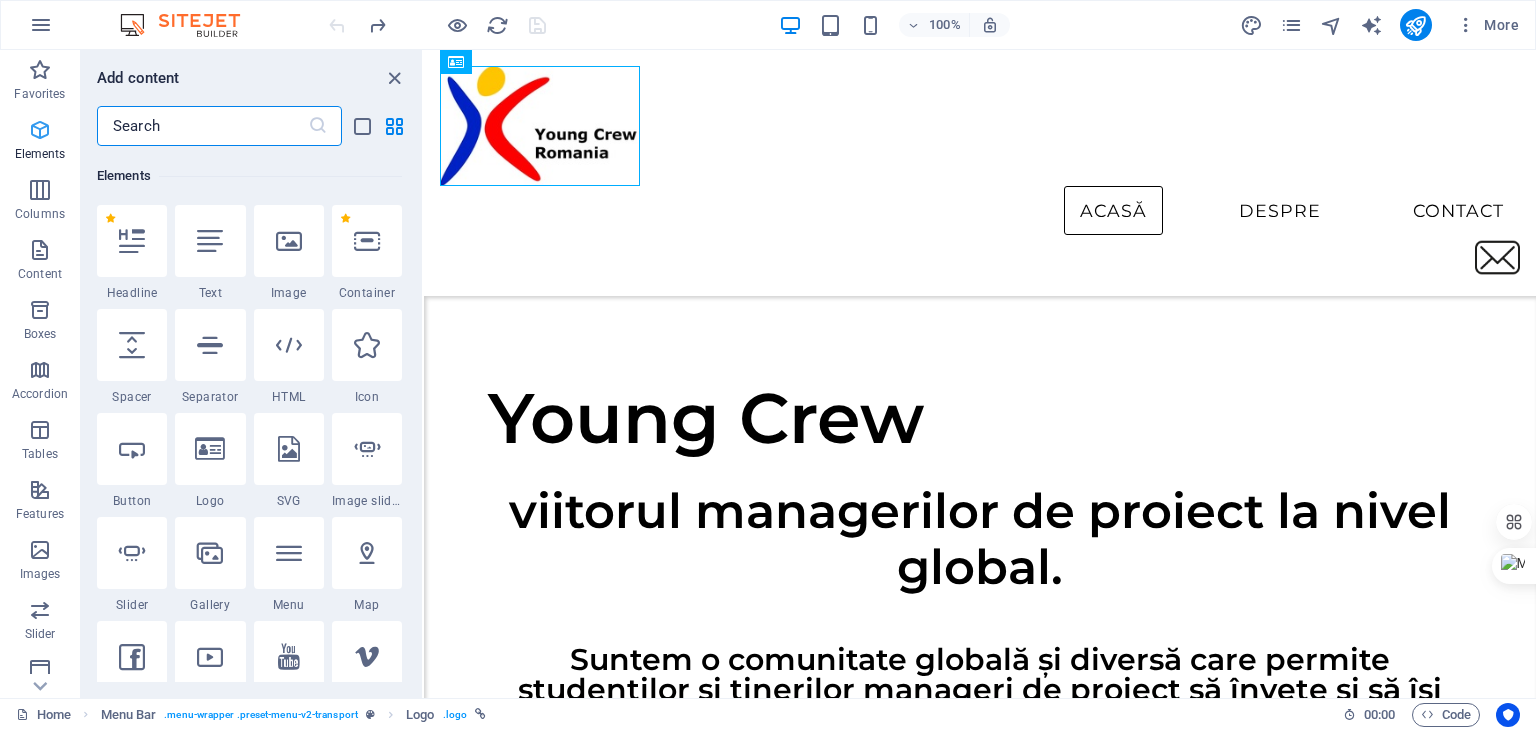 scroll, scrollTop: 212, scrollLeft: 0, axis: vertical 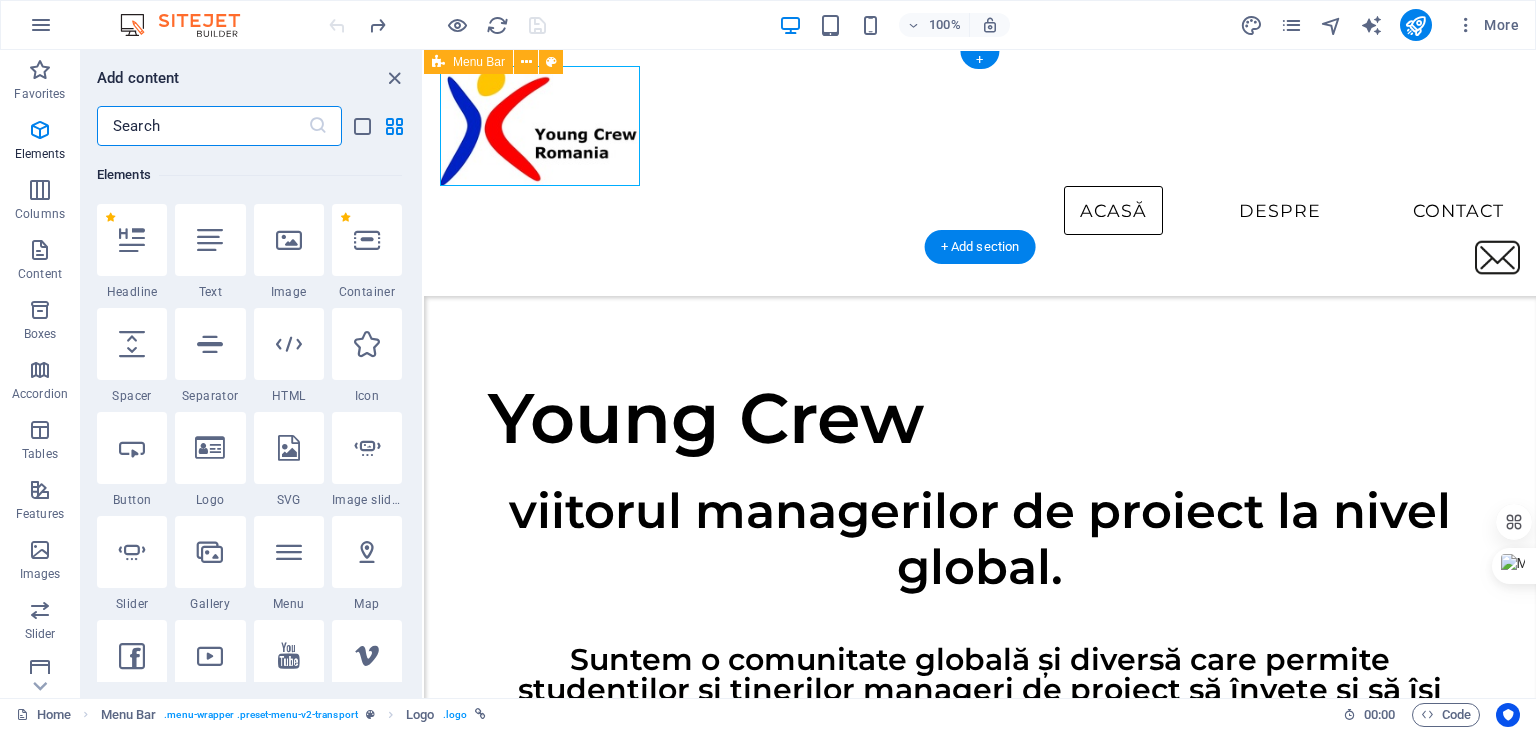 click on "Acasă Despre Contact" at bounding box center [980, 173] 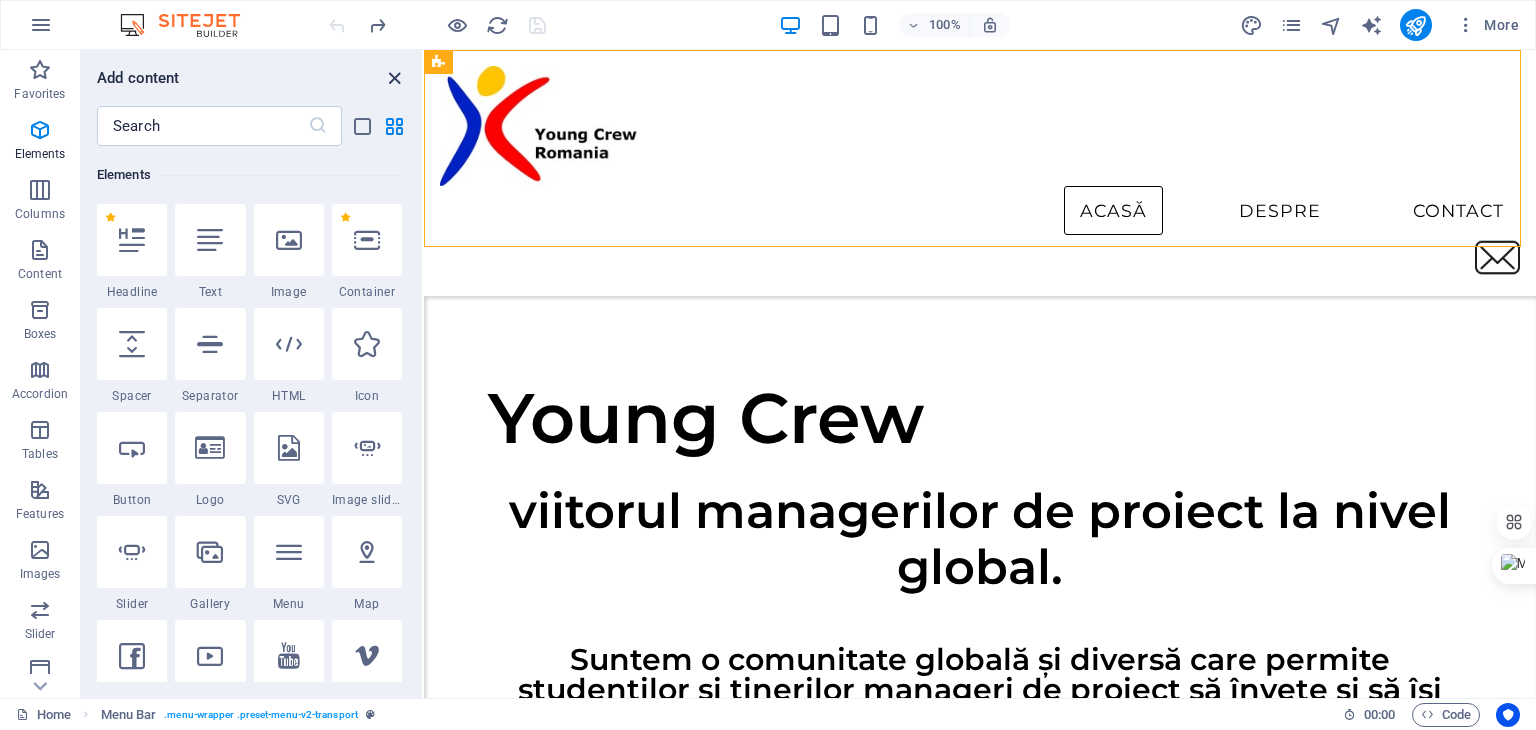 drag, startPoint x: 312, startPoint y: 24, endPoint x: 391, endPoint y: 73, distance: 92.96236 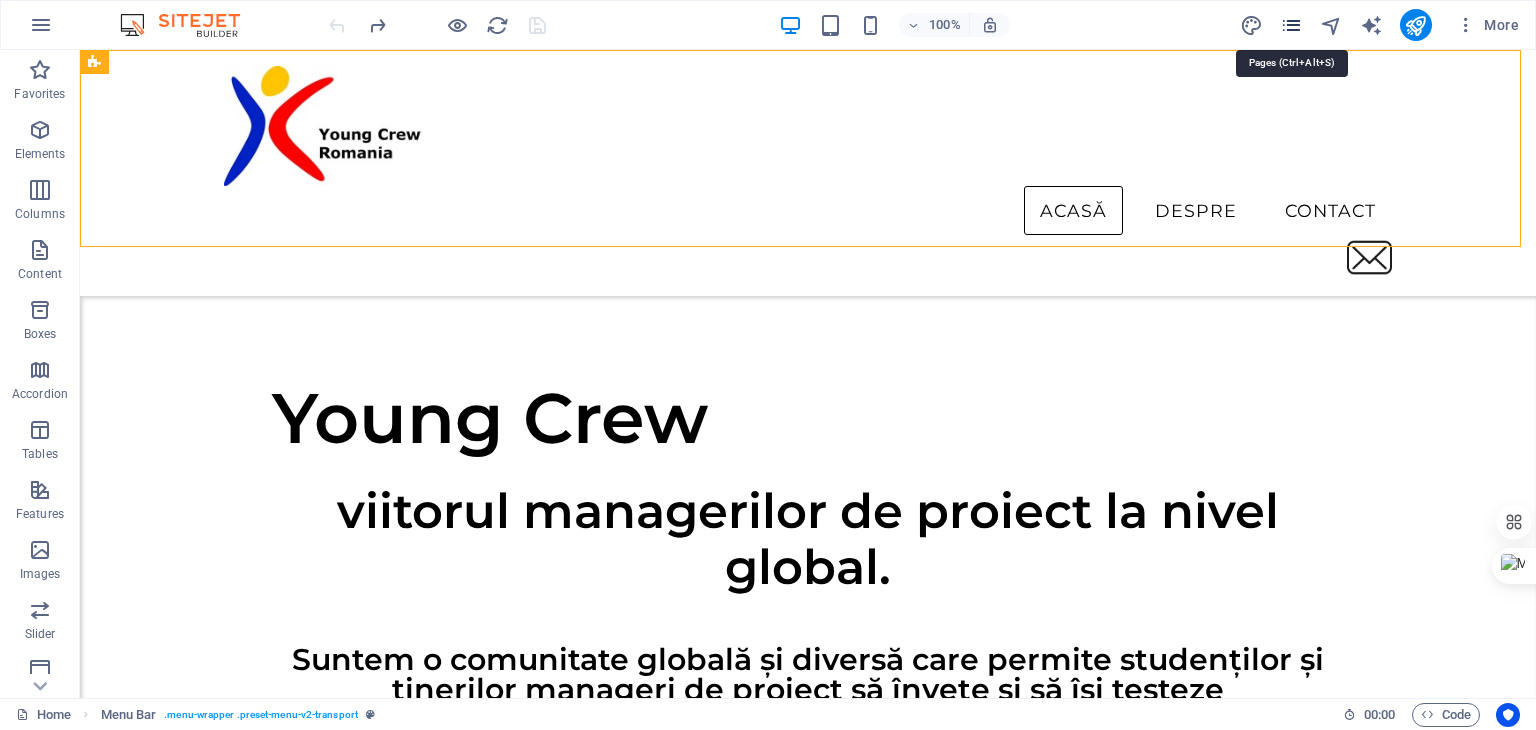click at bounding box center [1291, 25] 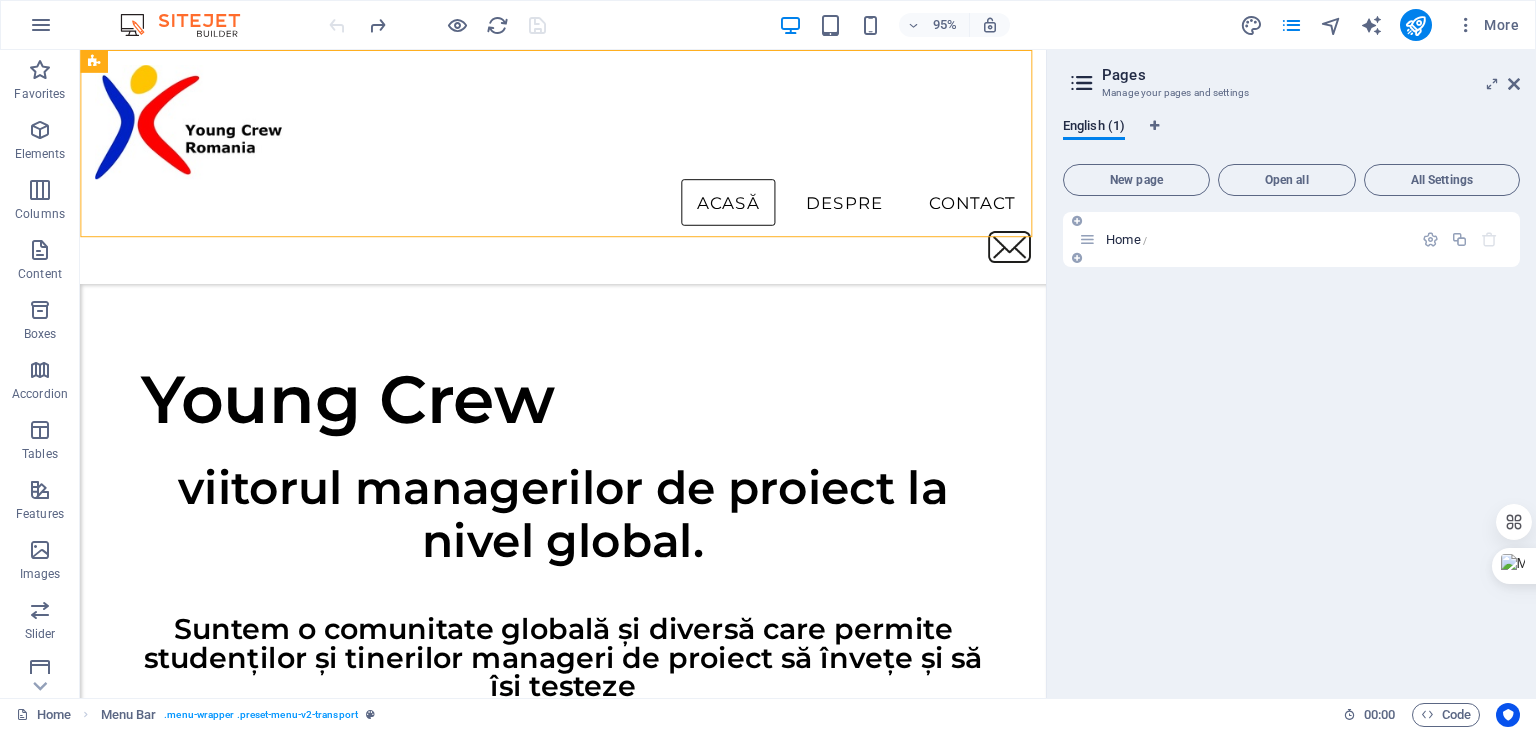 click at bounding box center [1087, 239] 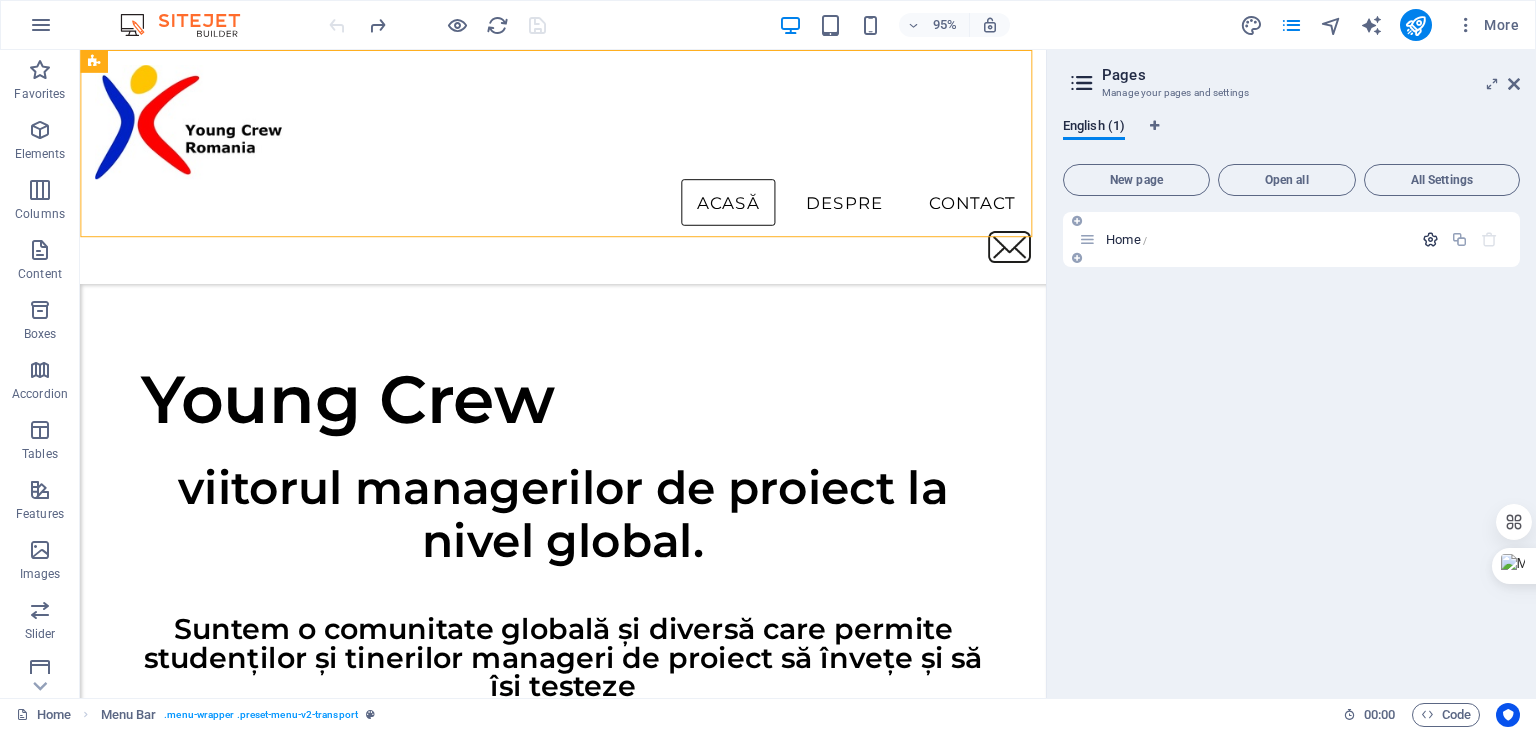 click at bounding box center (1430, 239) 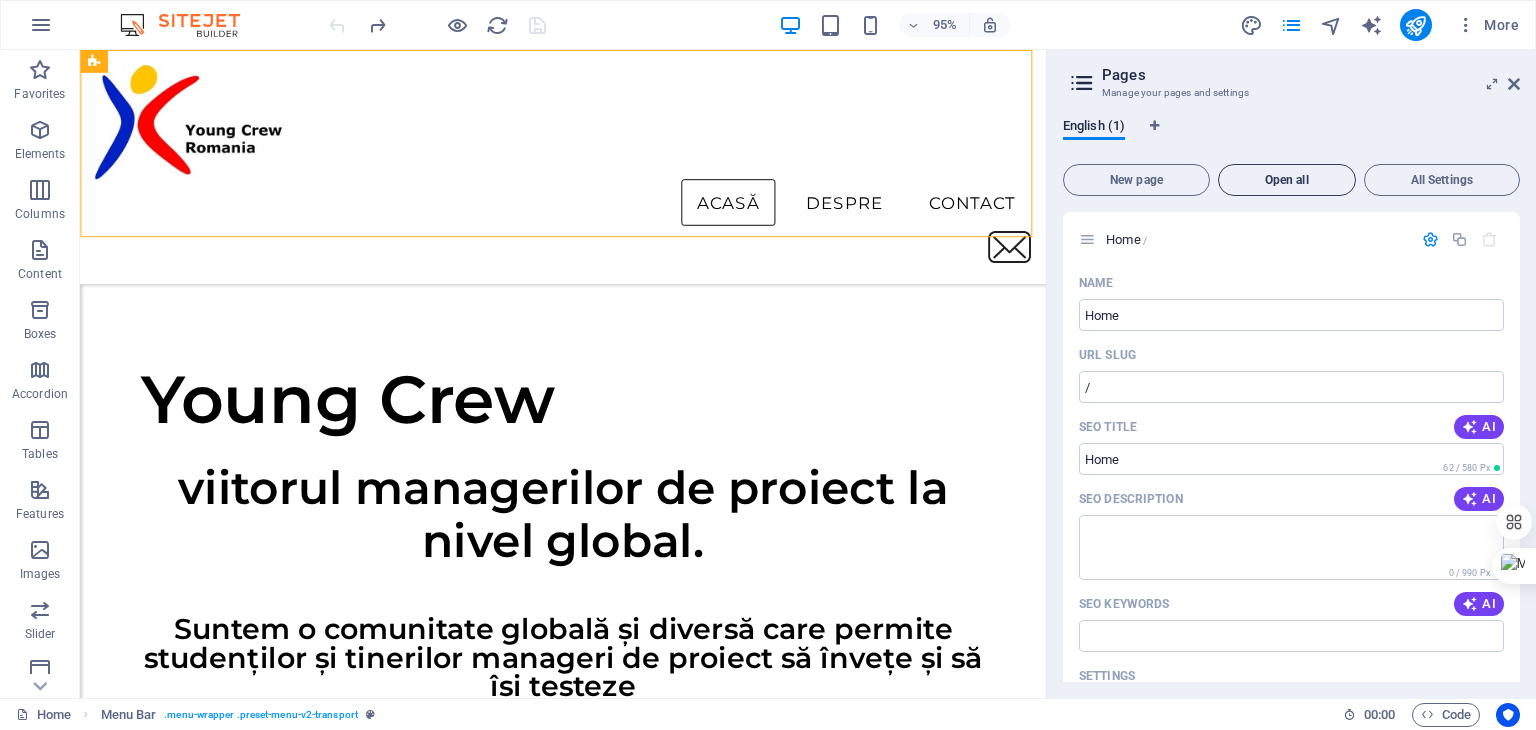 click on "Open all" at bounding box center (1287, 180) 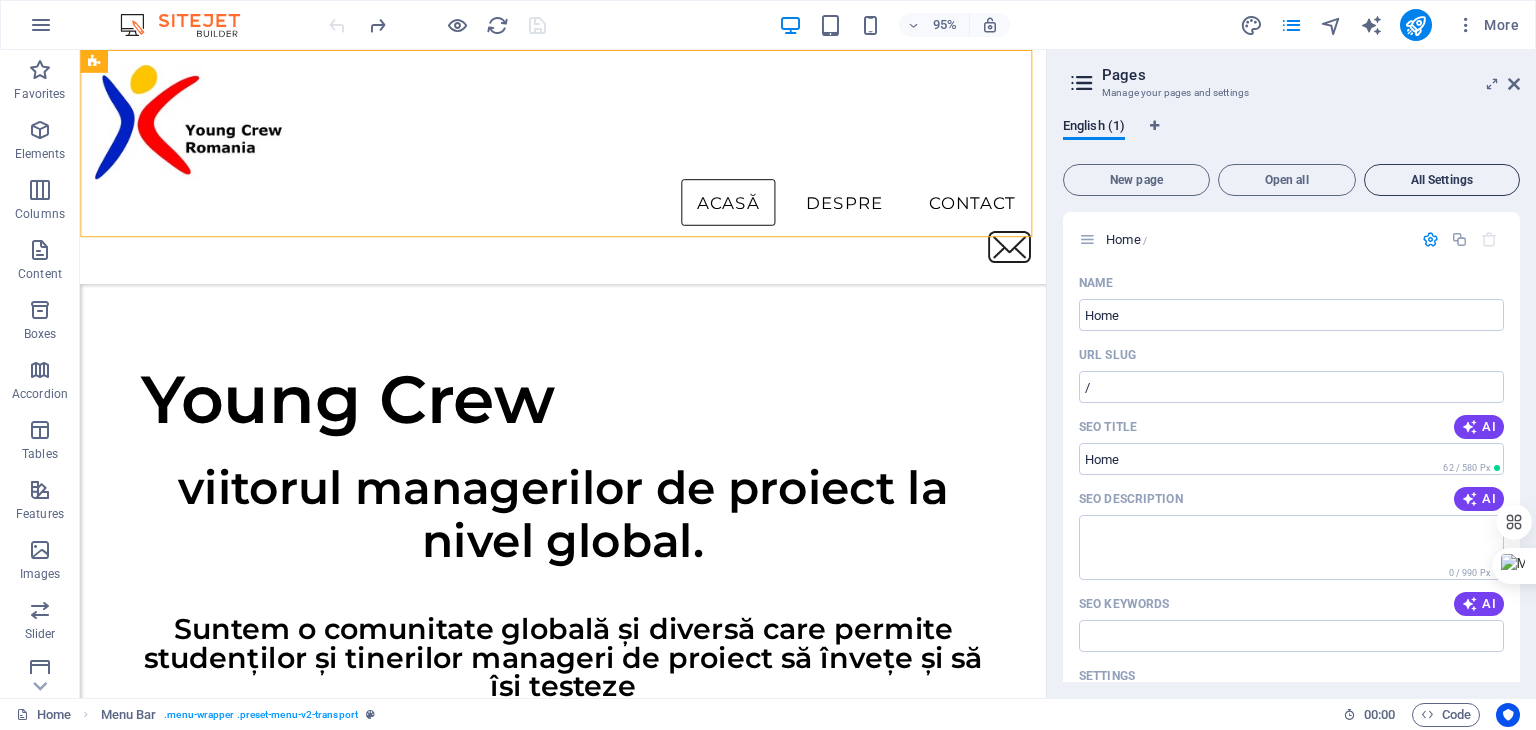 click on "All Settings" at bounding box center [1442, 180] 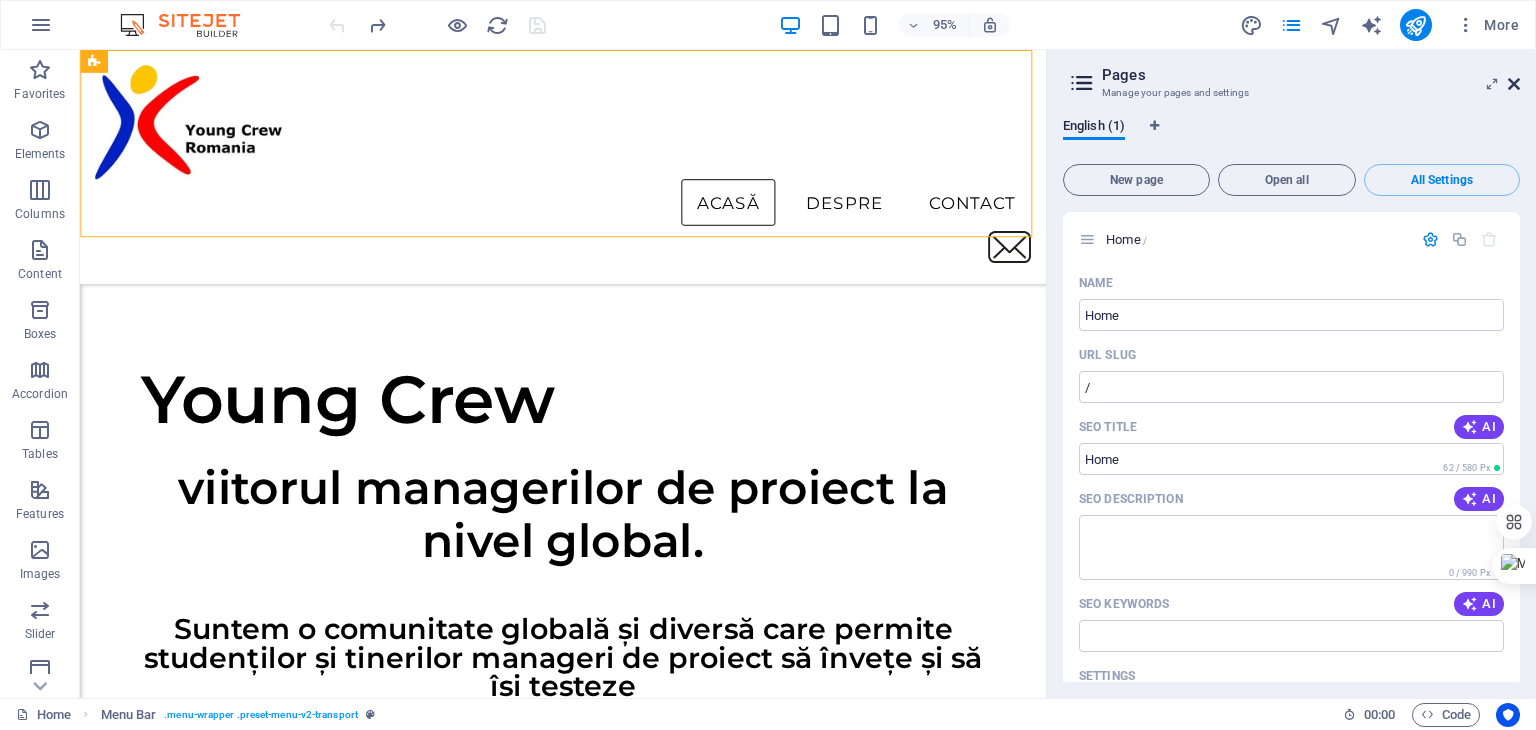 click at bounding box center [1514, 84] 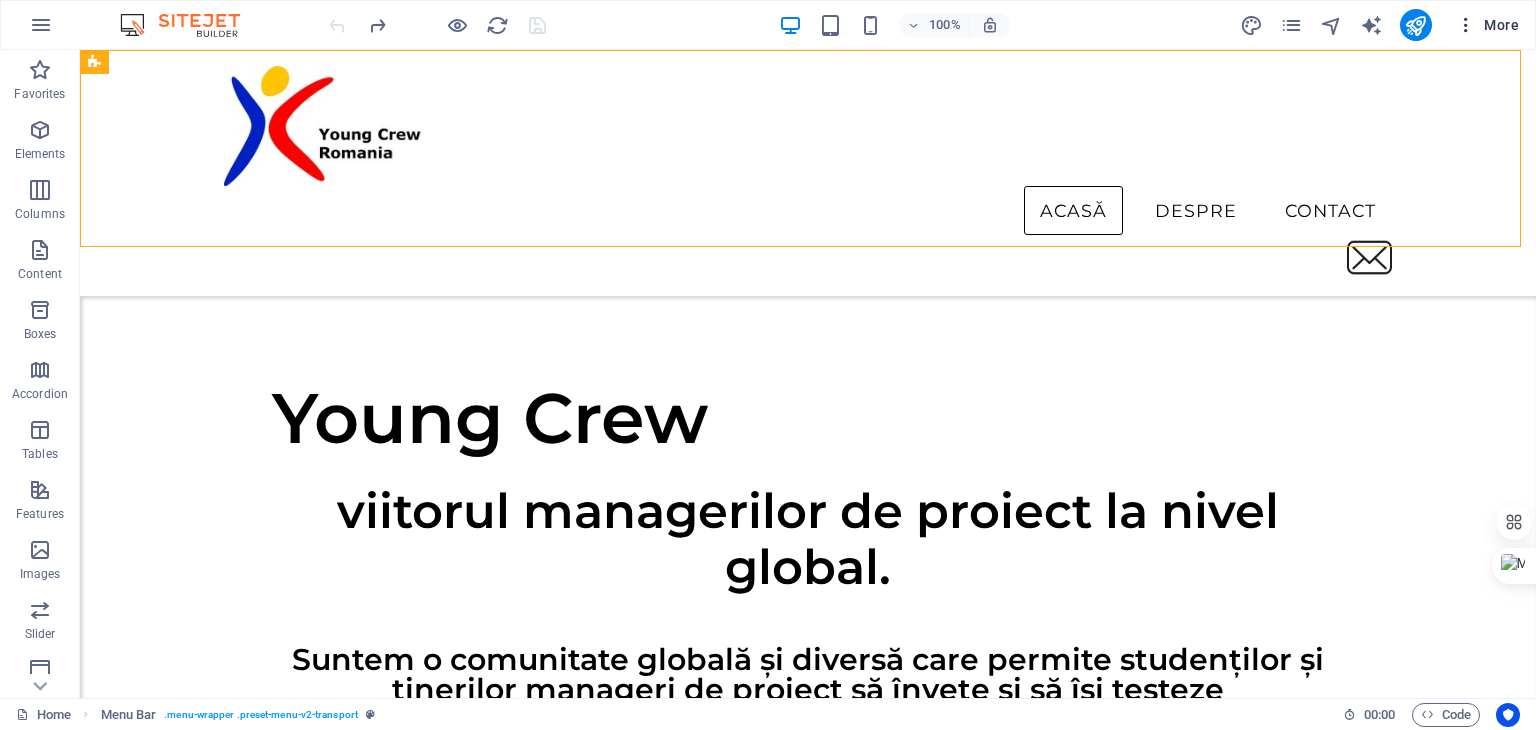 click at bounding box center [1466, 25] 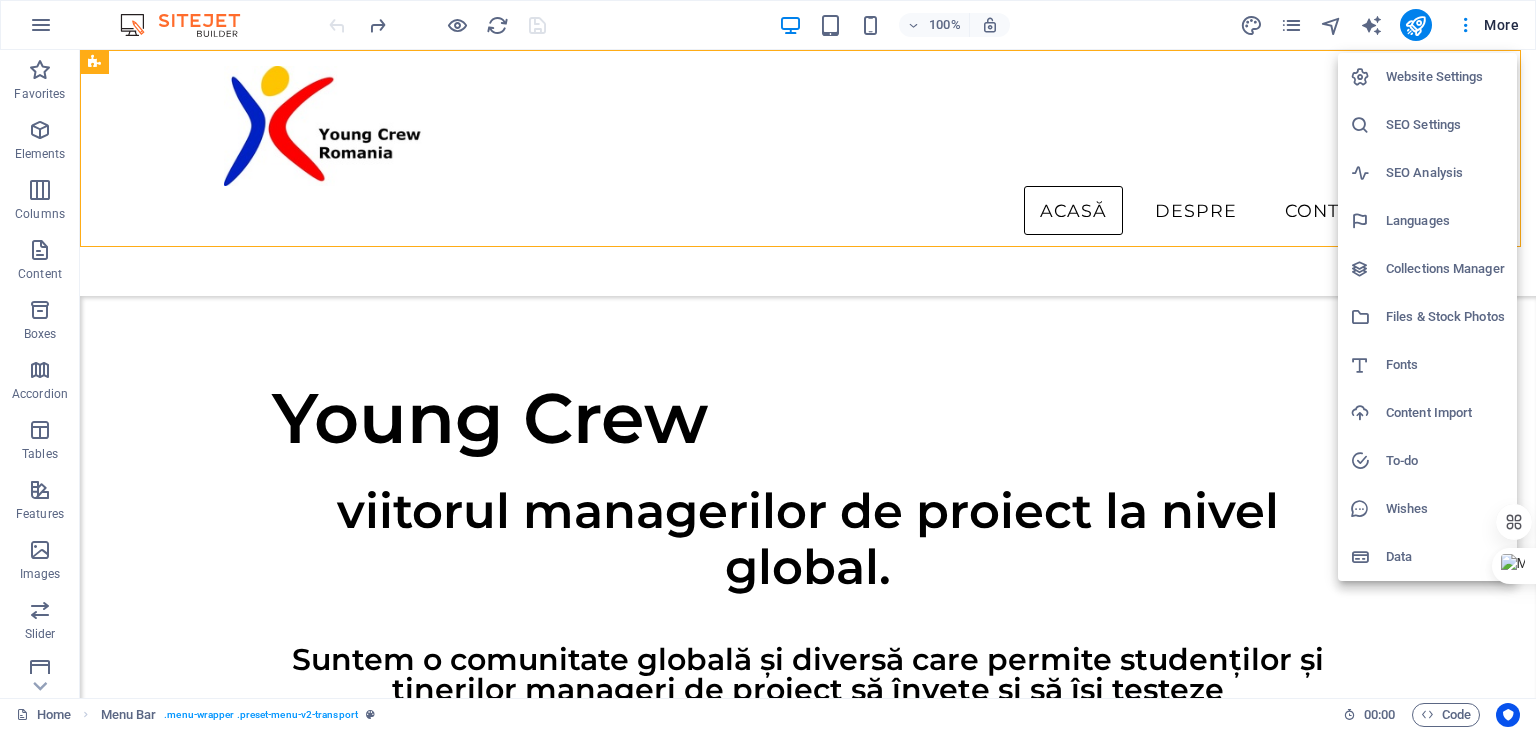 click at bounding box center (768, 365) 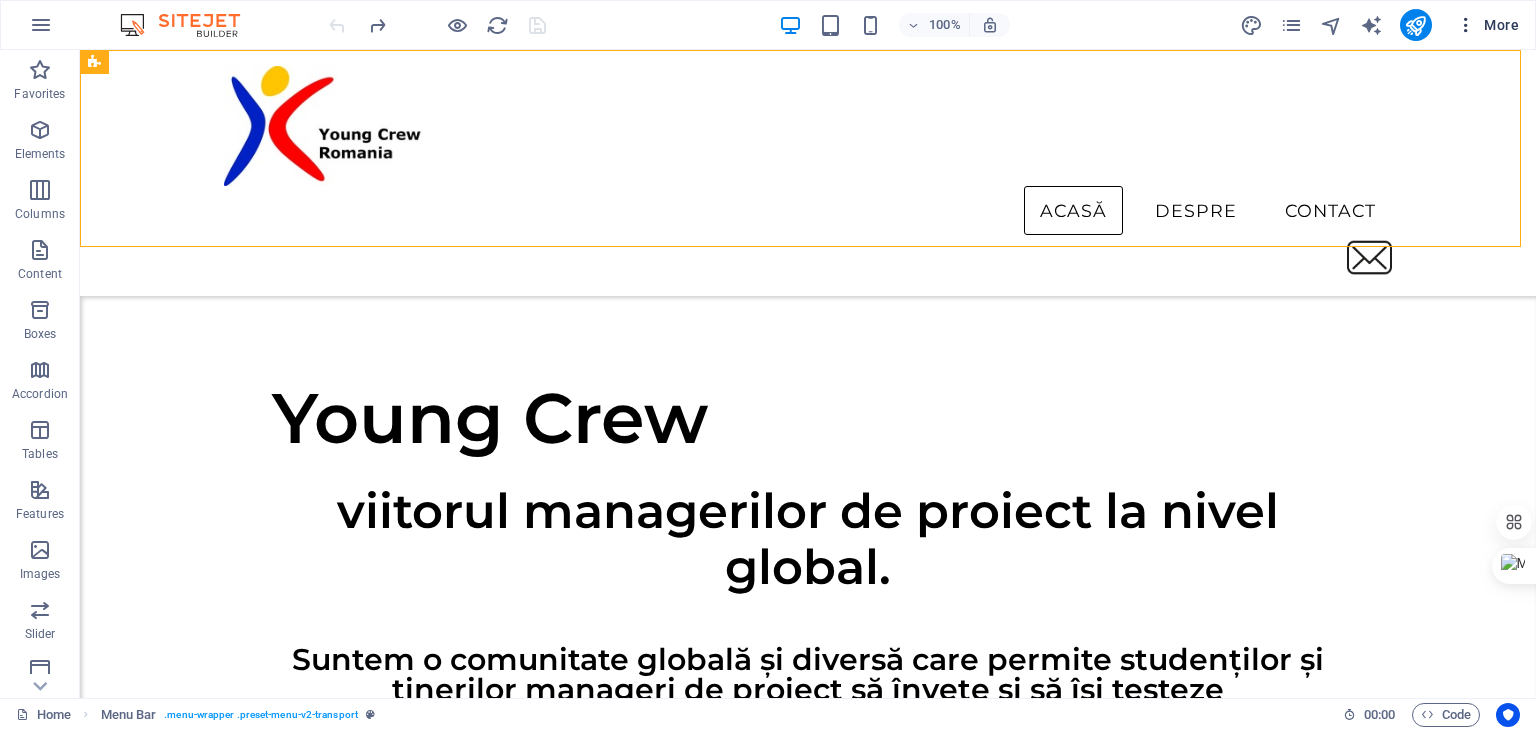 click on "More" at bounding box center [1487, 25] 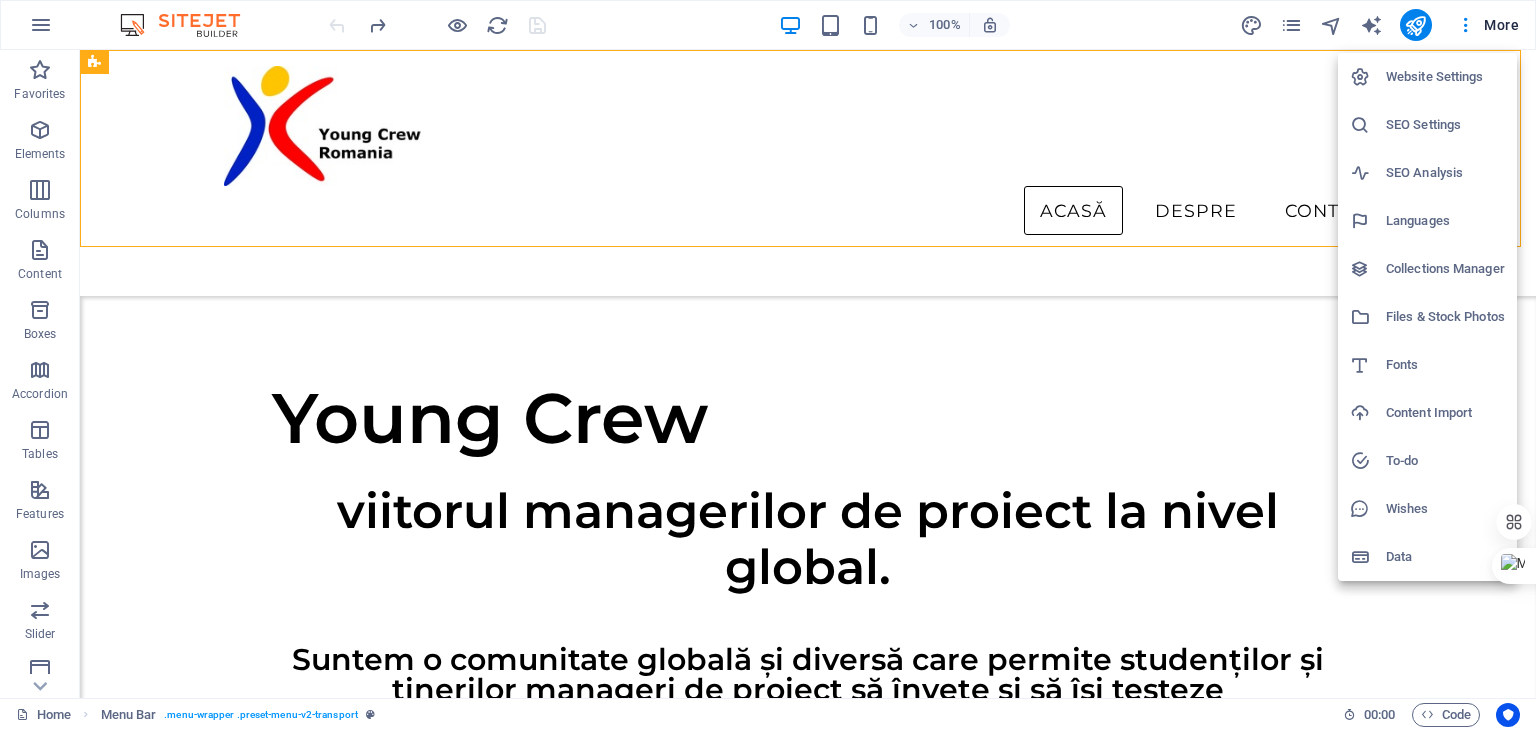 click on "Website Settings" at bounding box center [1445, 77] 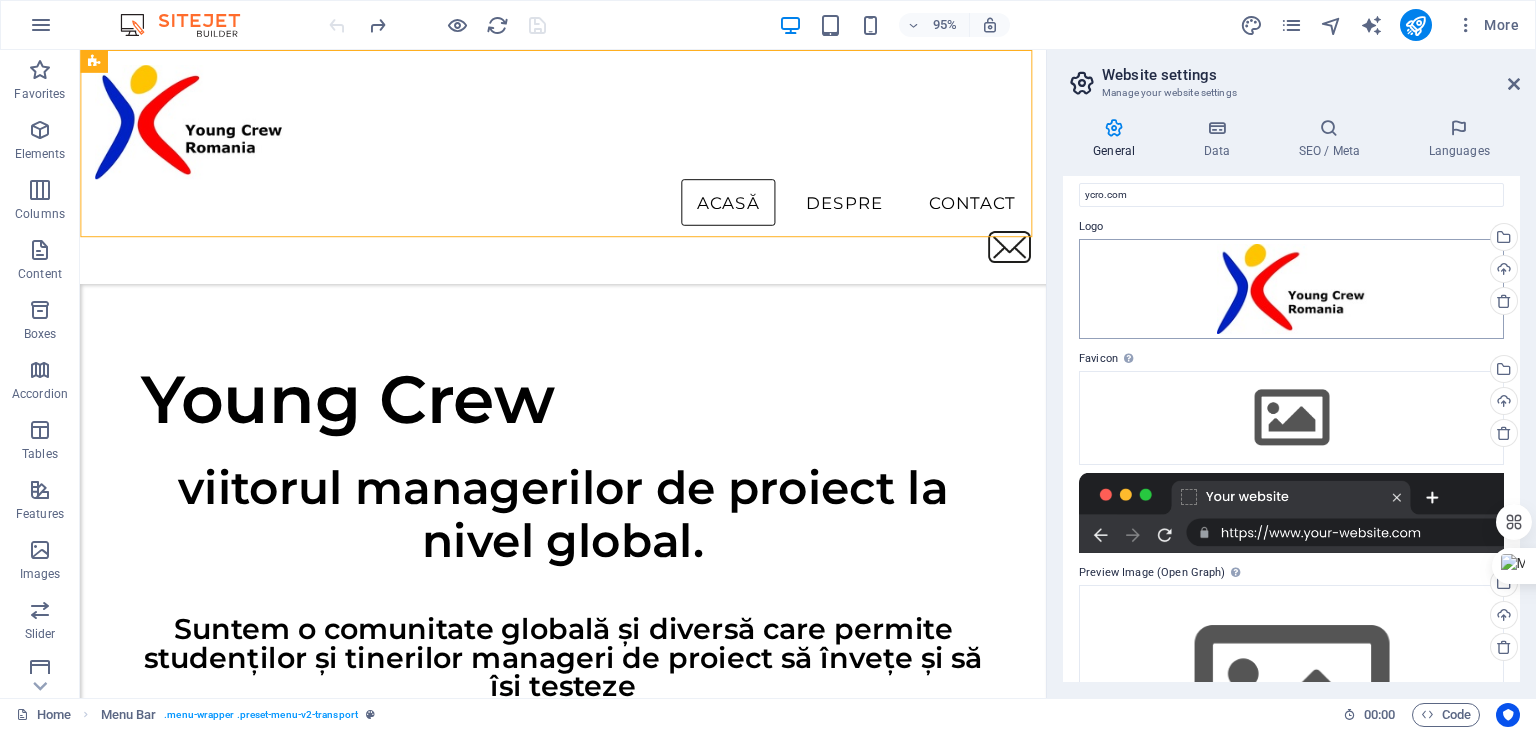 scroll, scrollTop: 0, scrollLeft: 0, axis: both 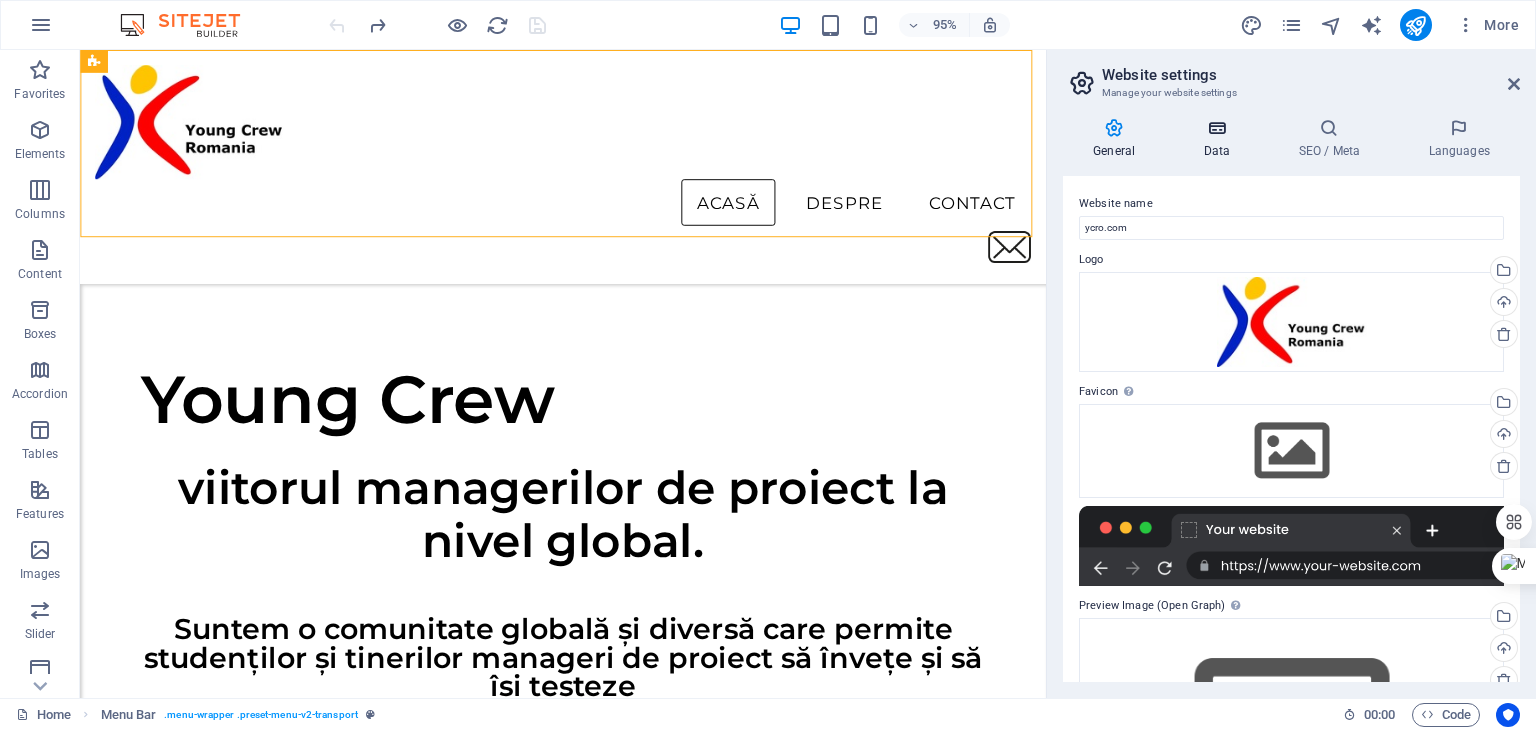 click at bounding box center (1216, 128) 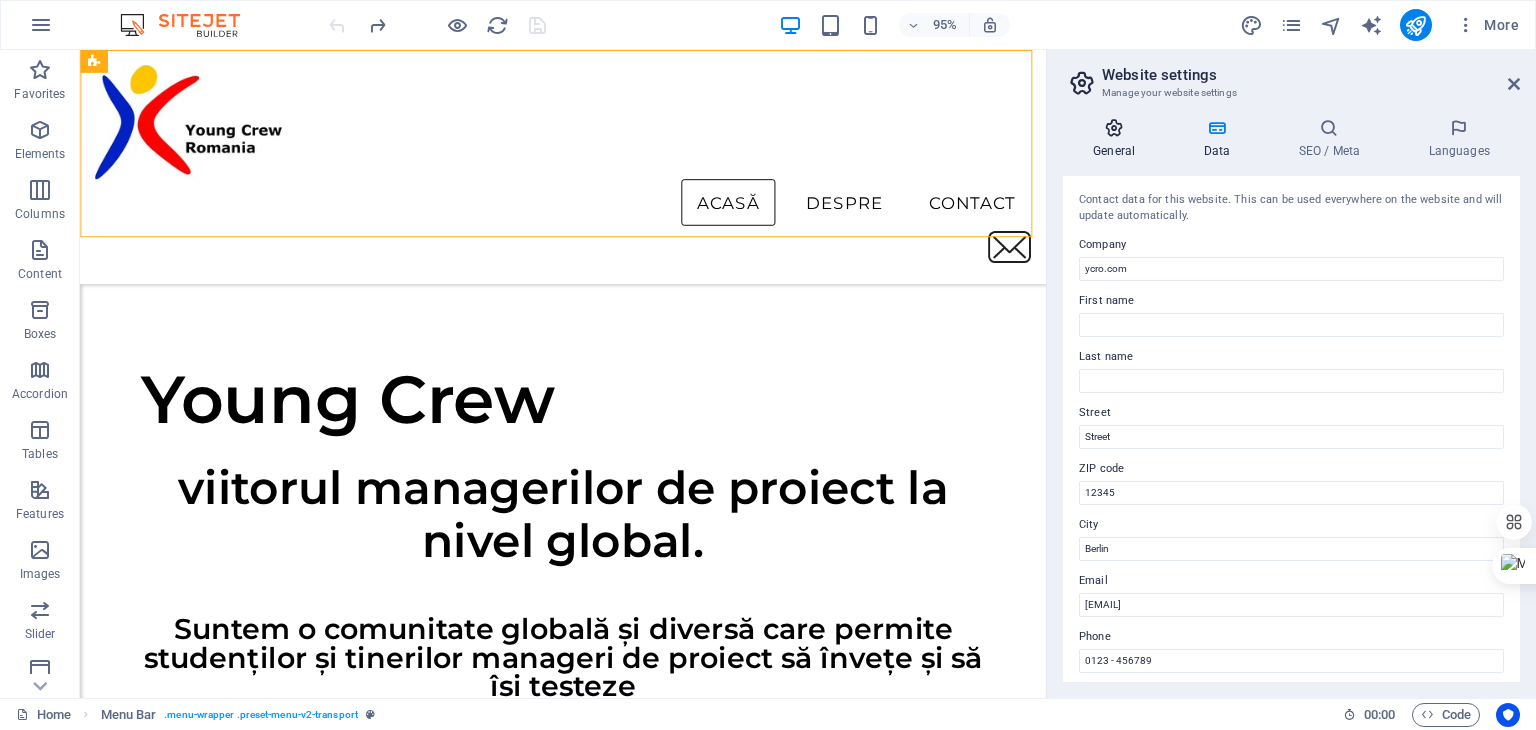 click at bounding box center (1114, 128) 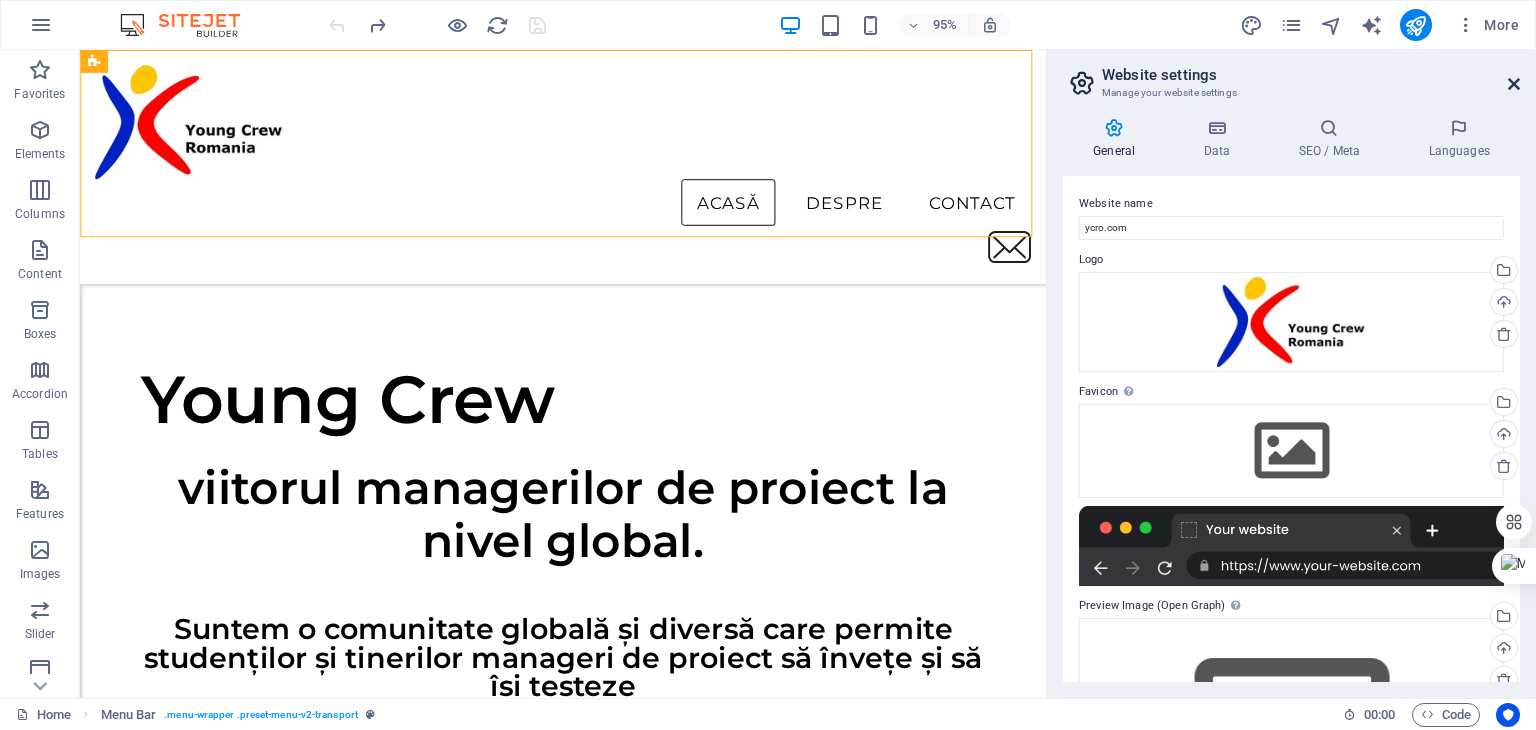 click at bounding box center [1514, 84] 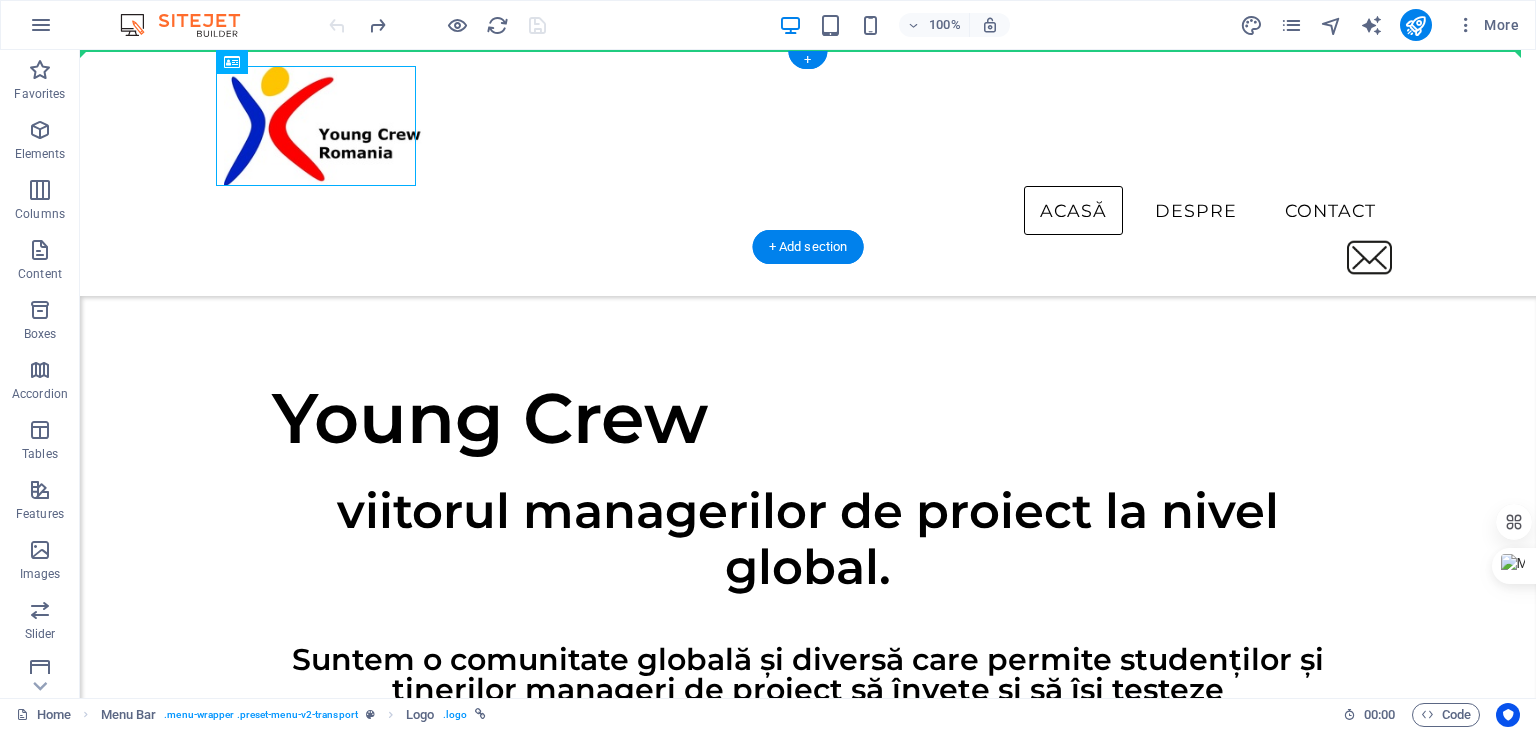 drag, startPoint x: 315, startPoint y: 119, endPoint x: 208, endPoint y: 69, distance: 118.10589 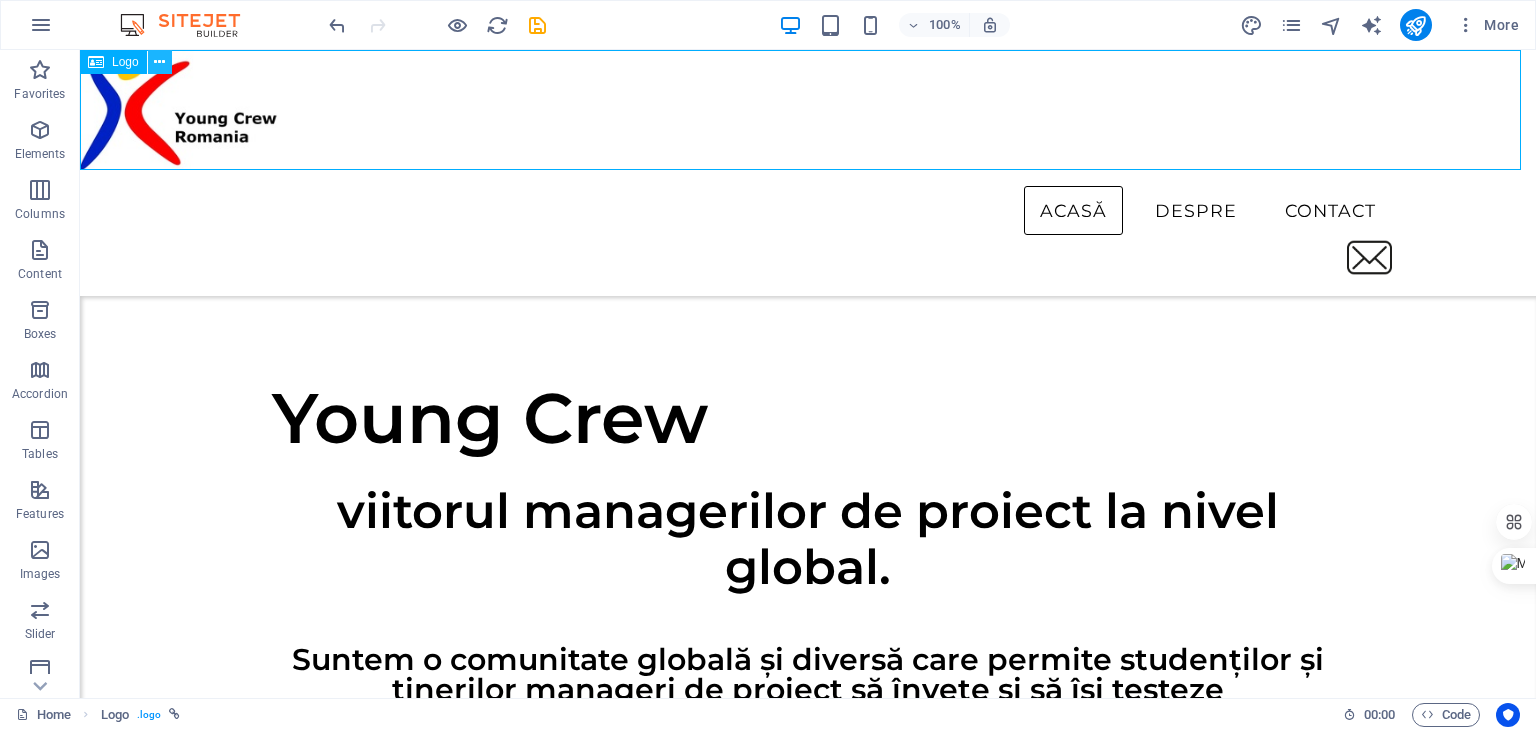 click at bounding box center [159, 62] 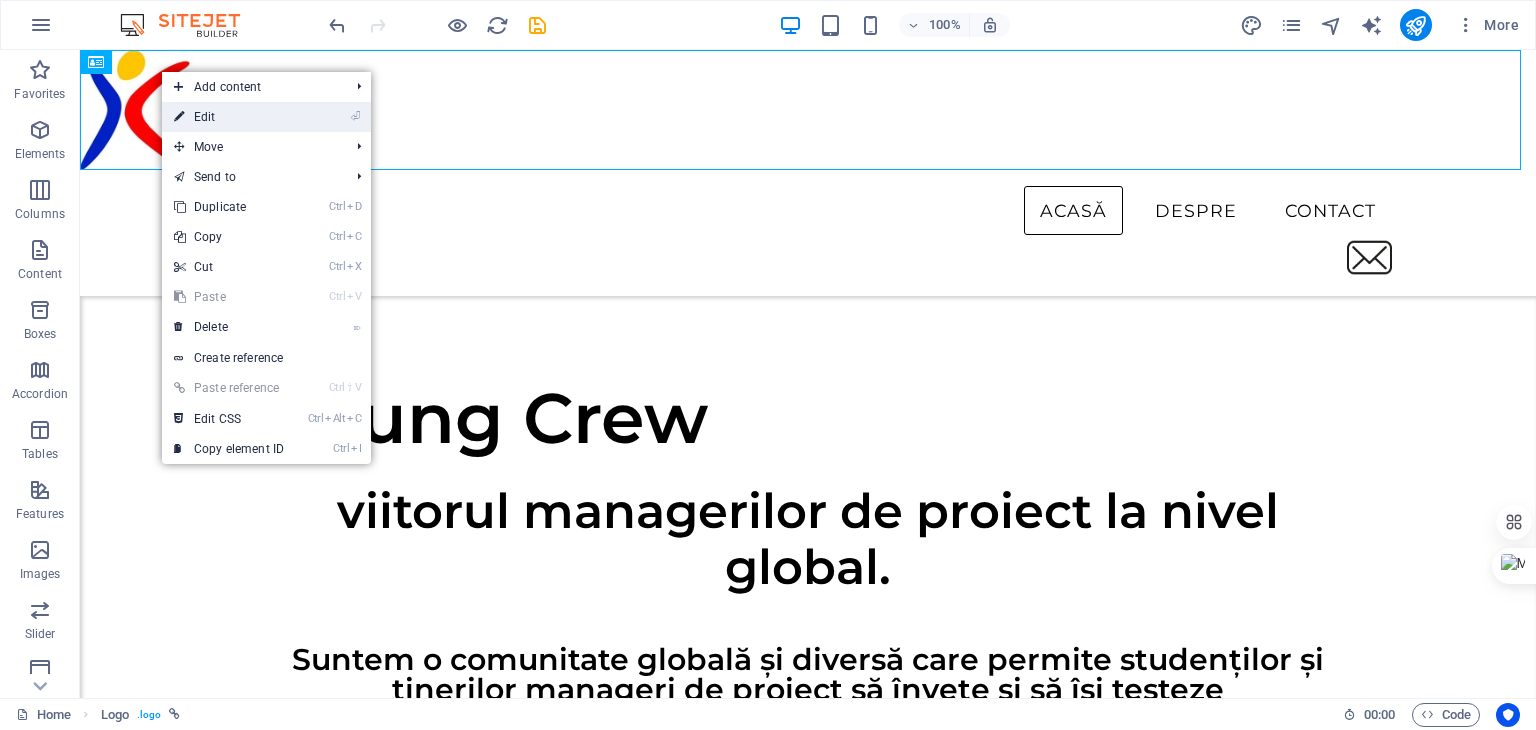 click on "⏎  Edit" at bounding box center [229, 117] 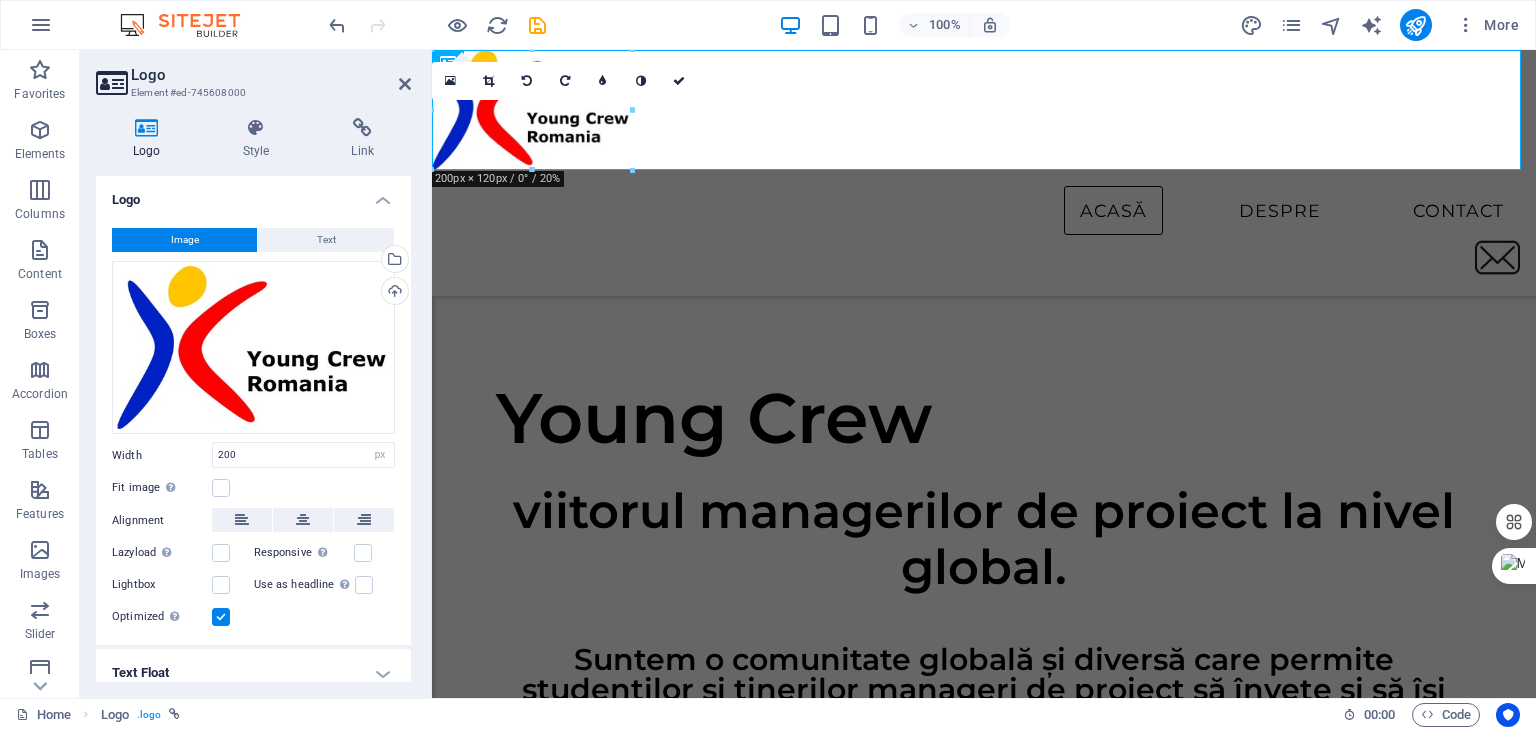 scroll, scrollTop: 64, scrollLeft: 0, axis: vertical 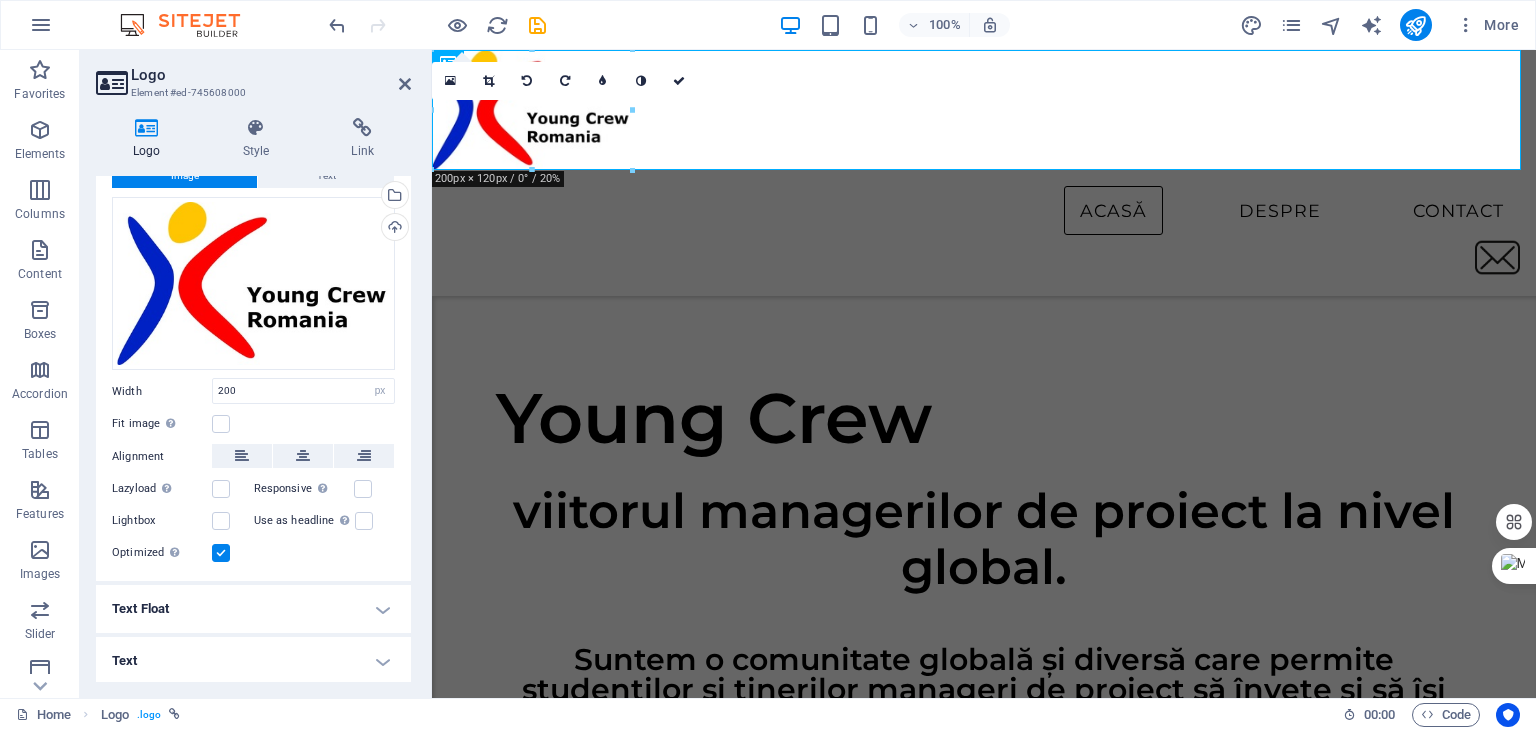 click on "Text Float" at bounding box center [253, 609] 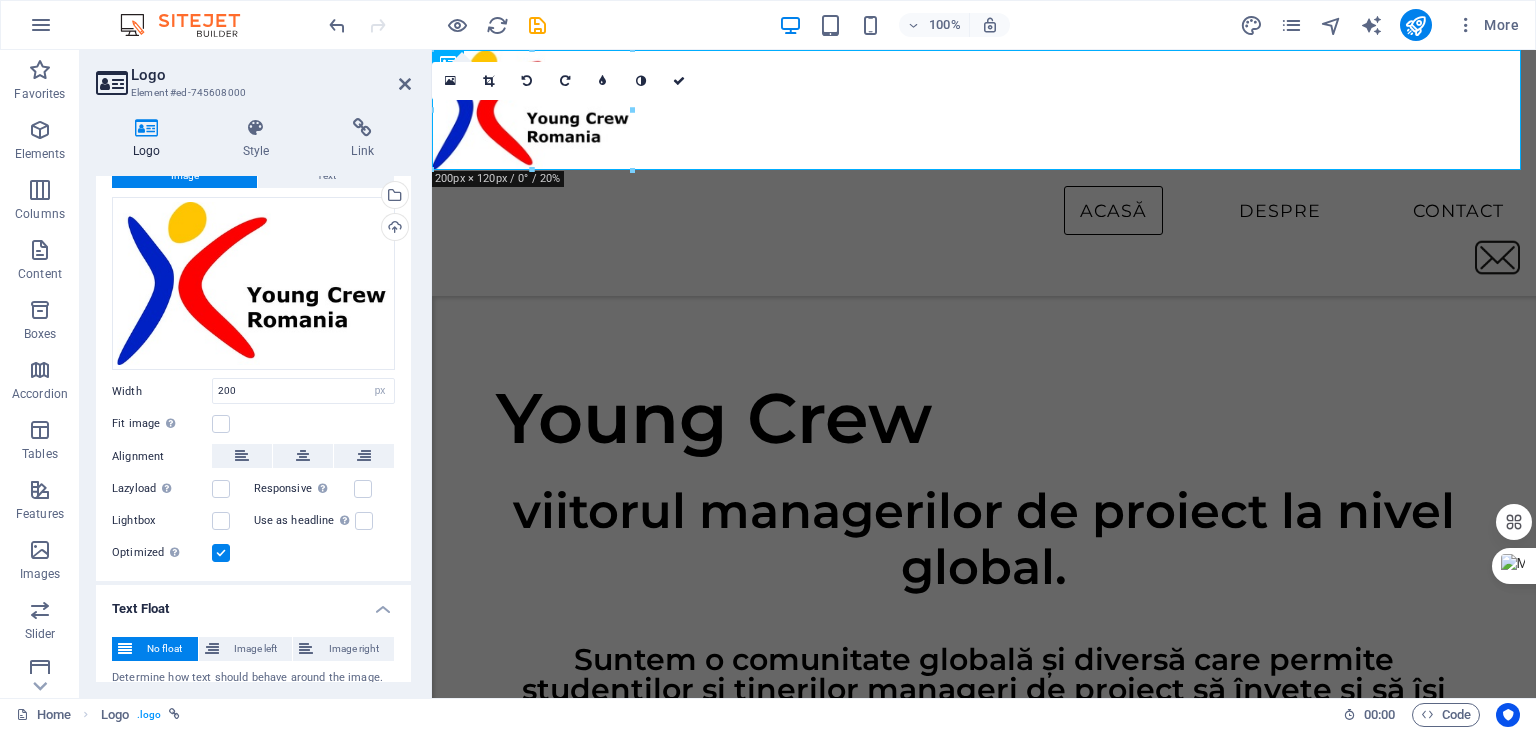 scroll, scrollTop: 134, scrollLeft: 0, axis: vertical 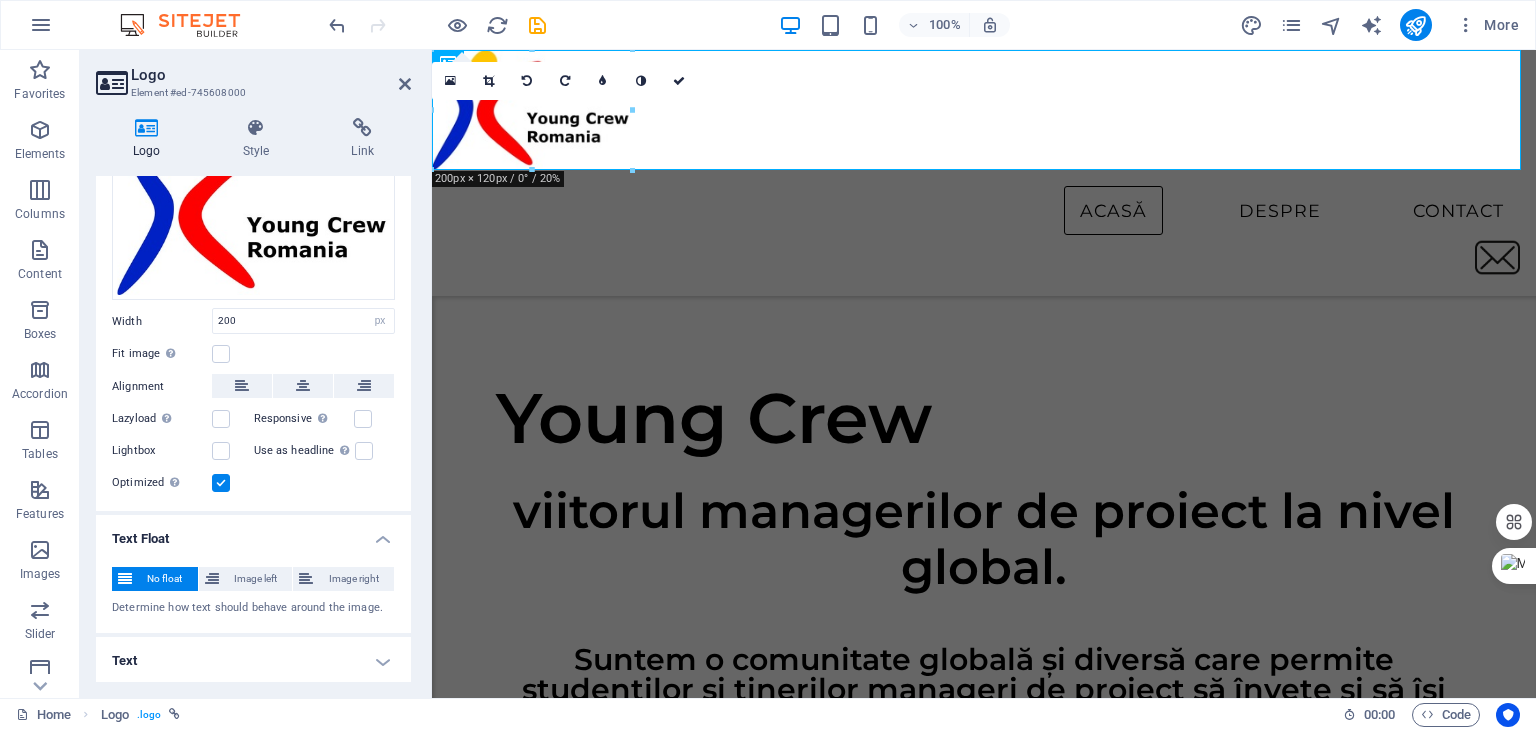 click on "Text Float" at bounding box center [253, 533] 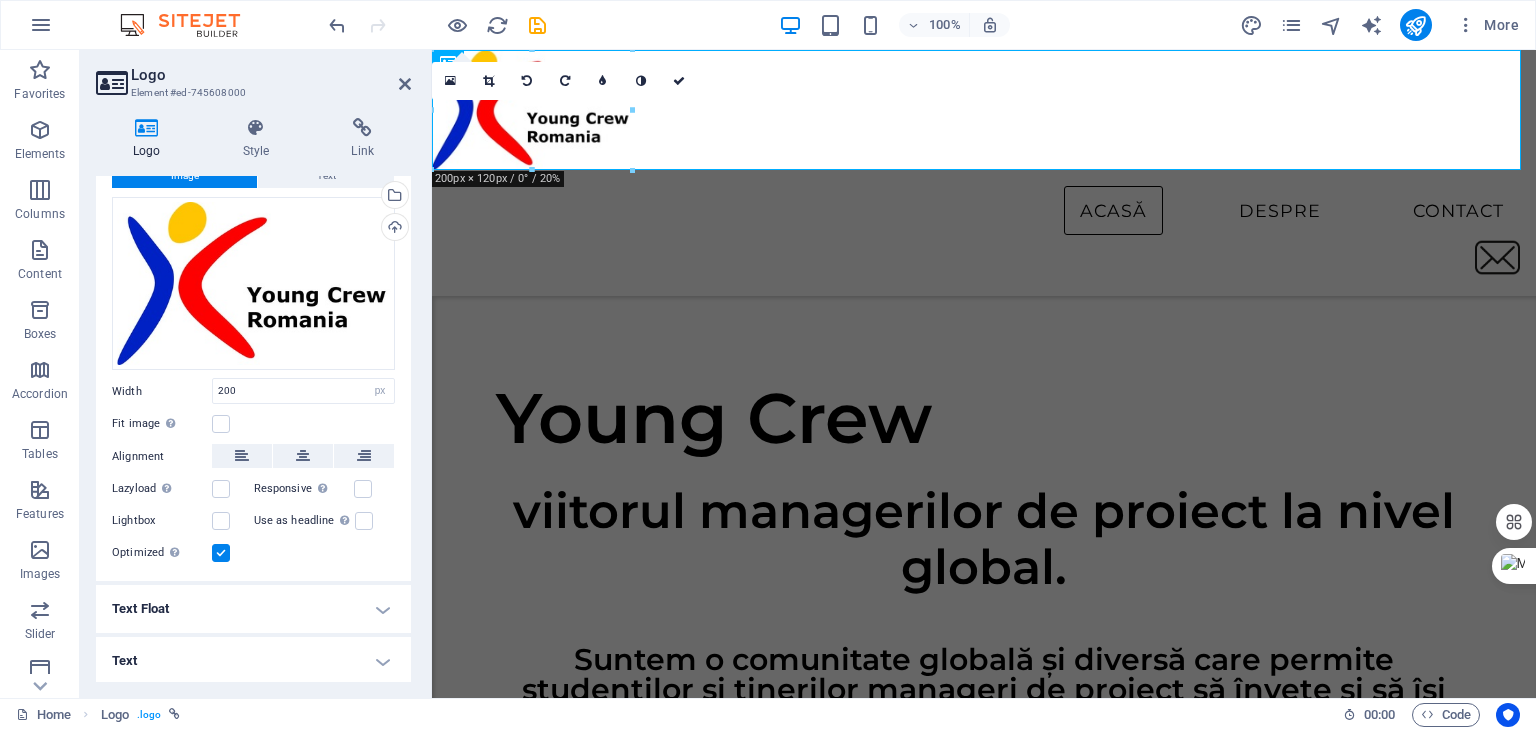 click on "Text" at bounding box center (253, 661) 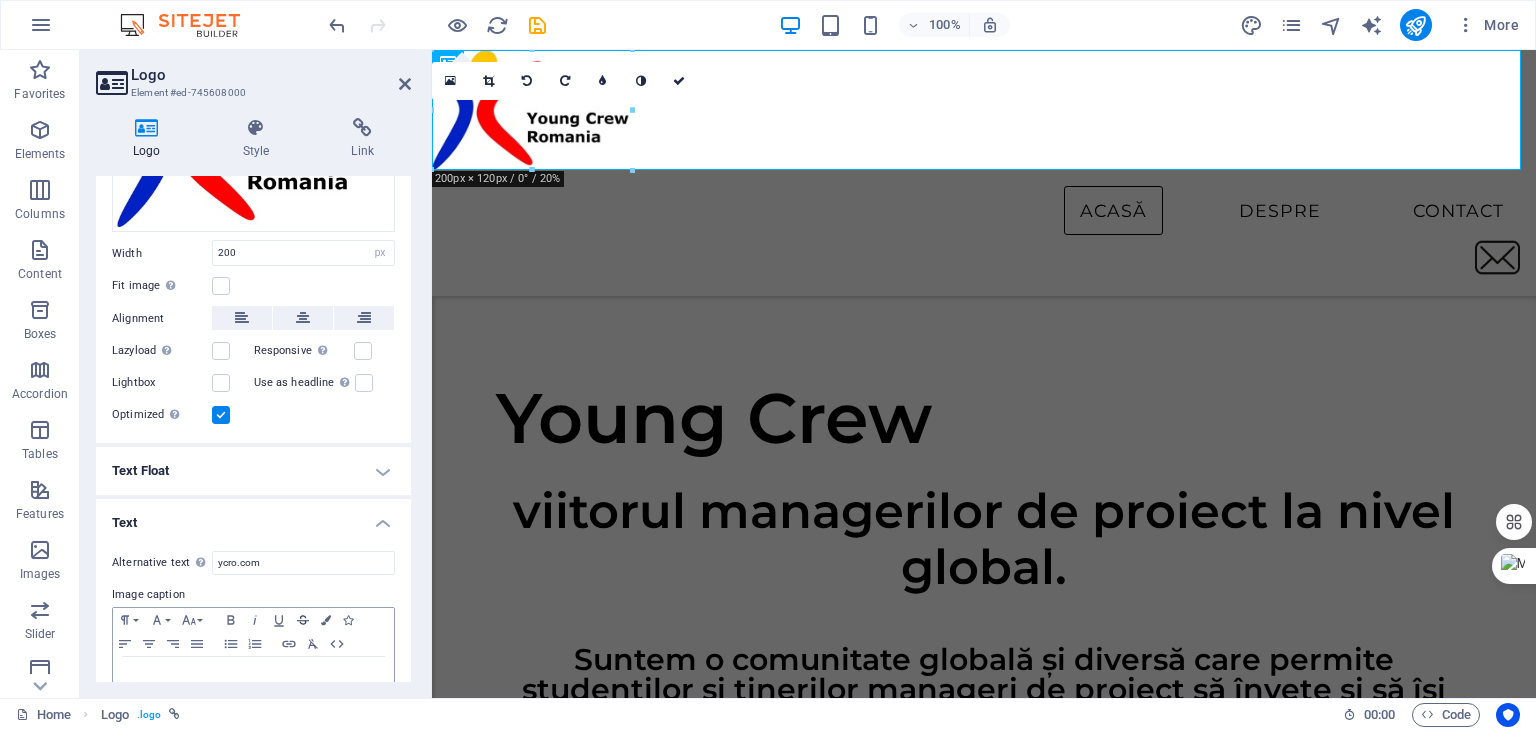 scroll, scrollTop: 252, scrollLeft: 0, axis: vertical 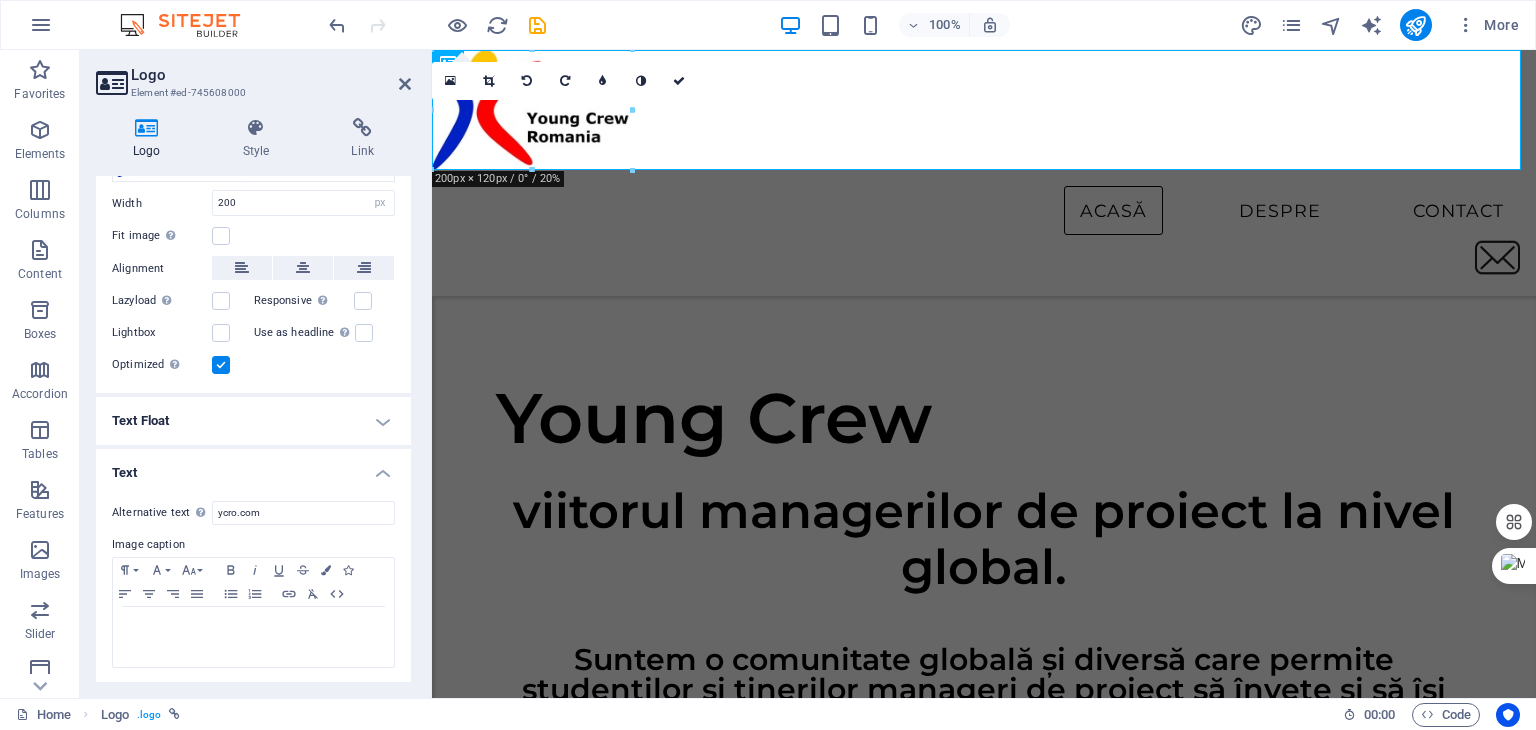click on "Text" at bounding box center (253, 467) 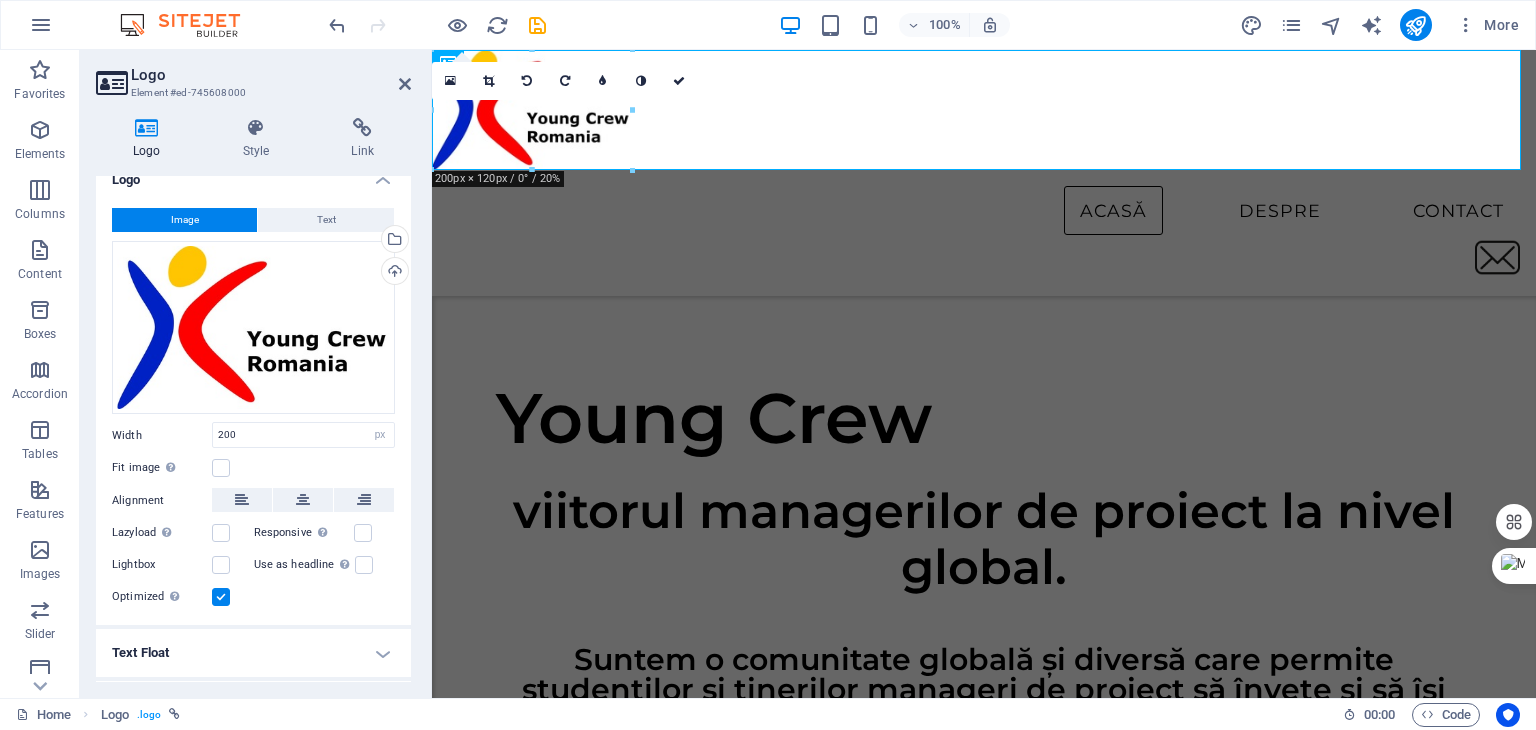 scroll, scrollTop: 0, scrollLeft: 0, axis: both 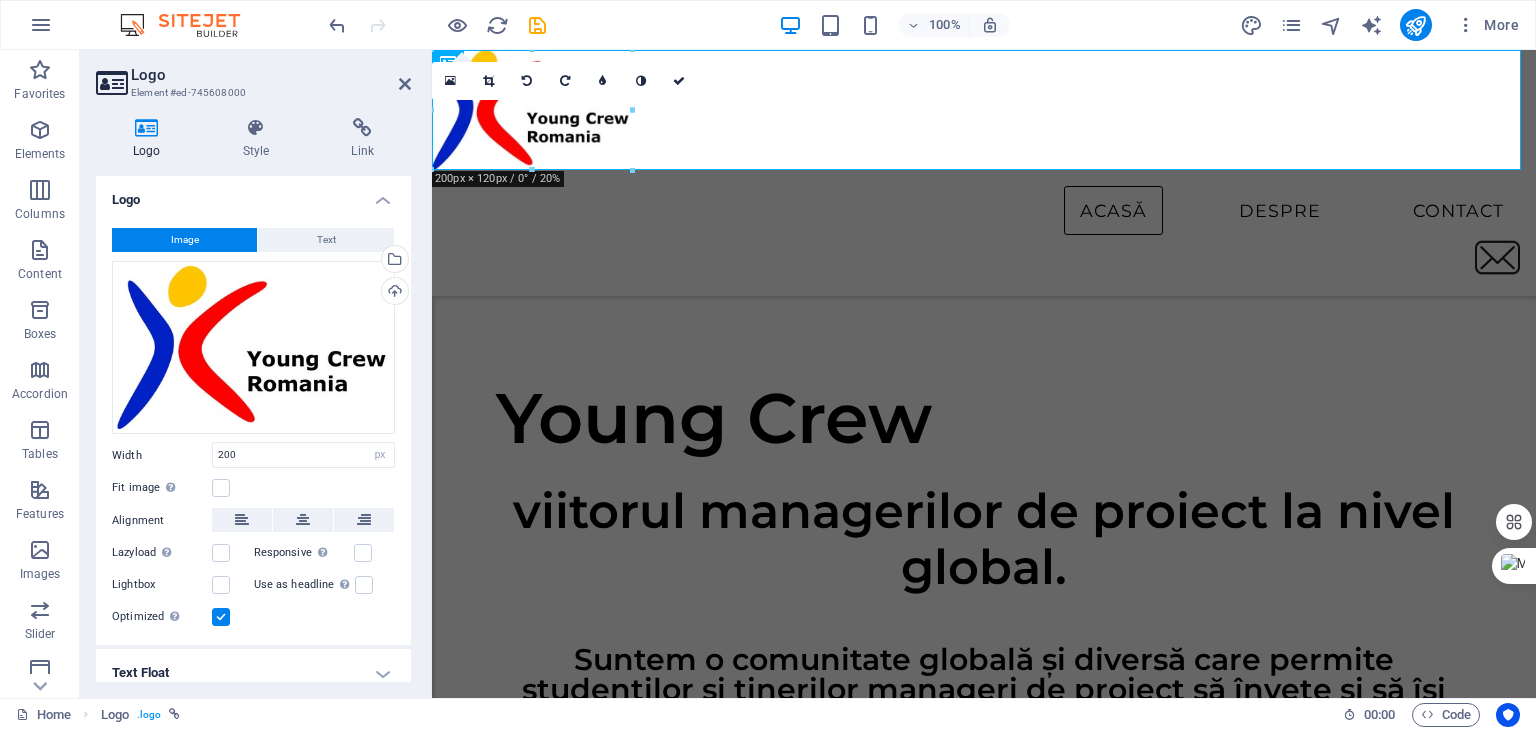 click on "Logo" at bounding box center (253, 194) 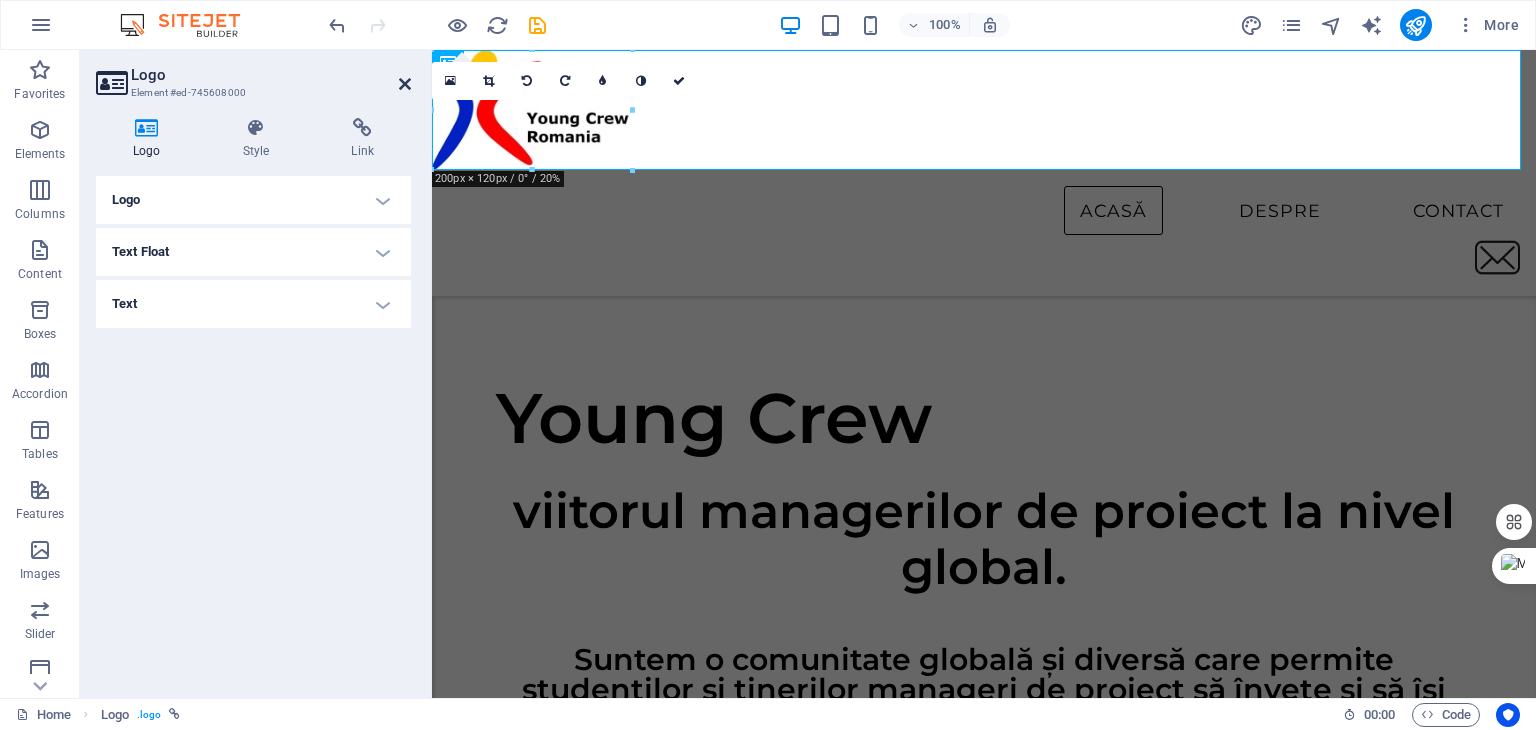 click at bounding box center (405, 84) 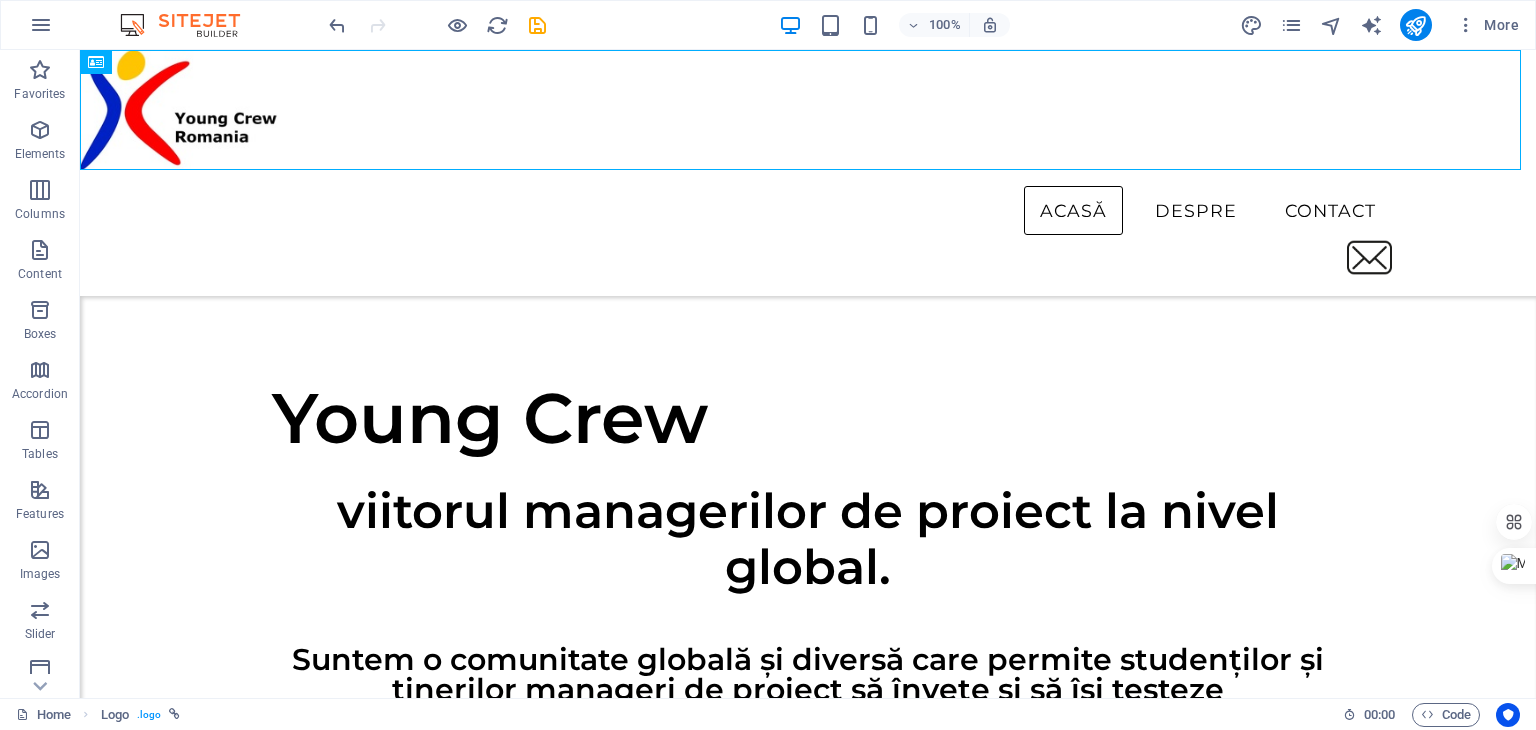 drag, startPoint x: 208, startPoint y: 115, endPoint x: 252, endPoint y: 90, distance: 50.606323 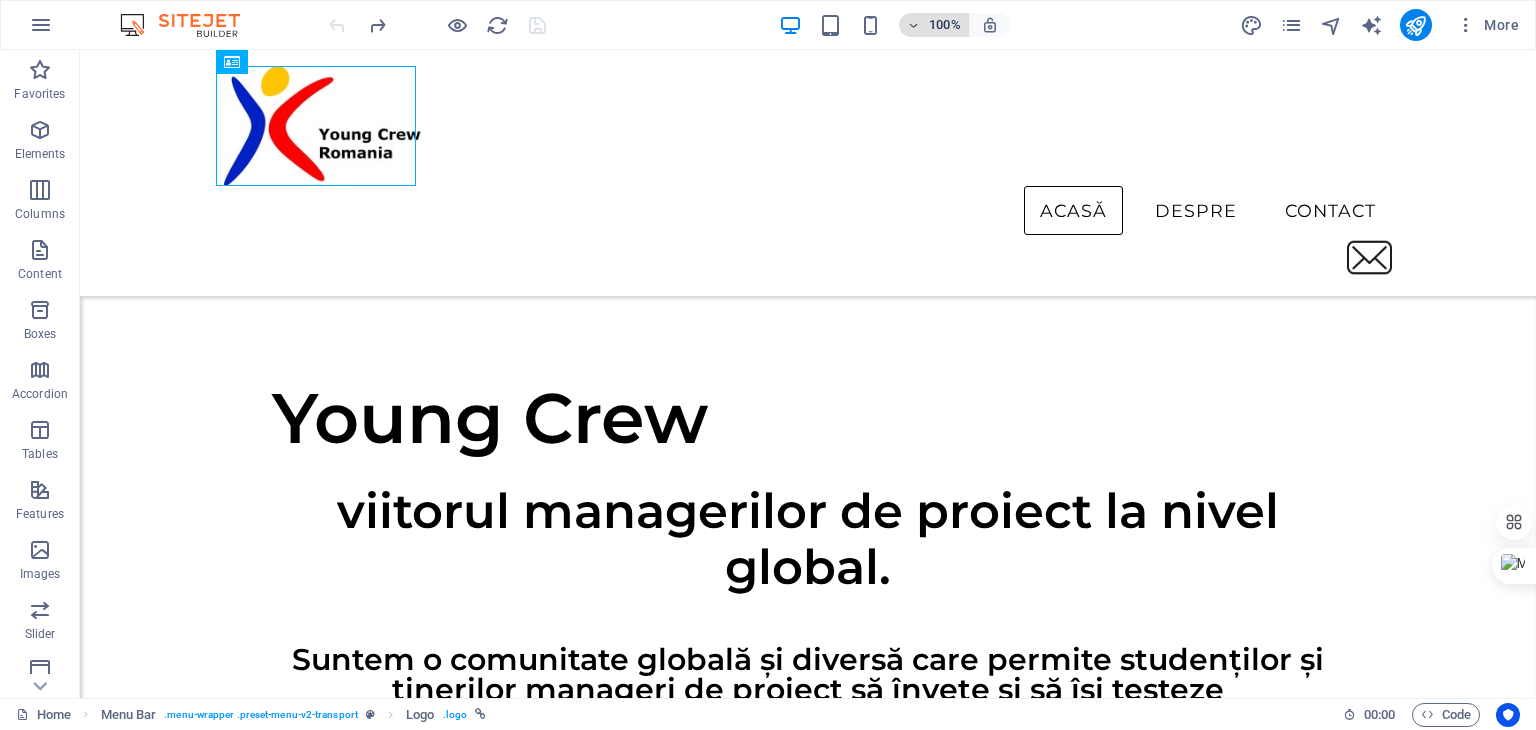 click at bounding box center [914, 25] 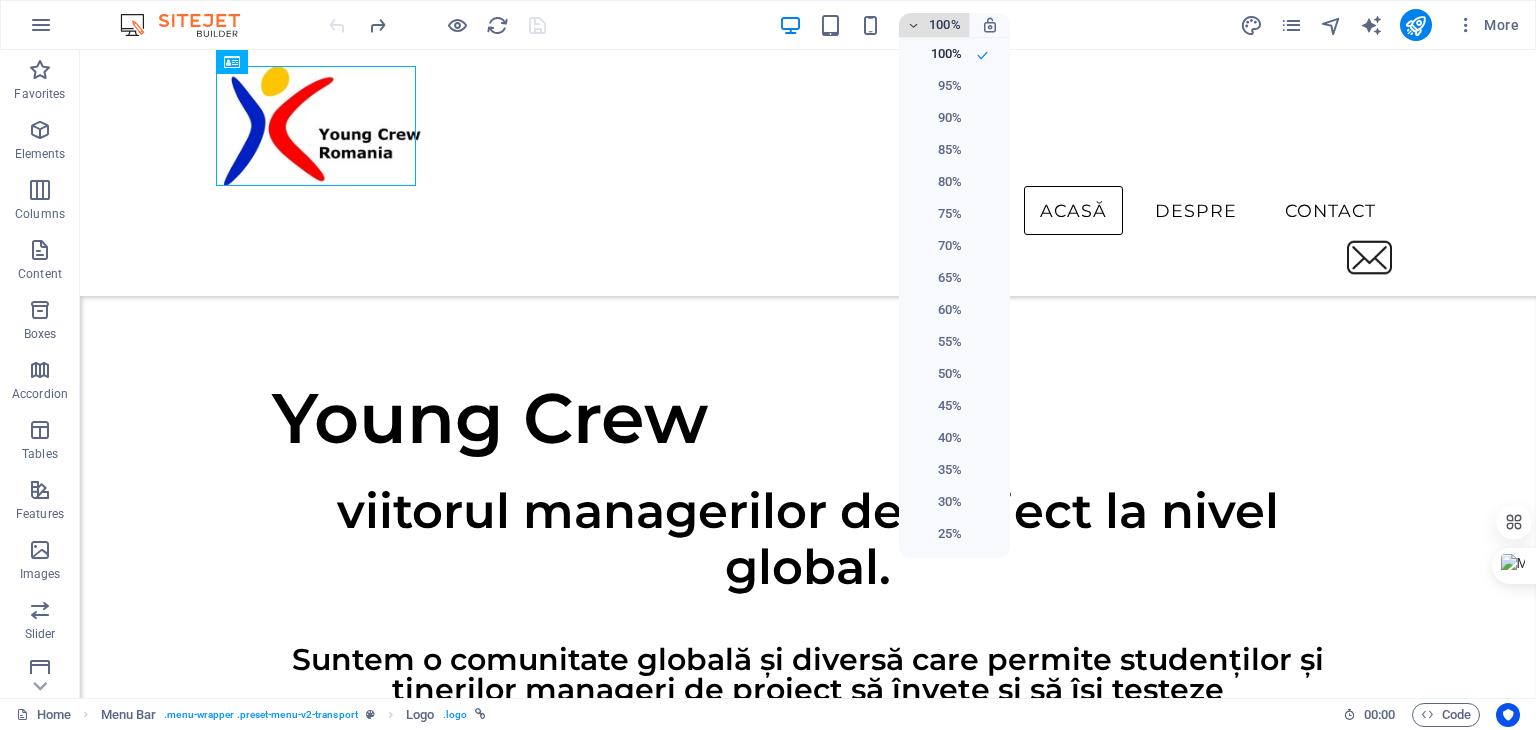 click at bounding box center [768, 365] 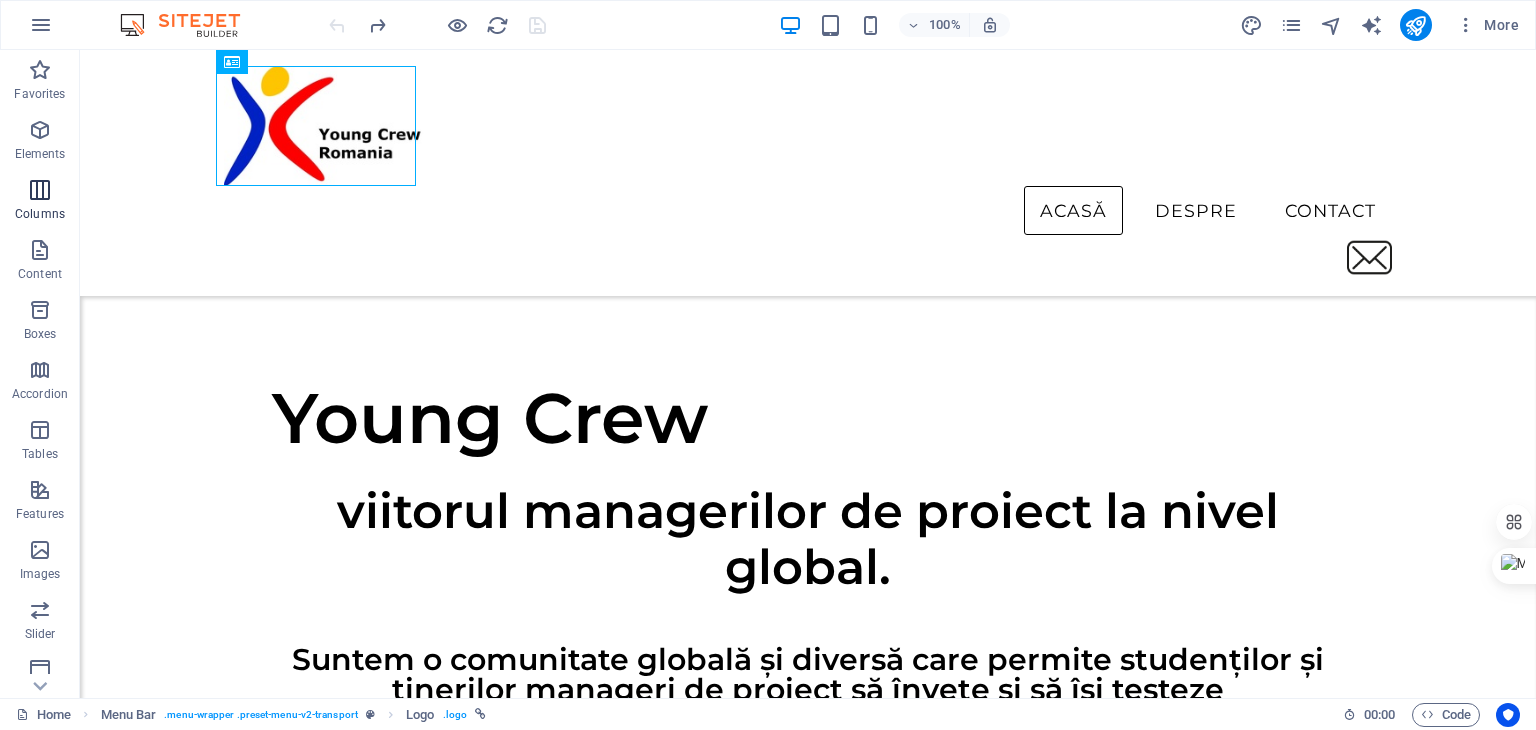 click on "Columns" at bounding box center [40, 202] 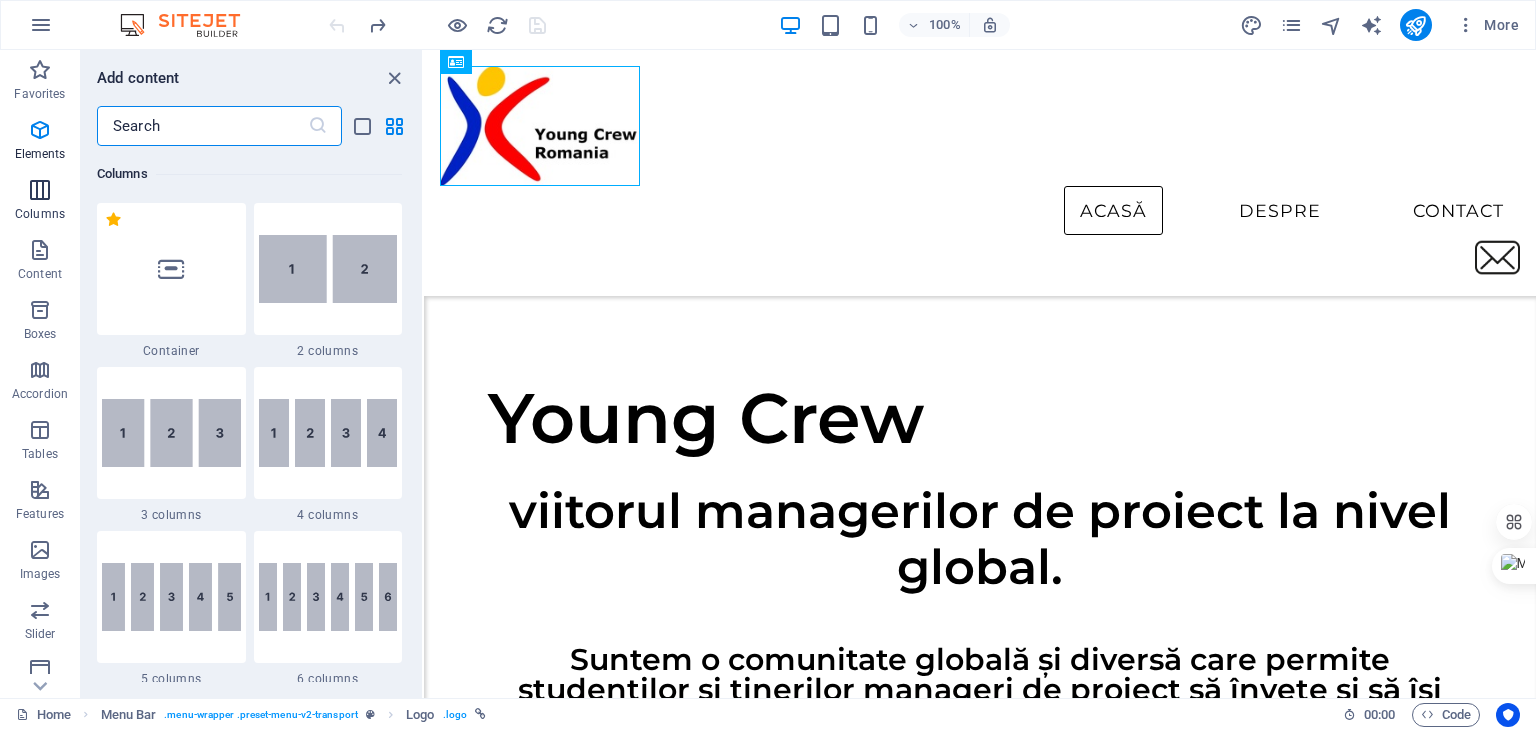 scroll, scrollTop: 990, scrollLeft: 0, axis: vertical 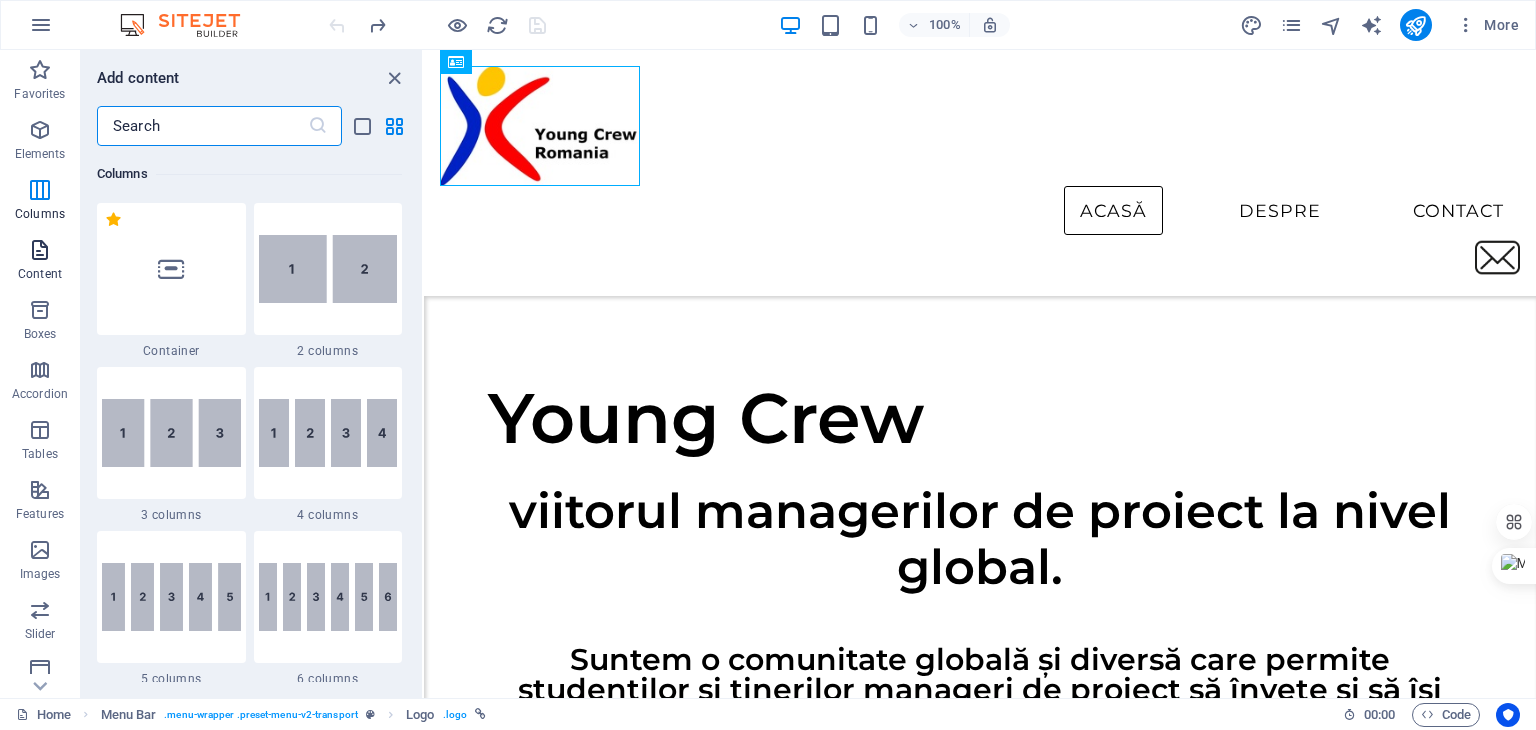 click at bounding box center (40, 250) 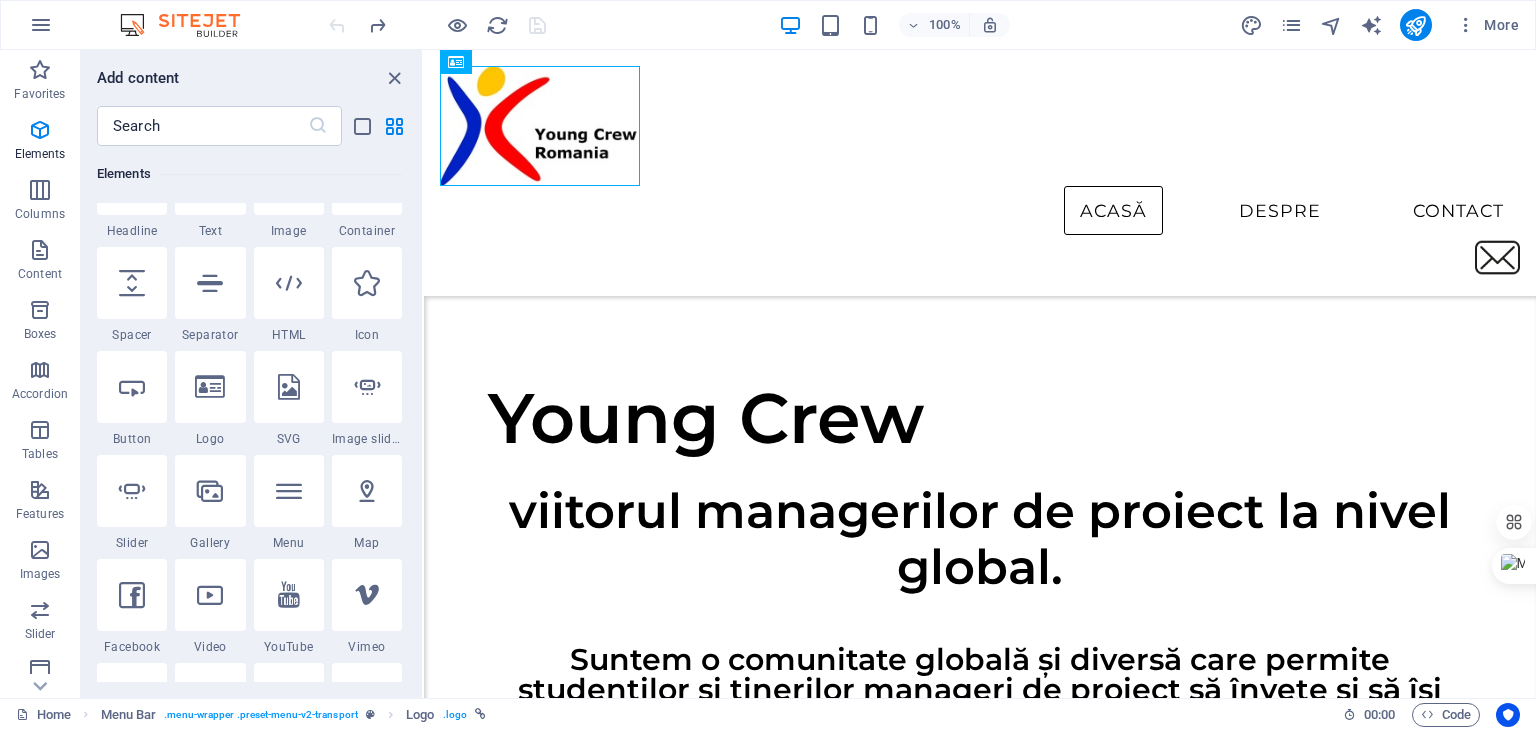 scroll, scrollTop: 300, scrollLeft: 0, axis: vertical 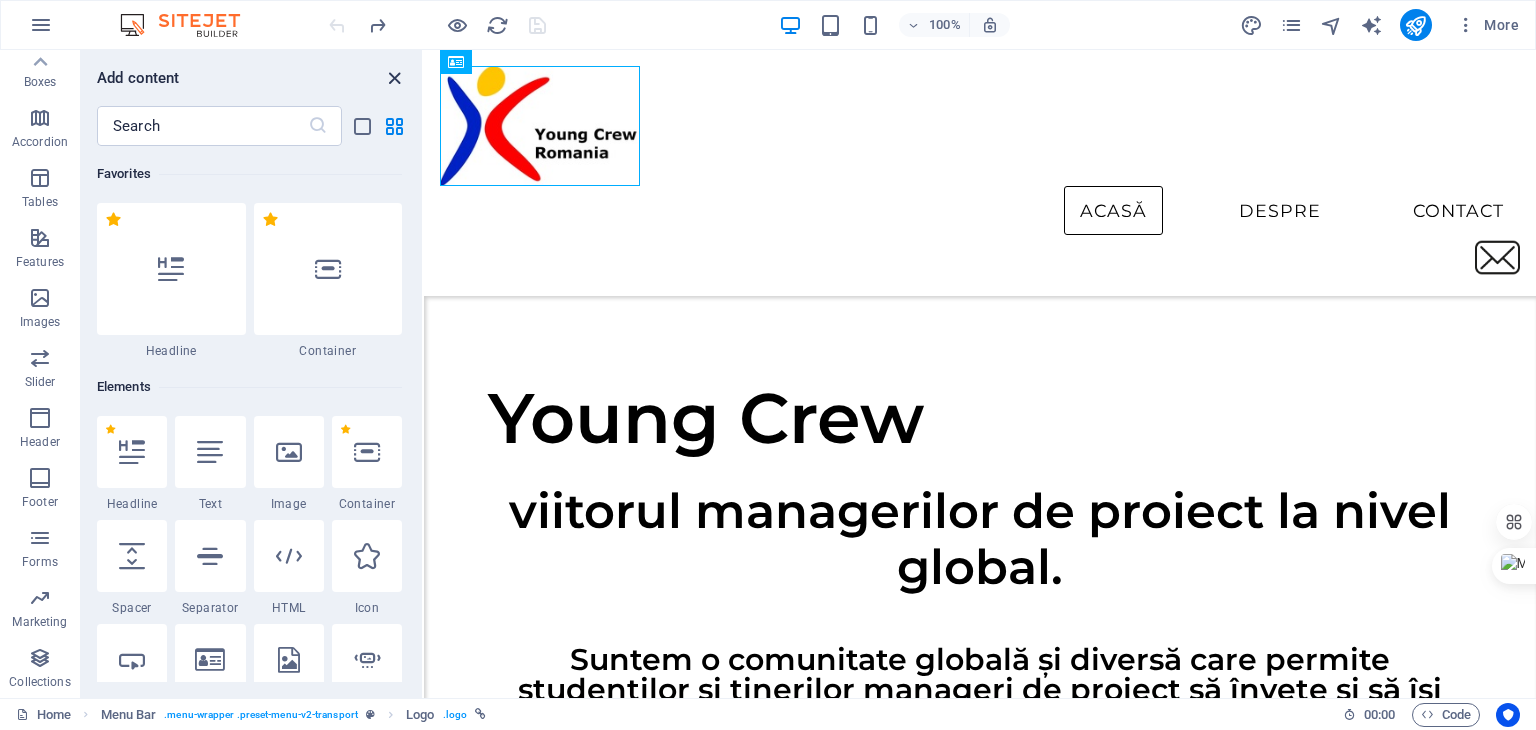 click at bounding box center (394, 78) 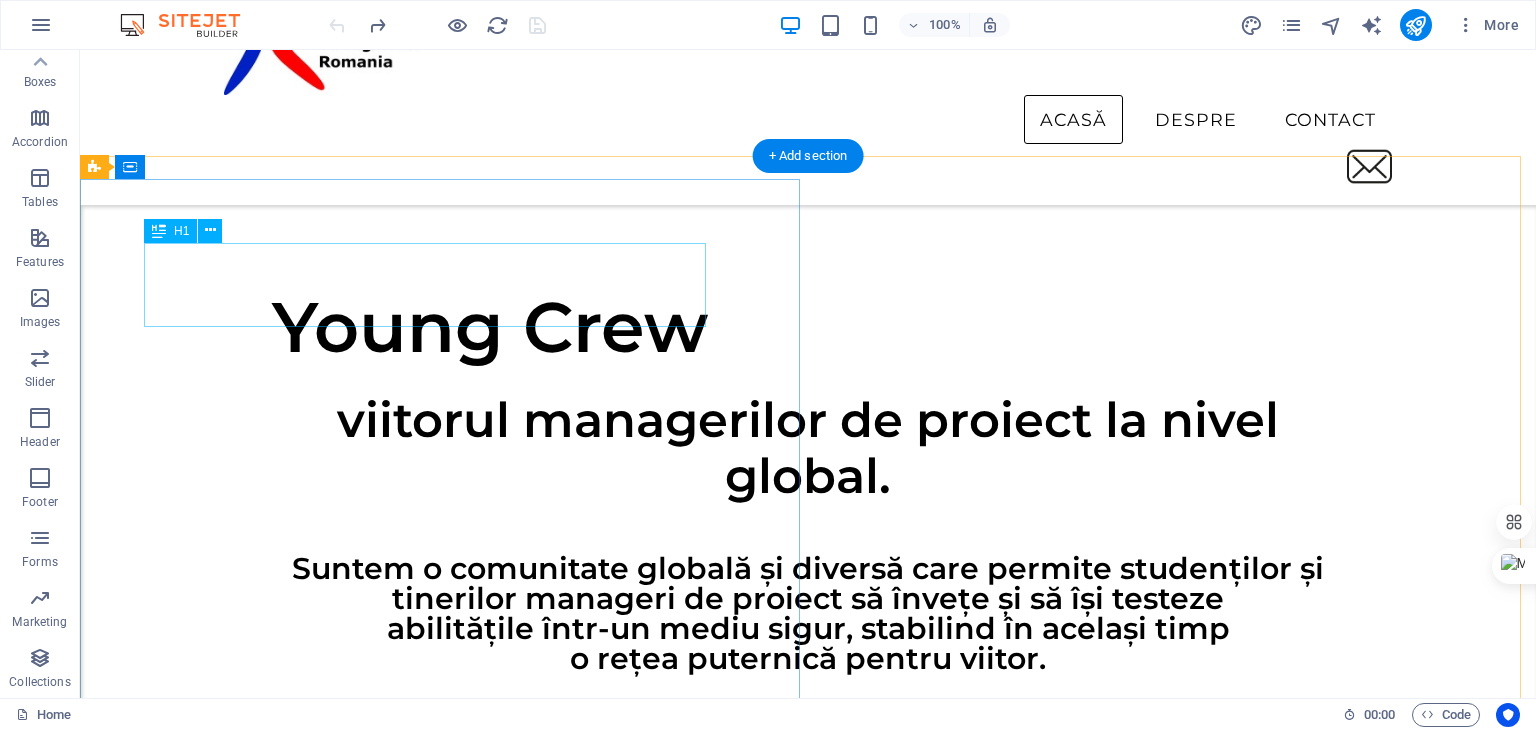 scroll, scrollTop: 0, scrollLeft: 0, axis: both 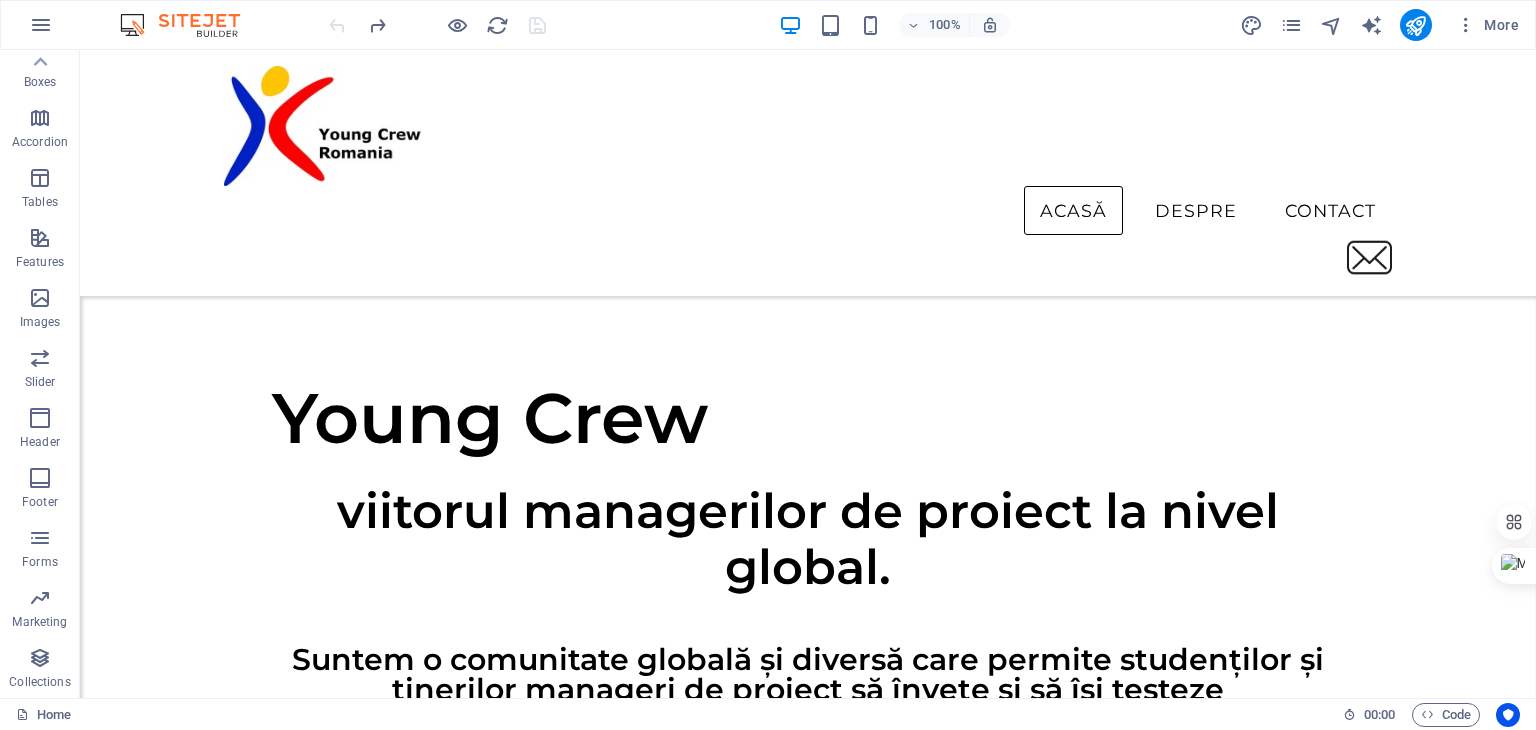 click at bounding box center (190, 25) 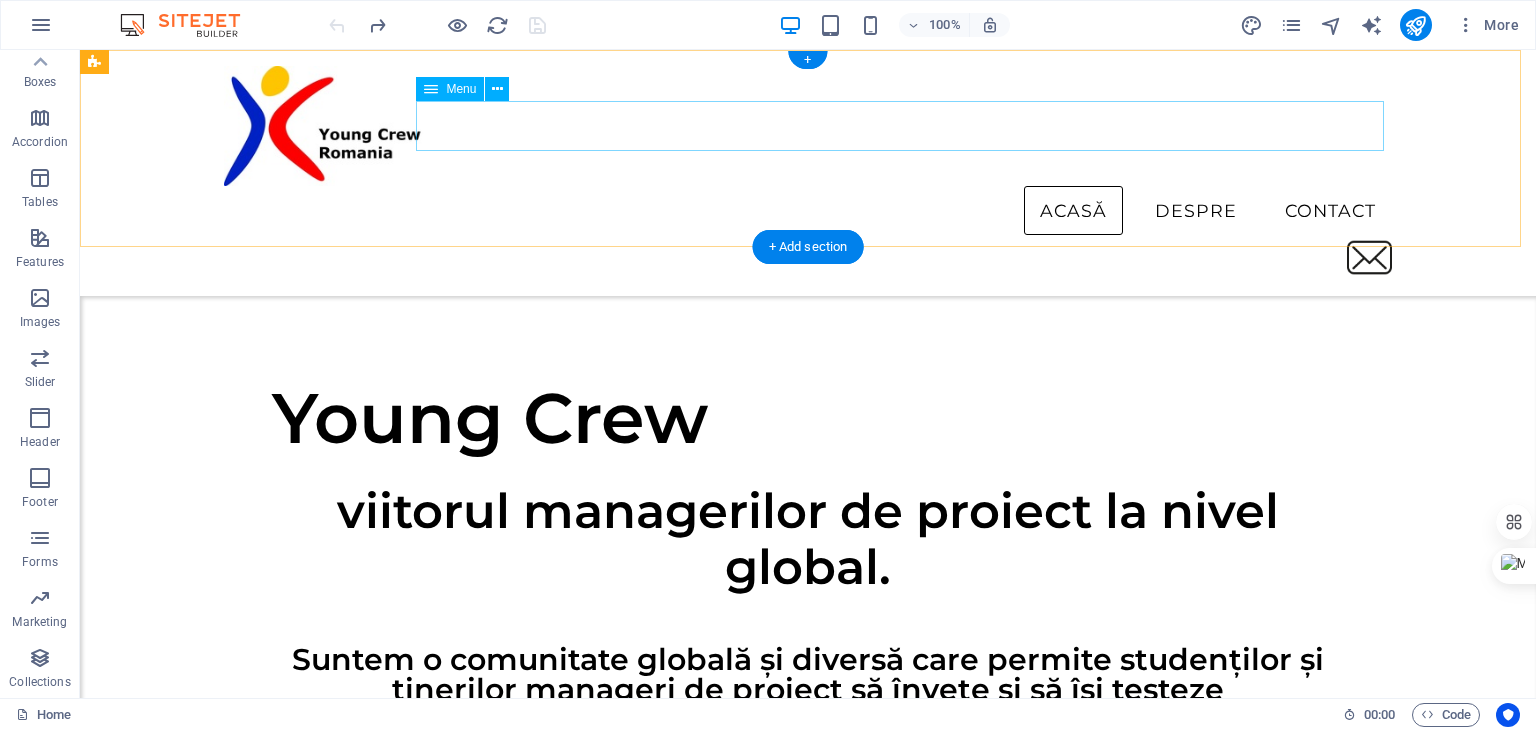 click on "Acasă Despre Contact" at bounding box center (808, 211) 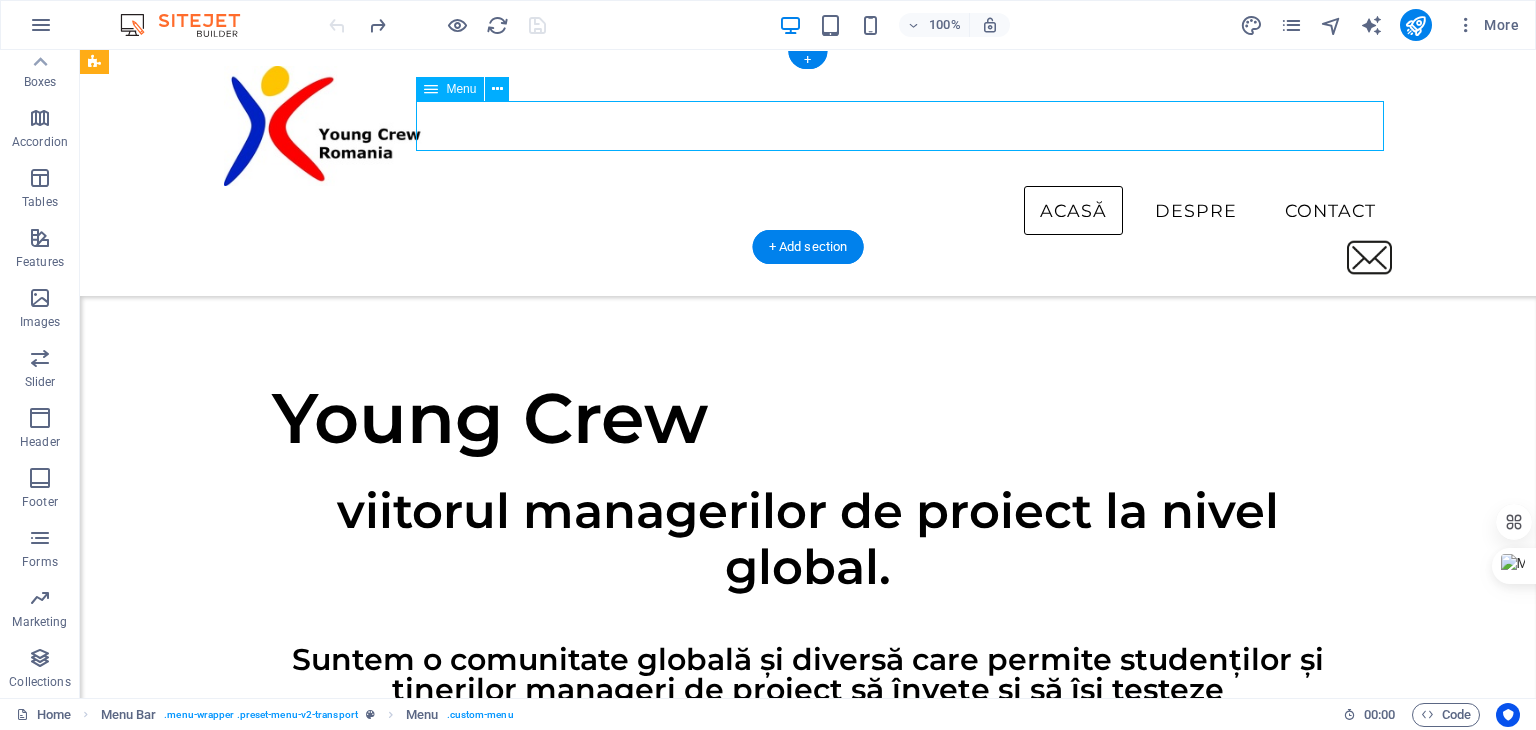 click on "Acasă Despre Contact" at bounding box center [808, 211] 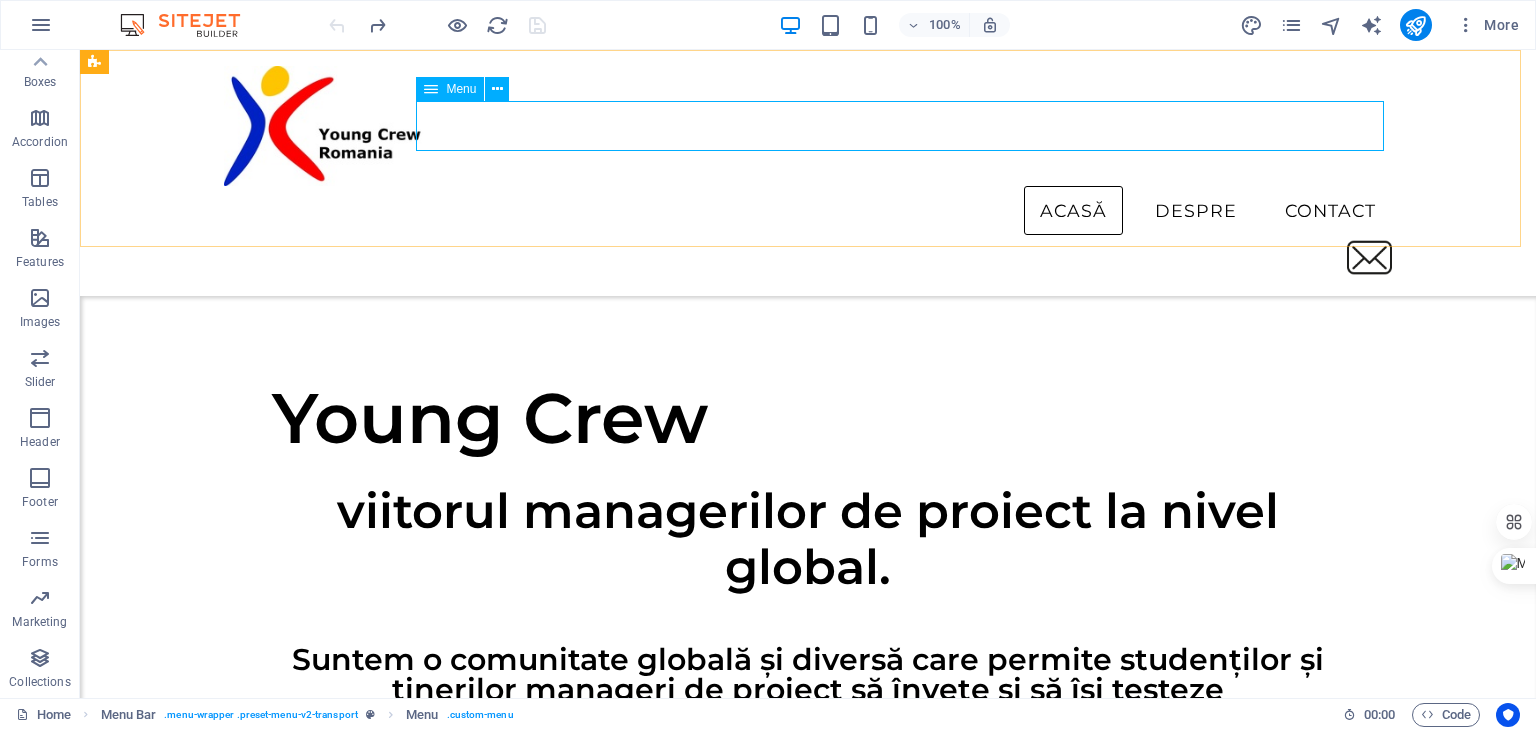 click on "Menu" at bounding box center (461, 89) 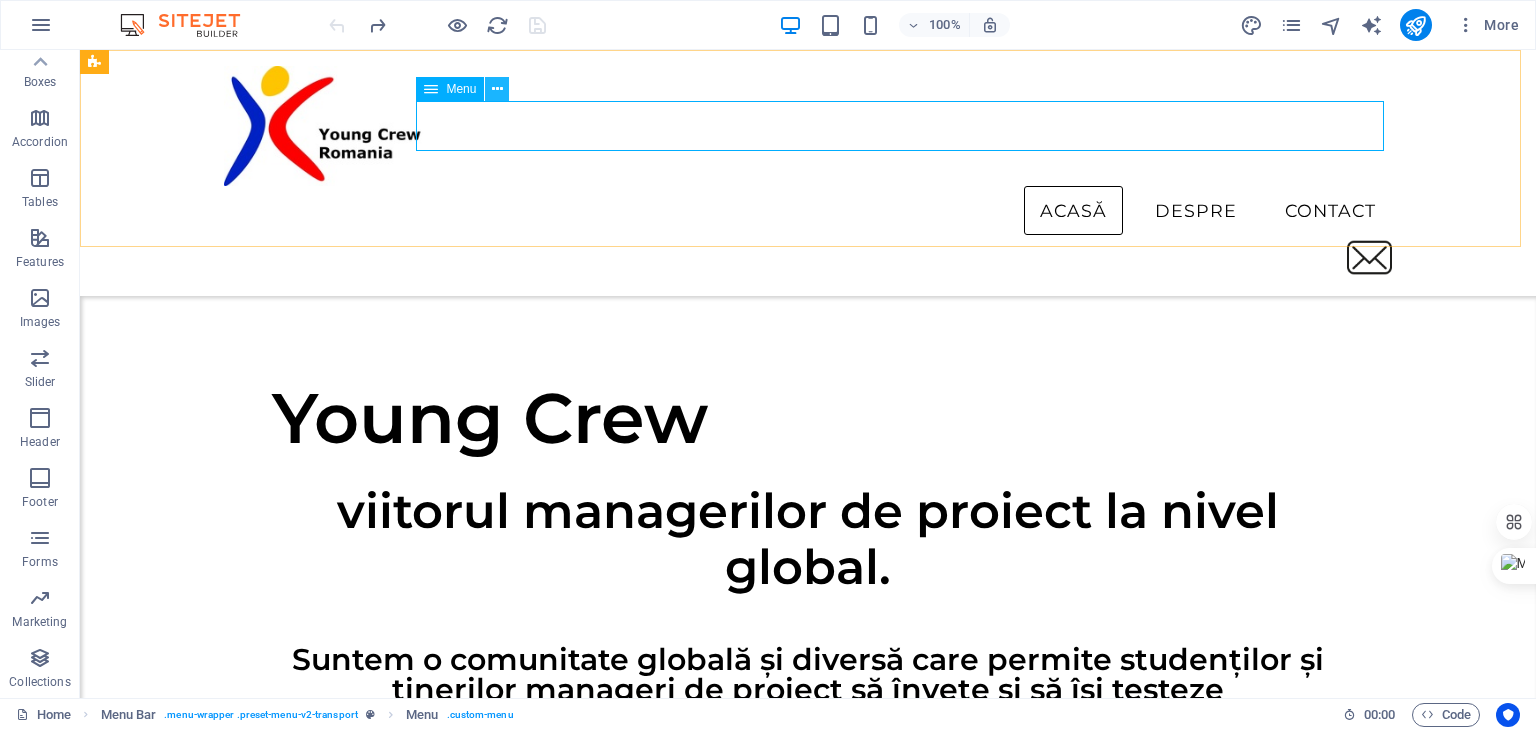 click at bounding box center (497, 89) 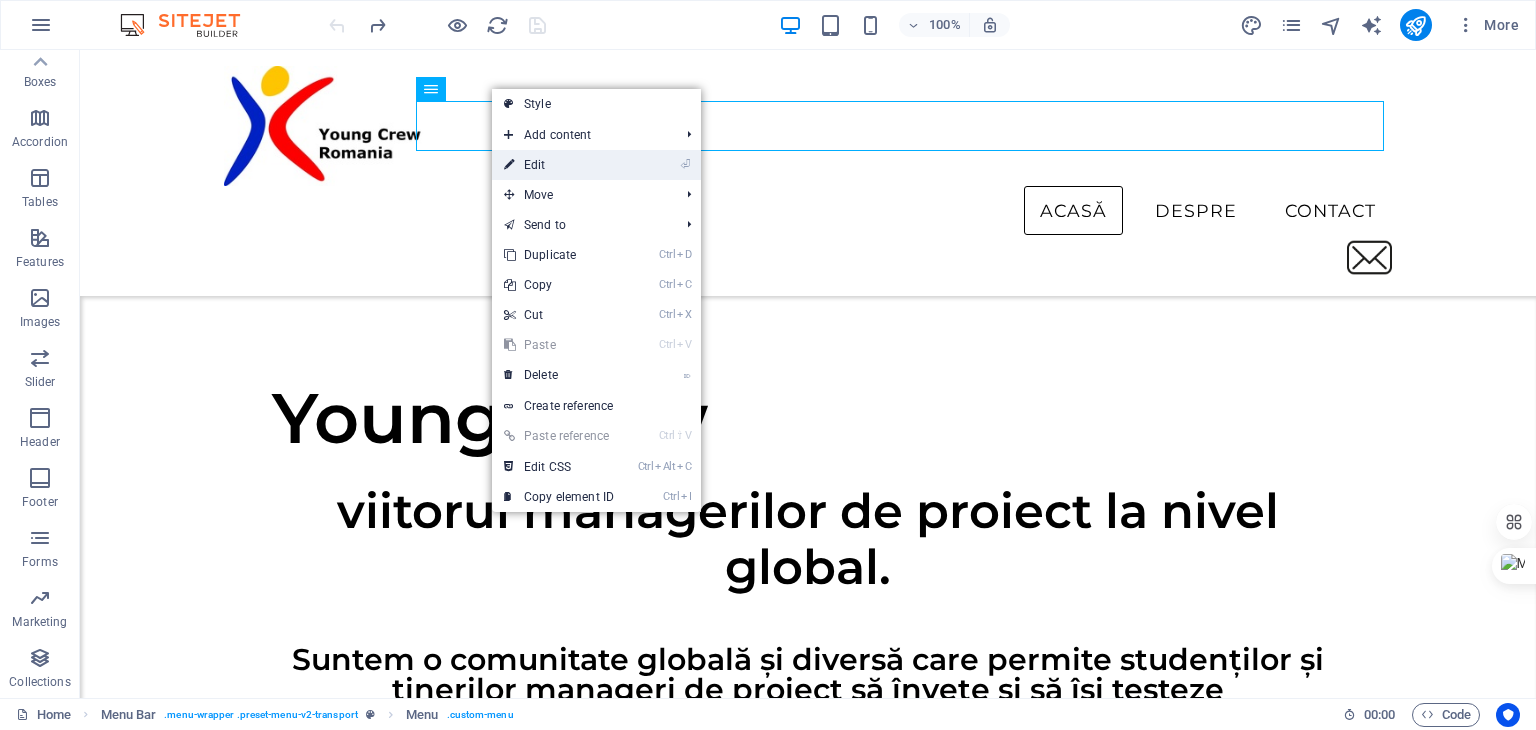click on "⏎  Edit" at bounding box center (596, 165) 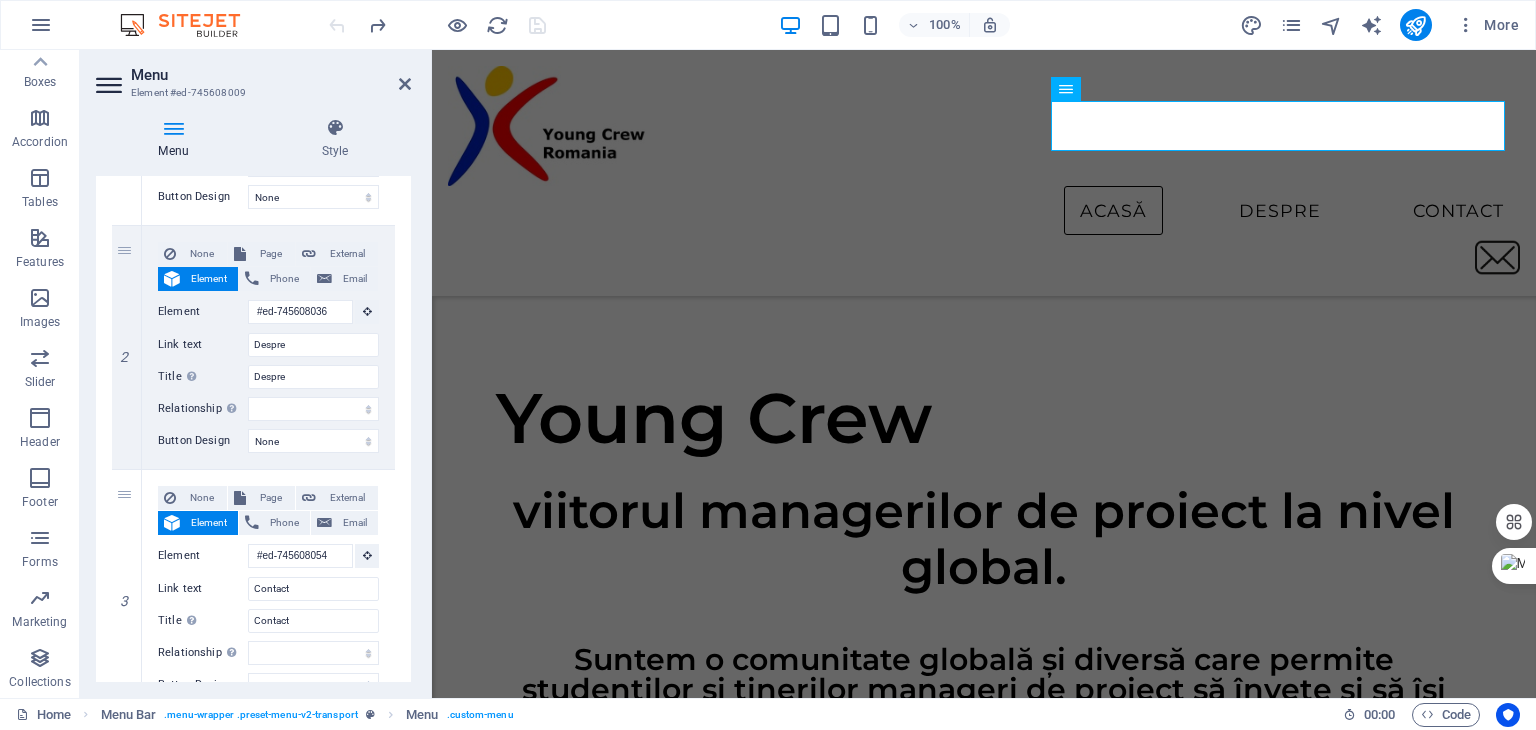scroll, scrollTop: 400, scrollLeft: 0, axis: vertical 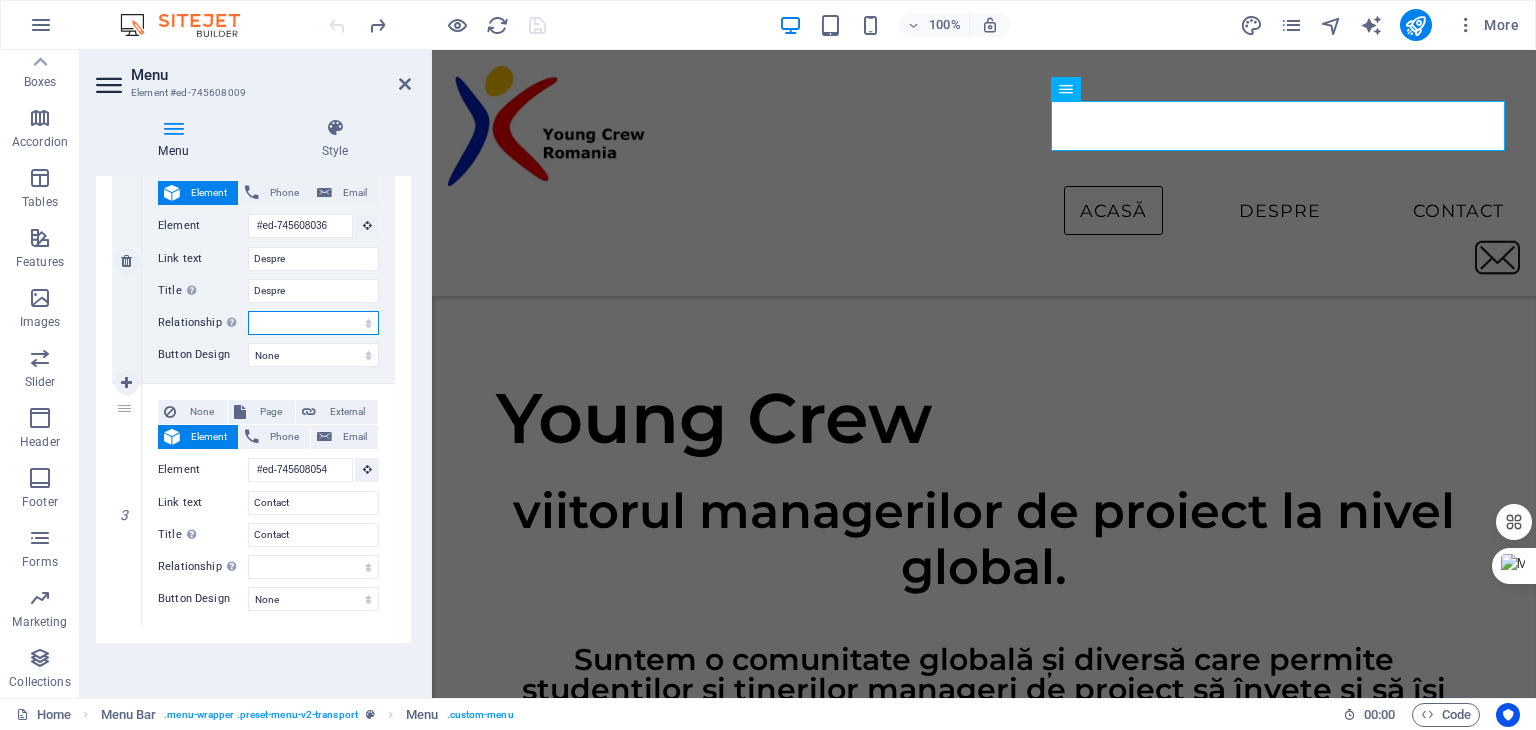 click on "alternate author bookmark external help license next nofollow noreferrer noopener prev search tag" at bounding box center [313, 323] 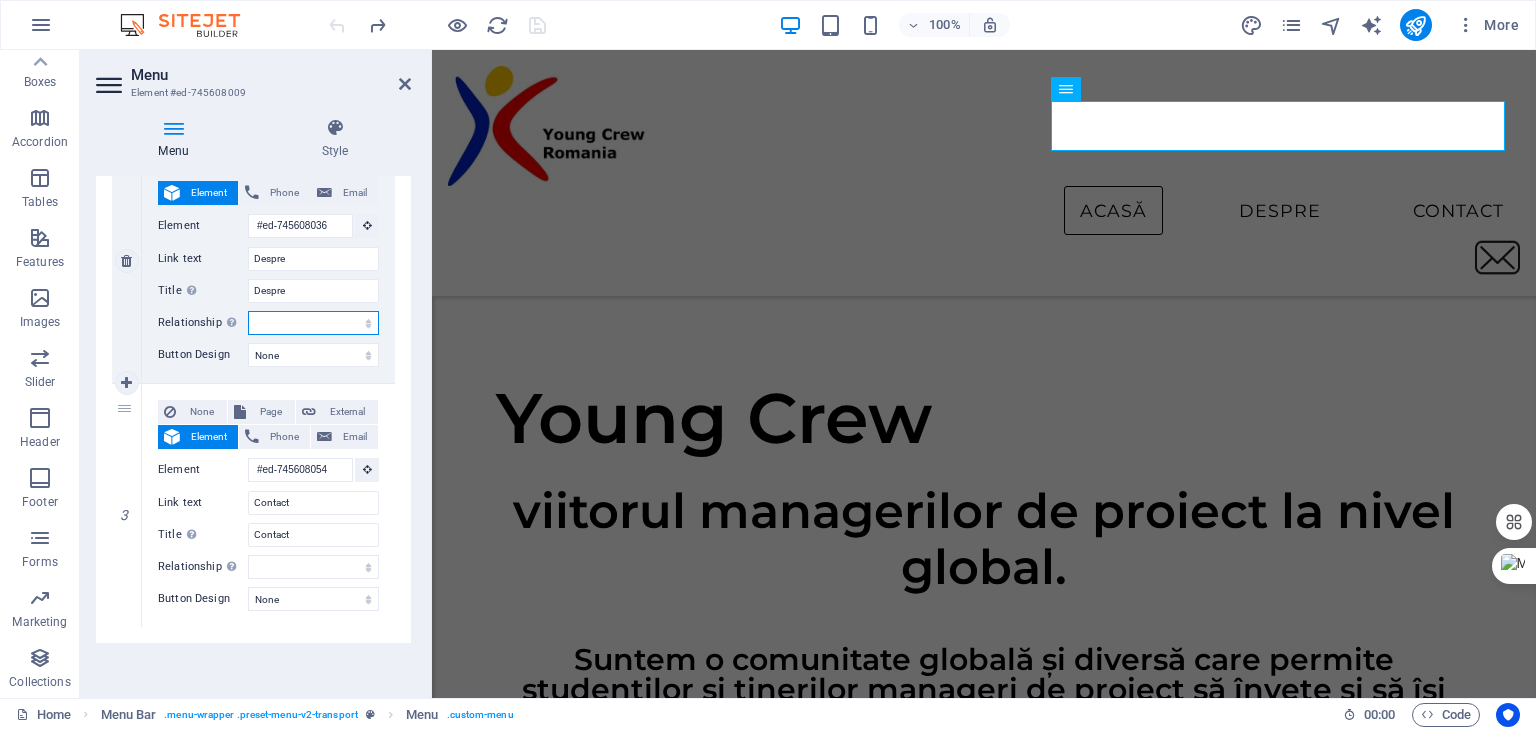 click on "alternate author bookmark external help license next nofollow noreferrer noopener prev search tag" at bounding box center [313, 323] 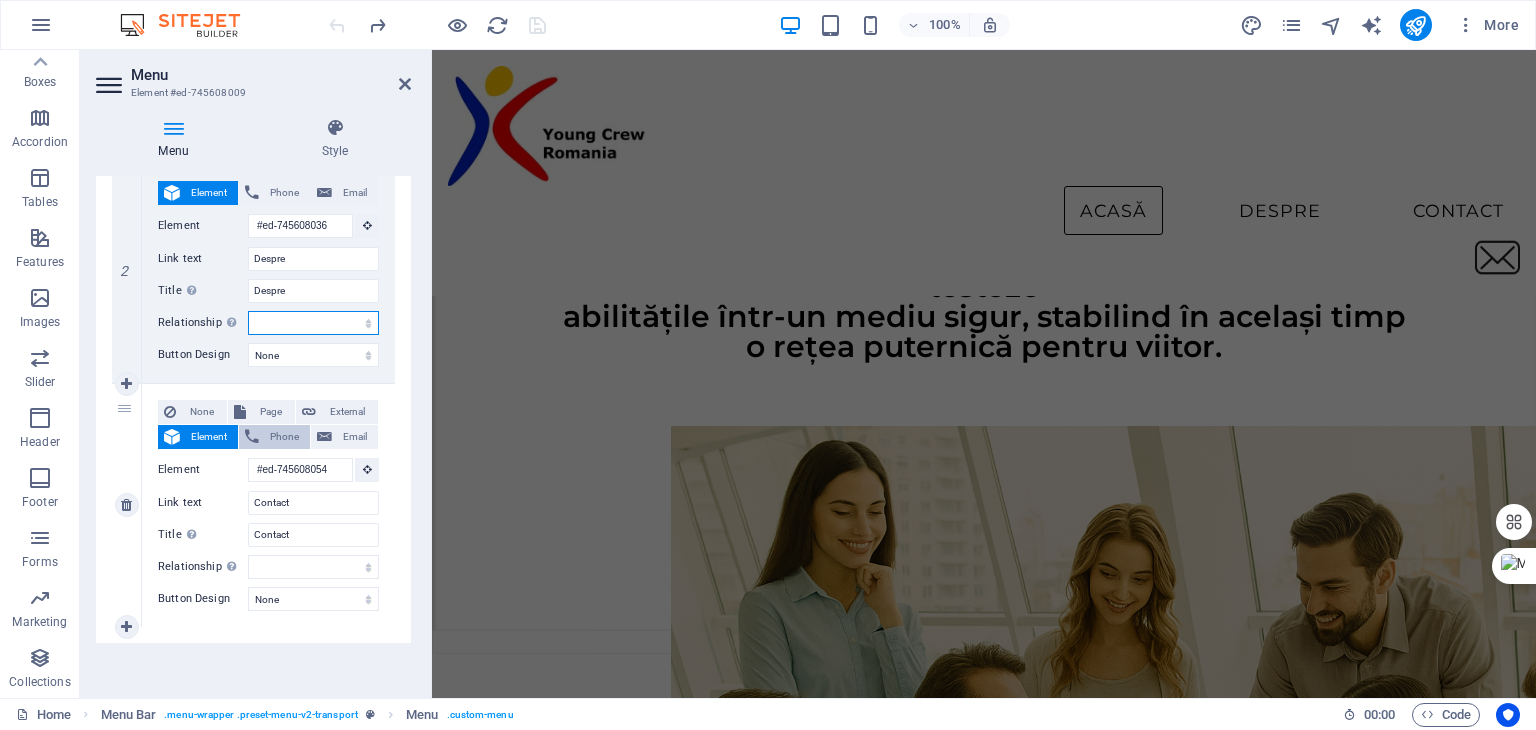 scroll, scrollTop: 0, scrollLeft: 0, axis: both 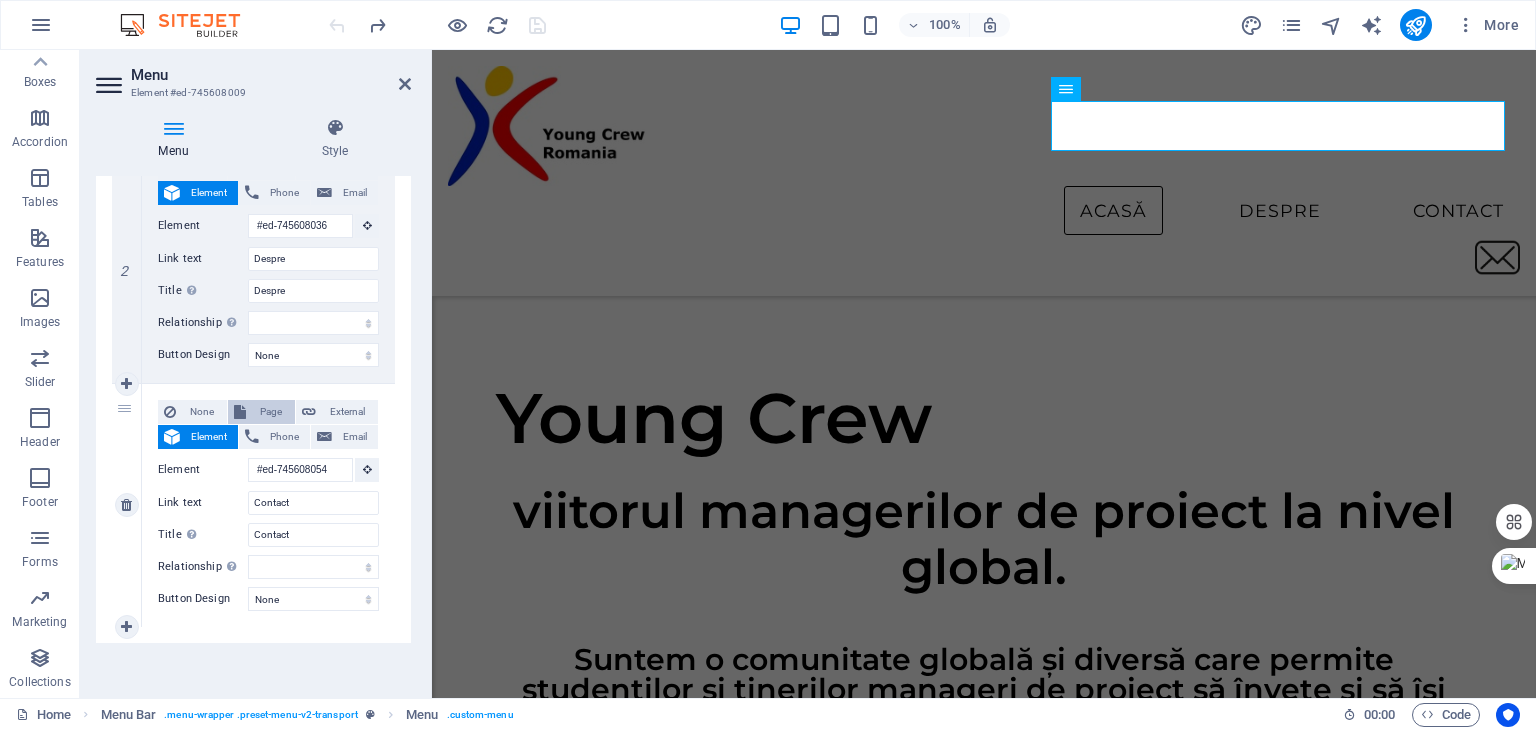 click on "Page" at bounding box center (270, 412) 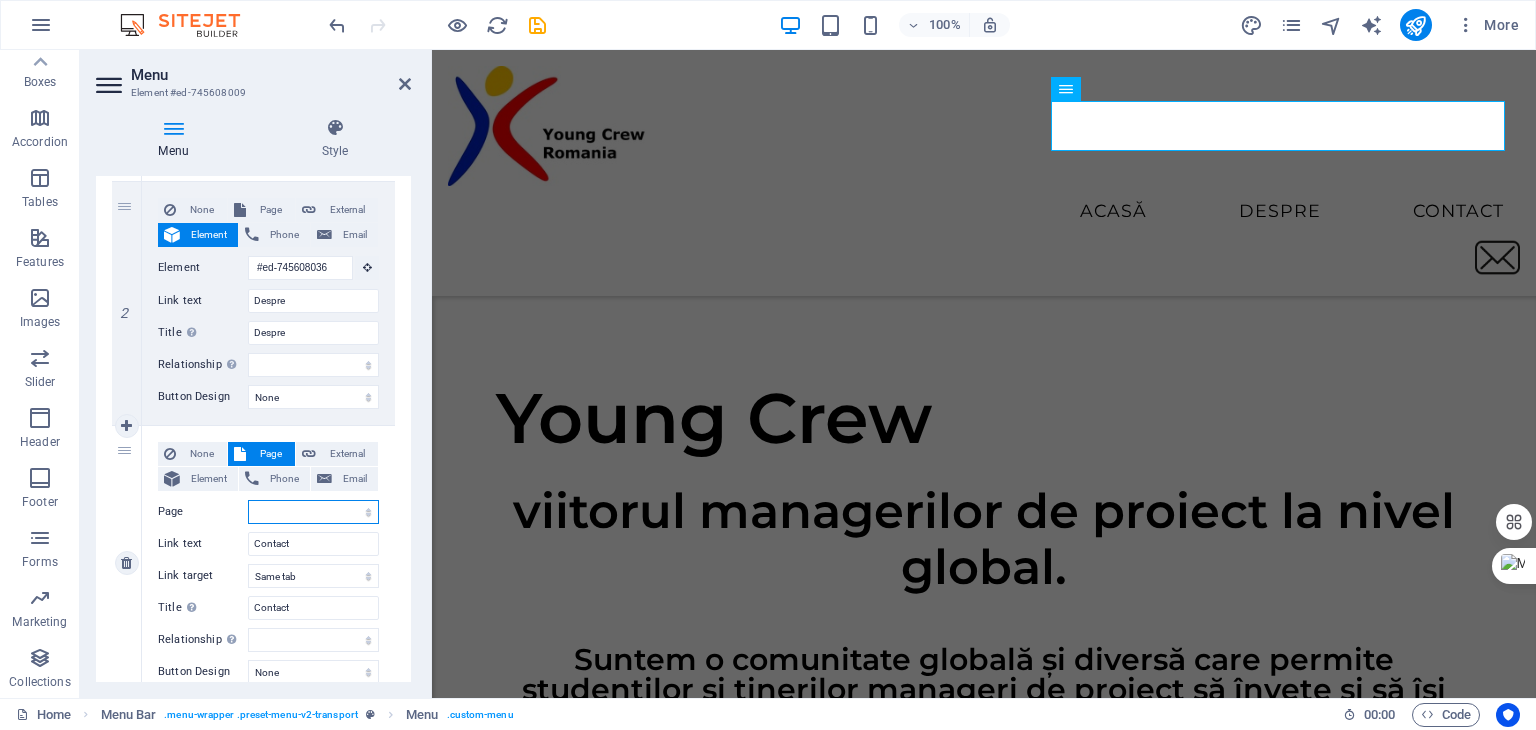 scroll, scrollTop: 402, scrollLeft: 0, axis: vertical 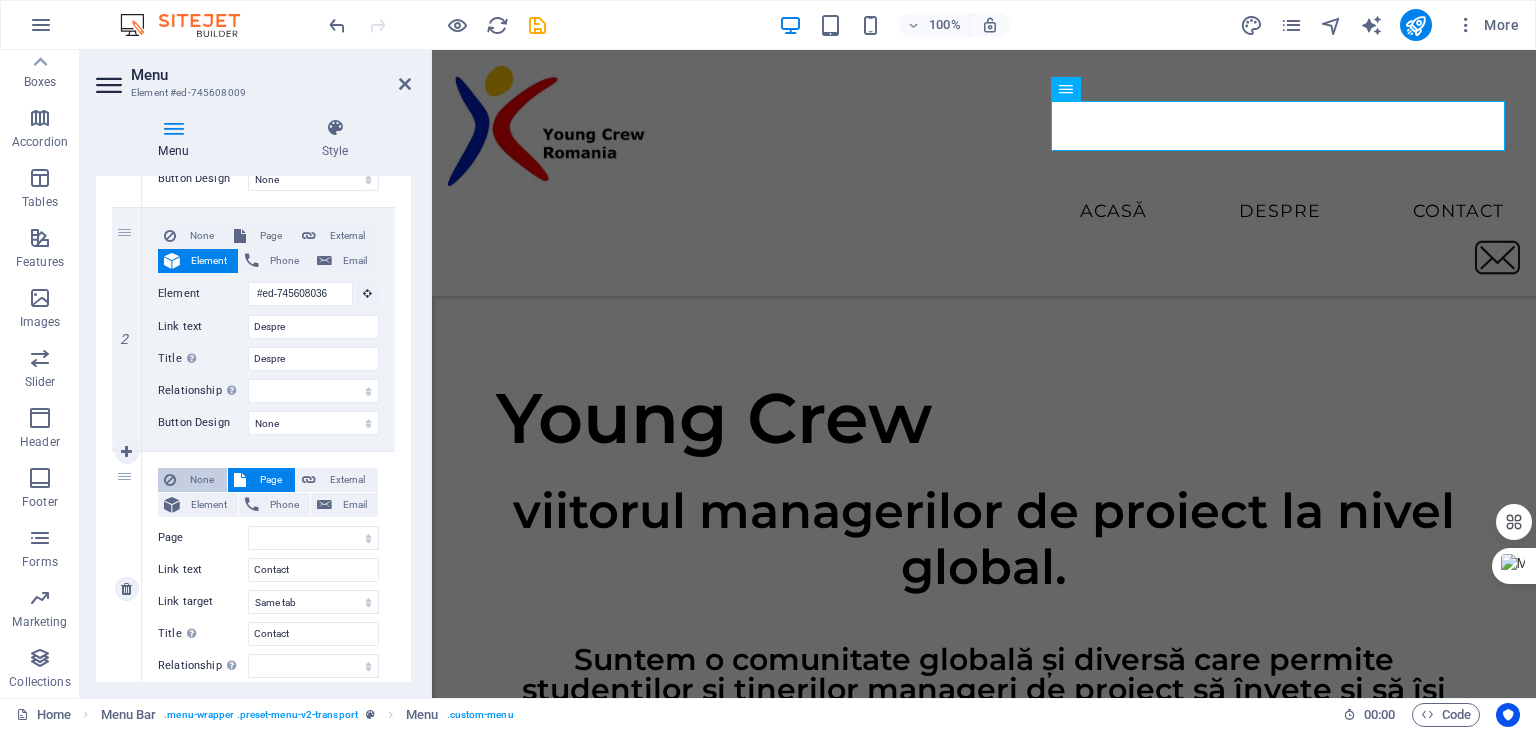click on "None" at bounding box center (201, 480) 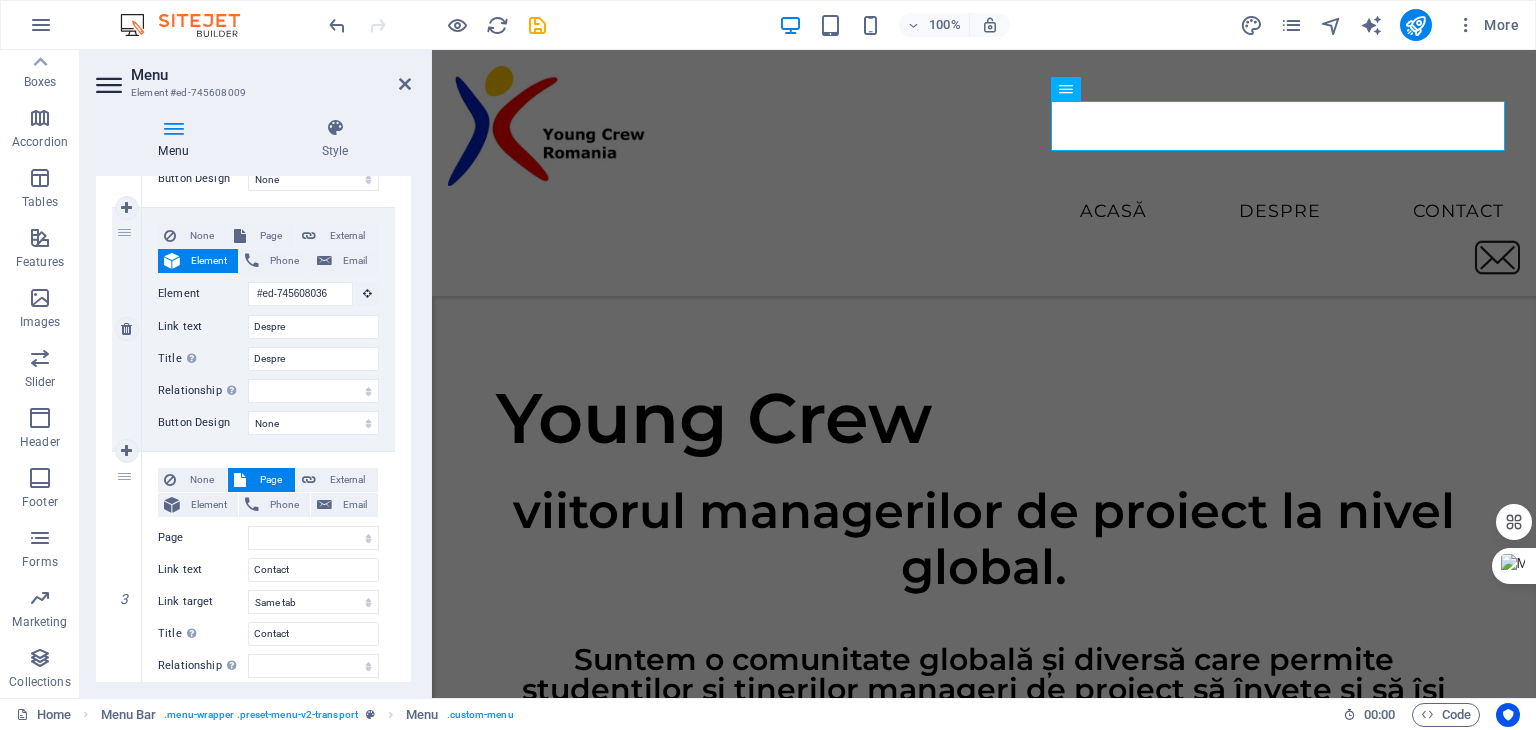 select 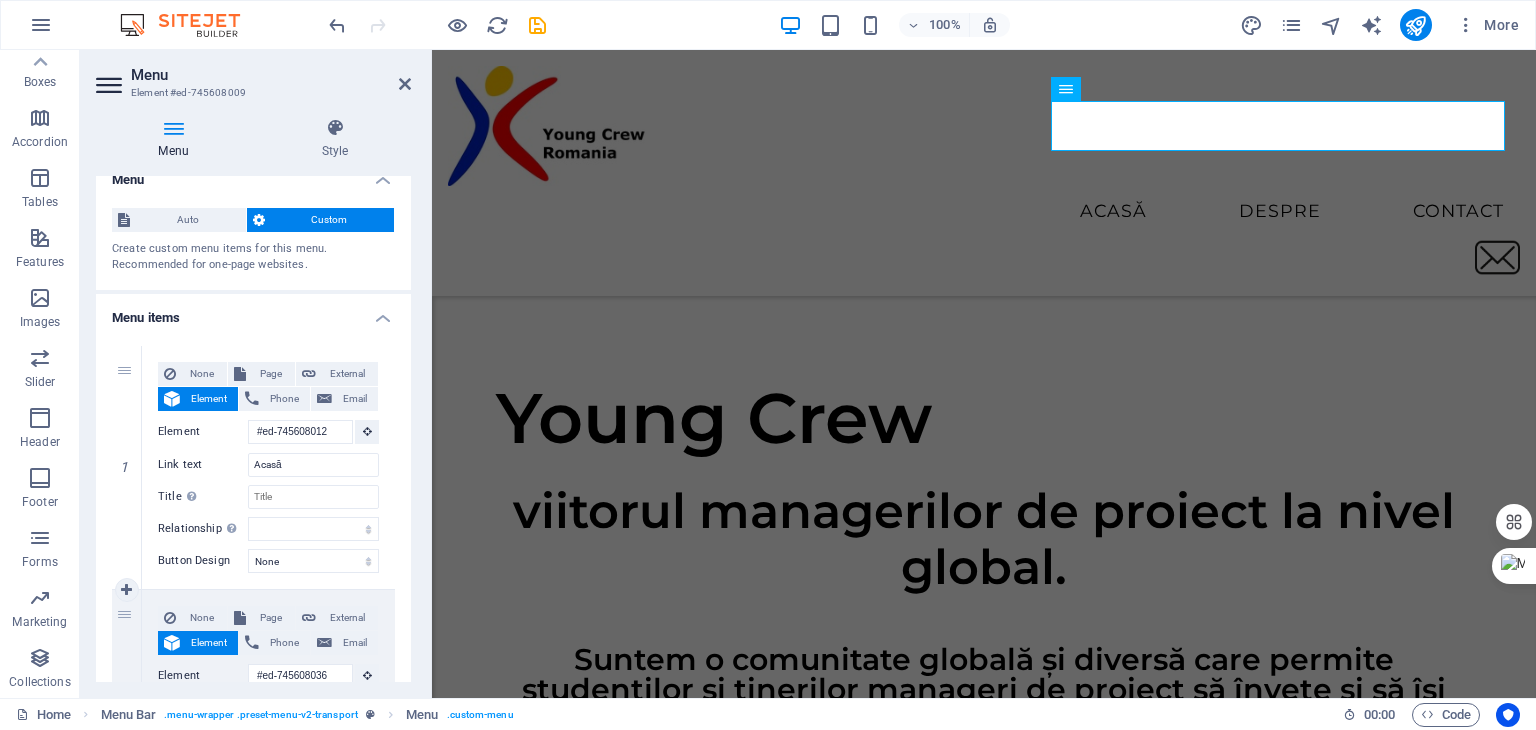 scroll, scrollTop: 0, scrollLeft: 0, axis: both 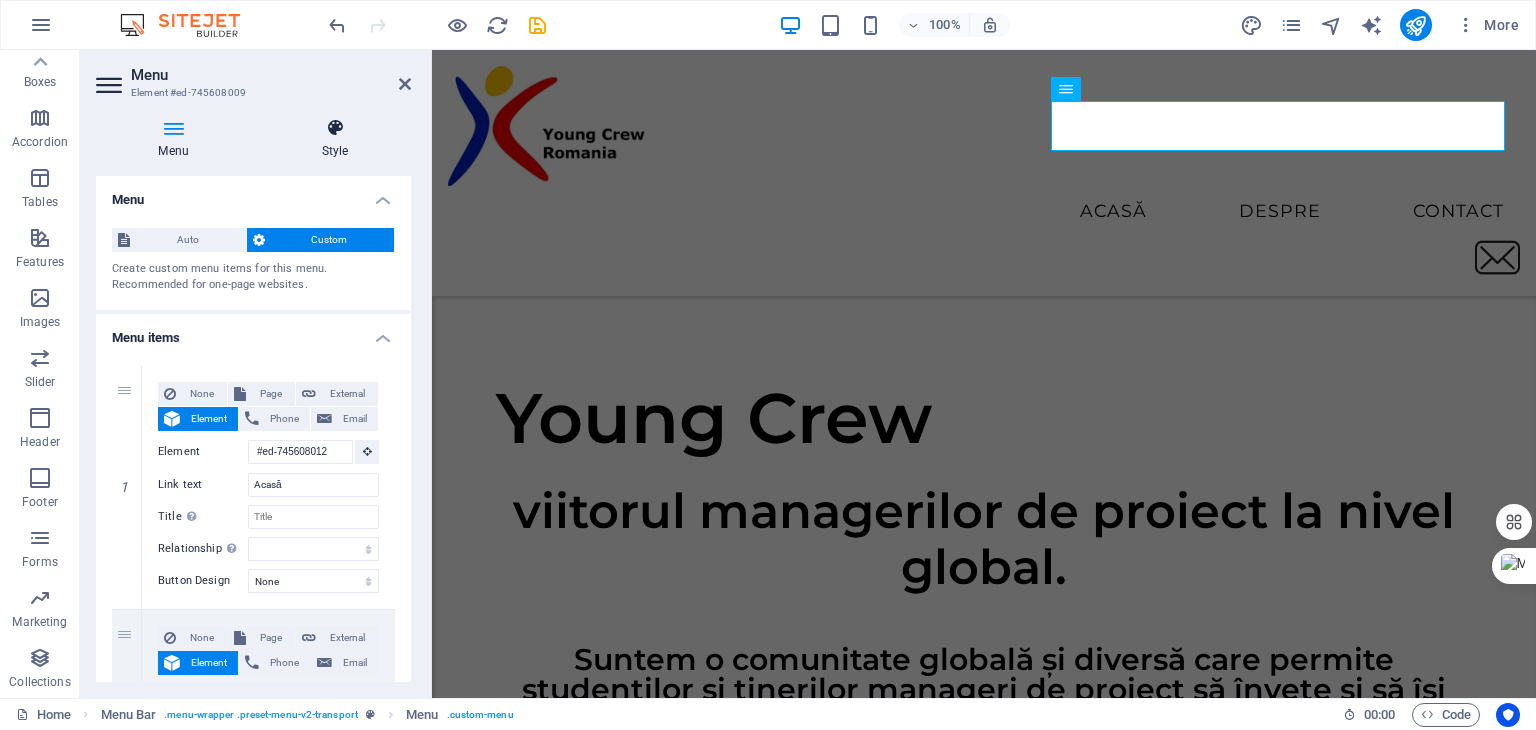 click on "Style" at bounding box center (335, 139) 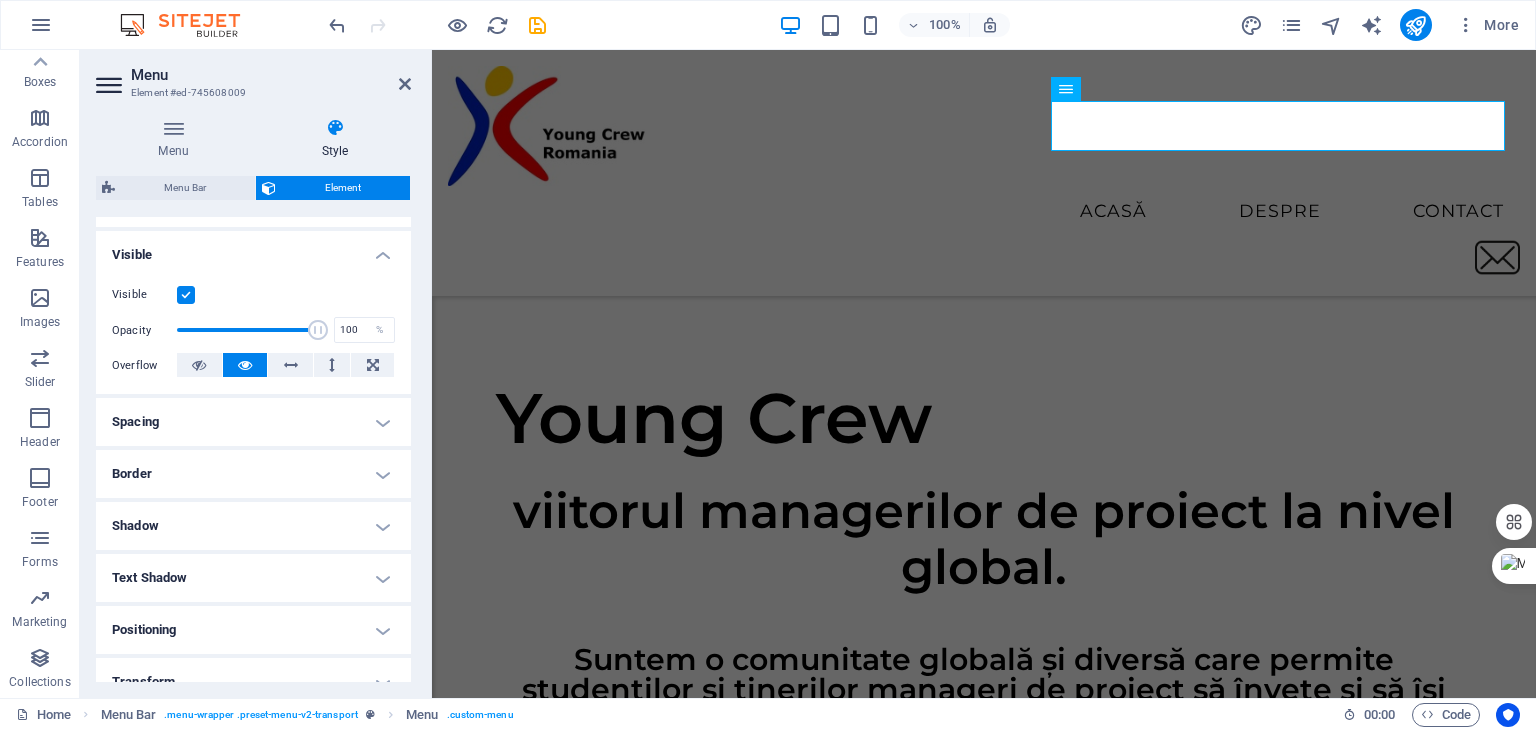 scroll, scrollTop: 380, scrollLeft: 0, axis: vertical 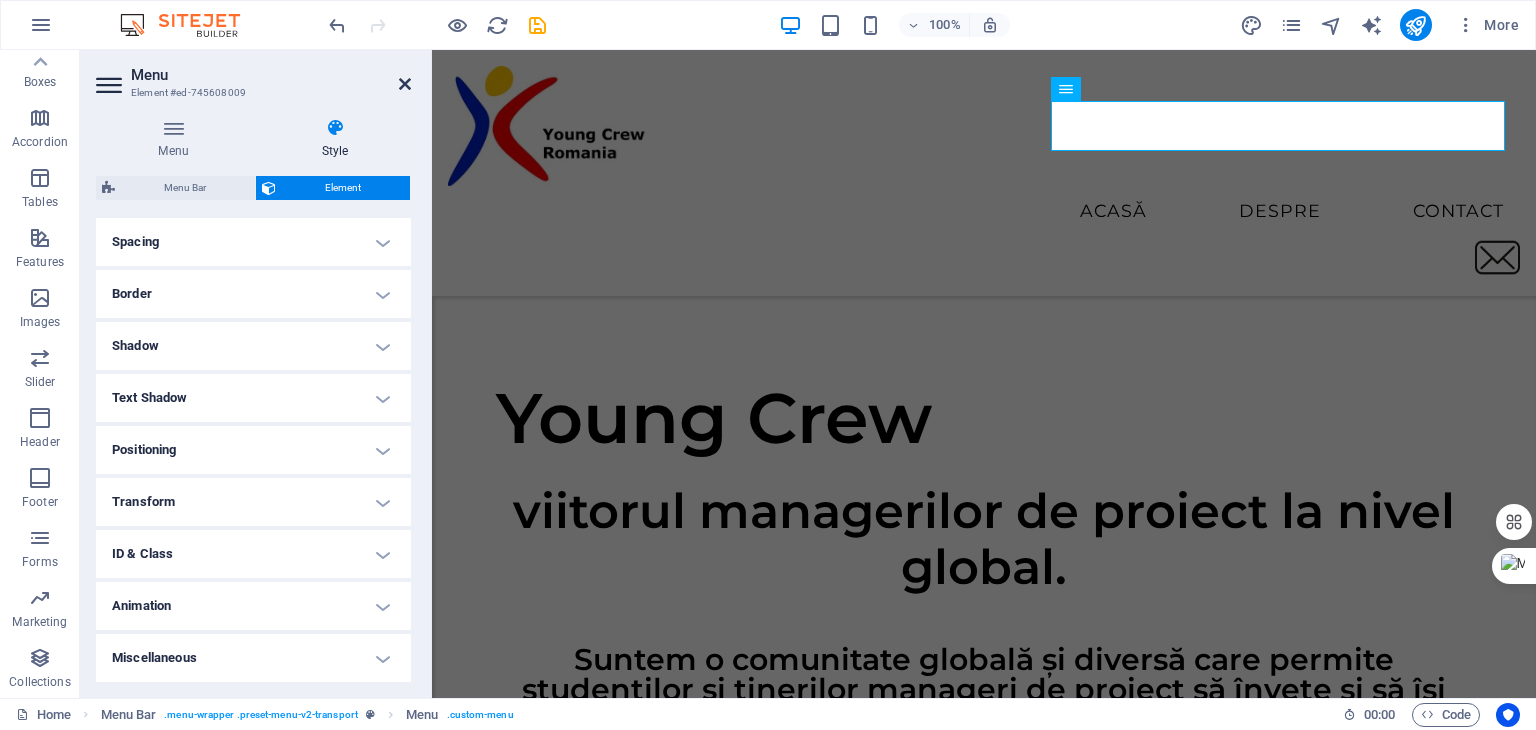 click at bounding box center (405, 84) 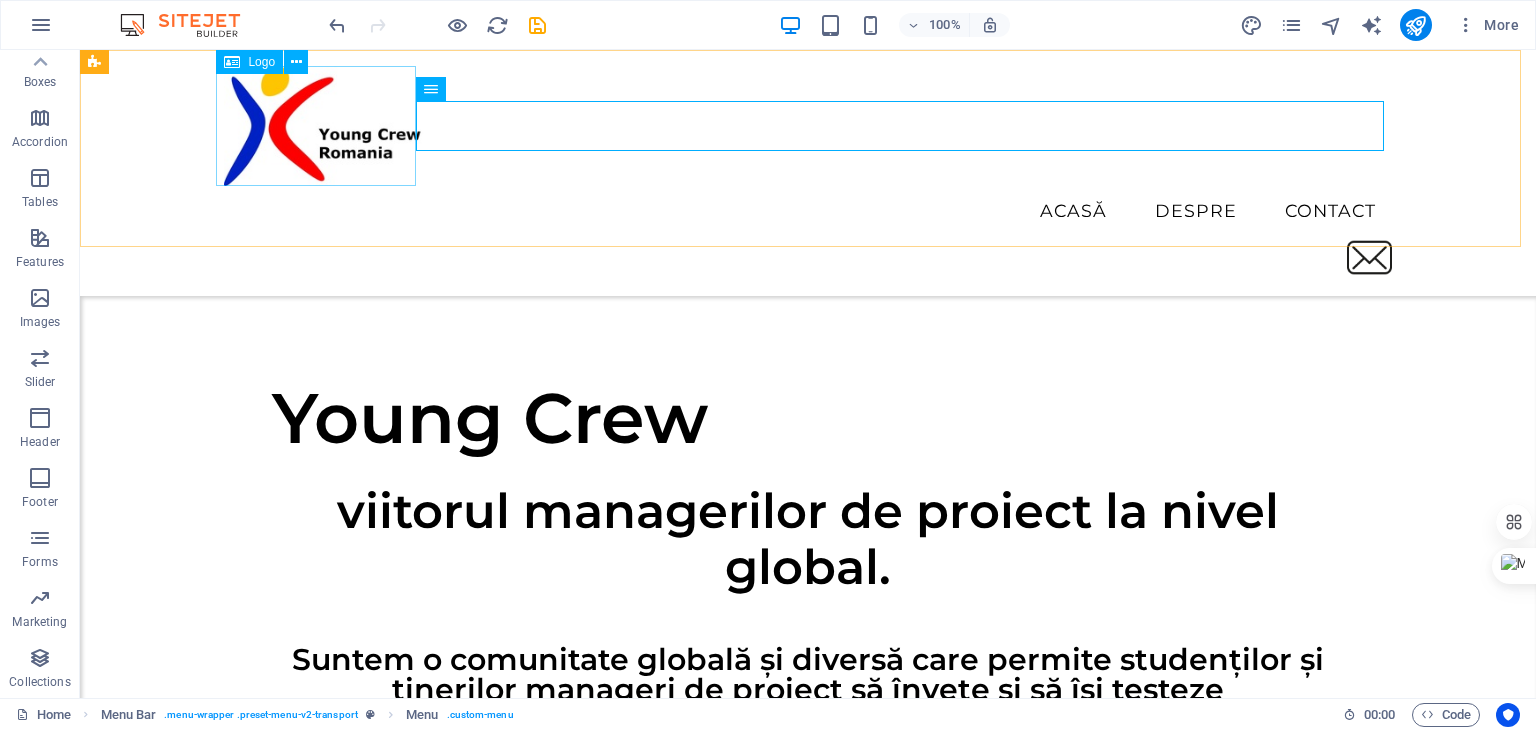 click on "Logo" at bounding box center (249, 62) 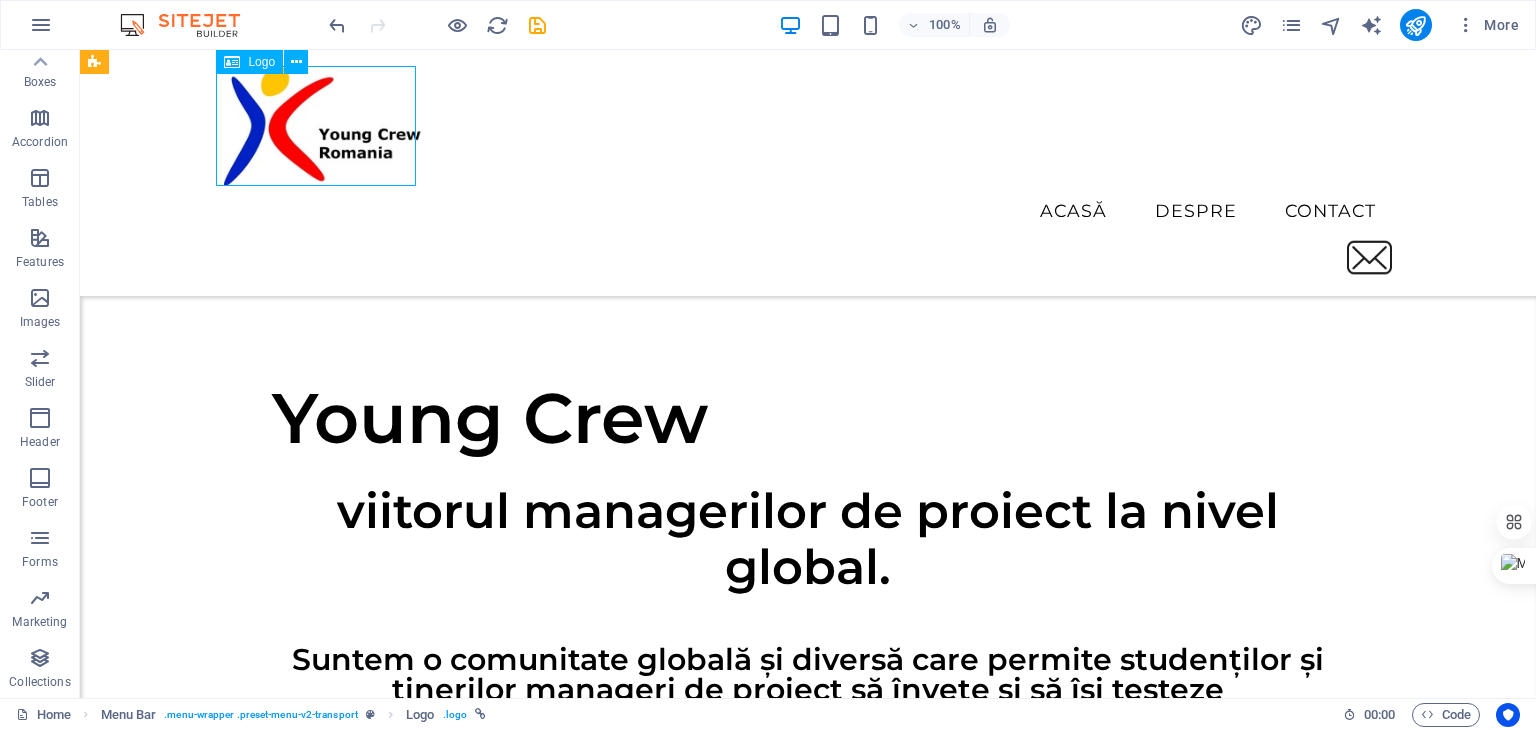 click on "Logo" at bounding box center [249, 62] 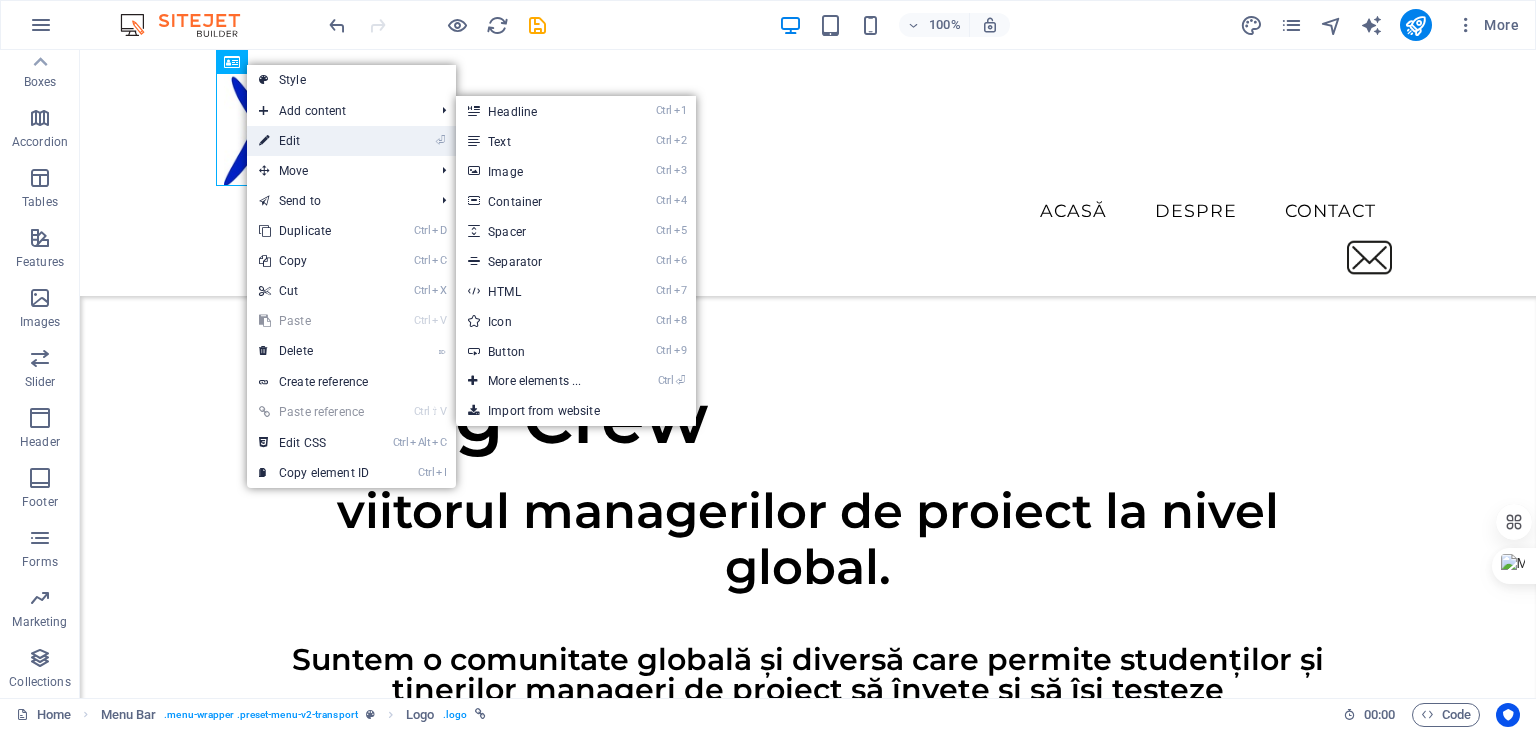 click on "⏎  Edit" at bounding box center [314, 141] 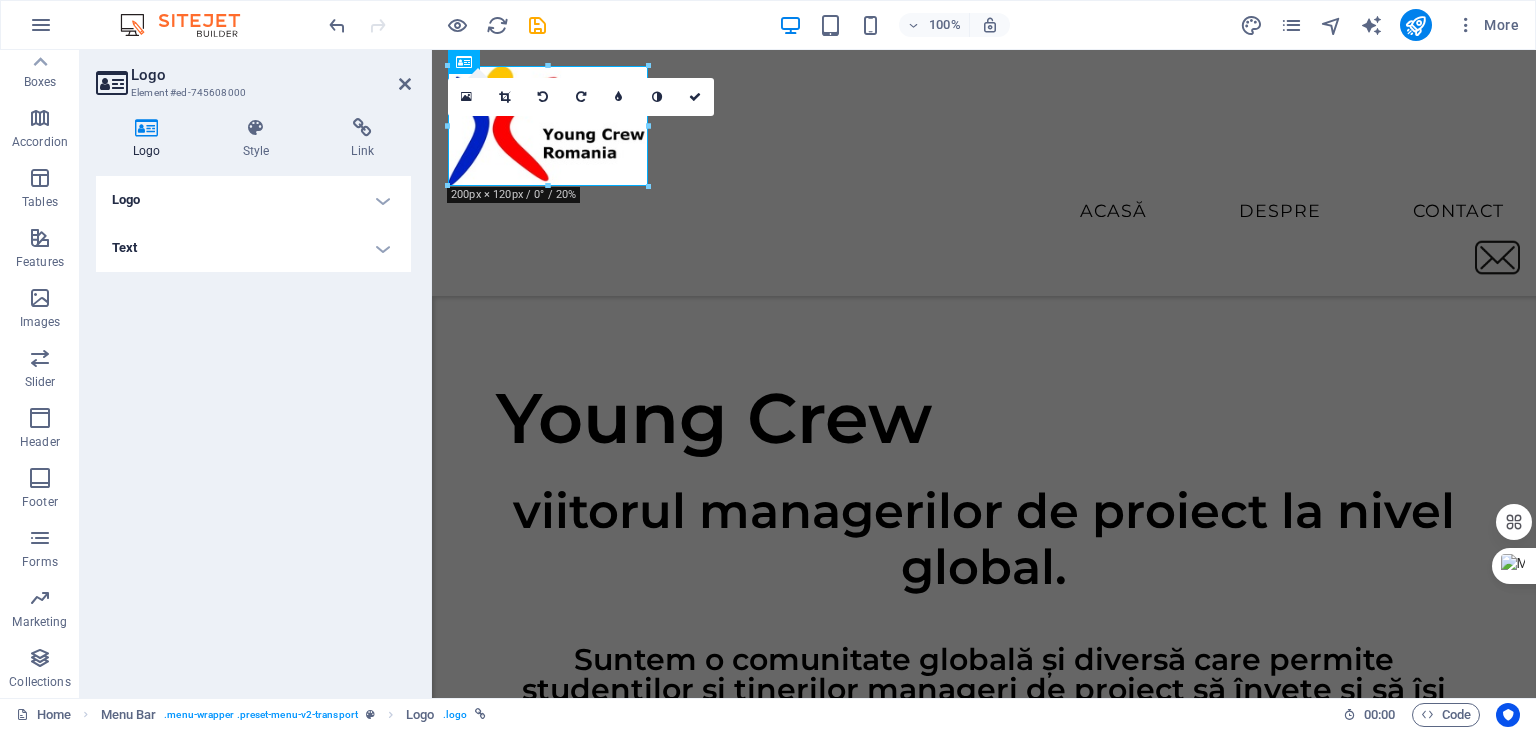 click on "Logo" at bounding box center [253, 200] 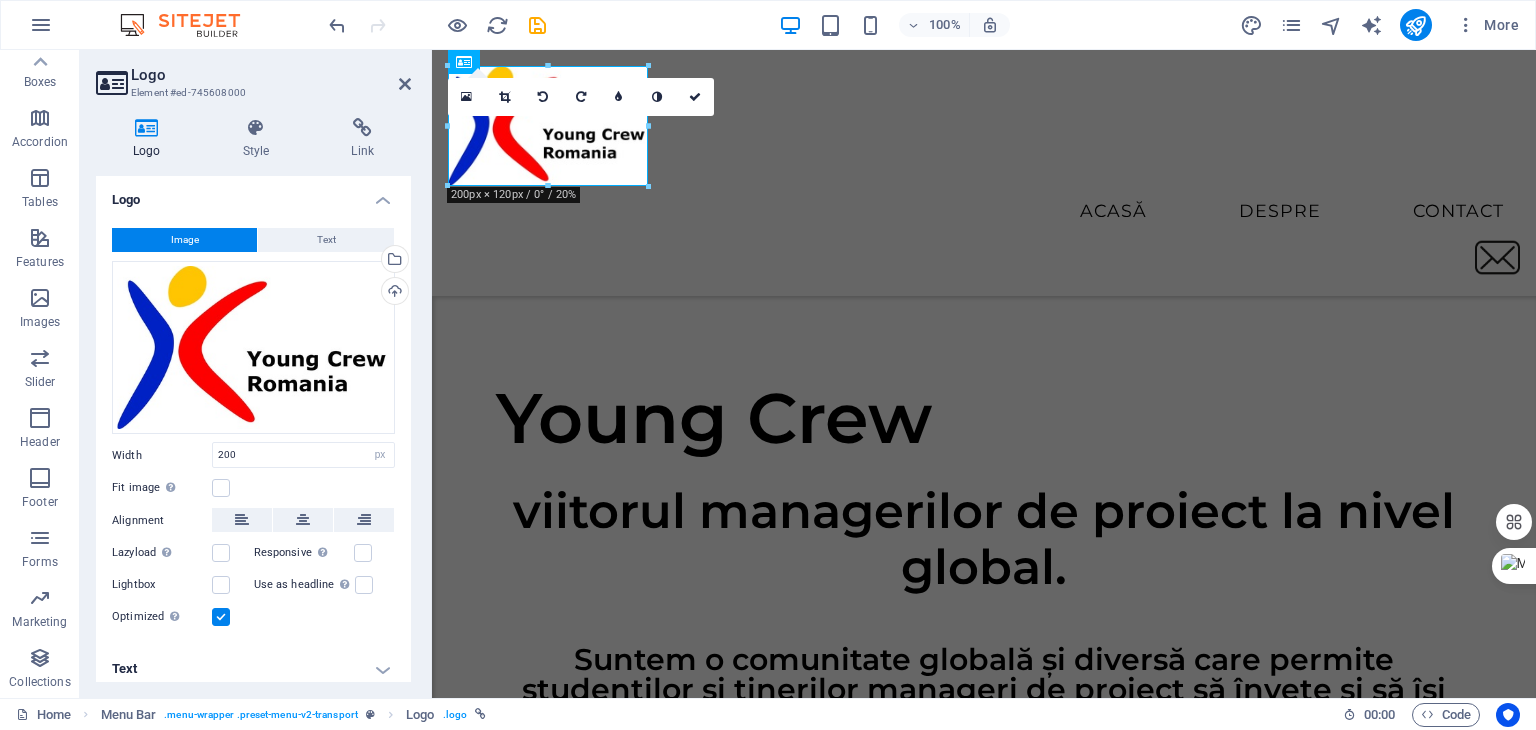 scroll, scrollTop: 8, scrollLeft: 0, axis: vertical 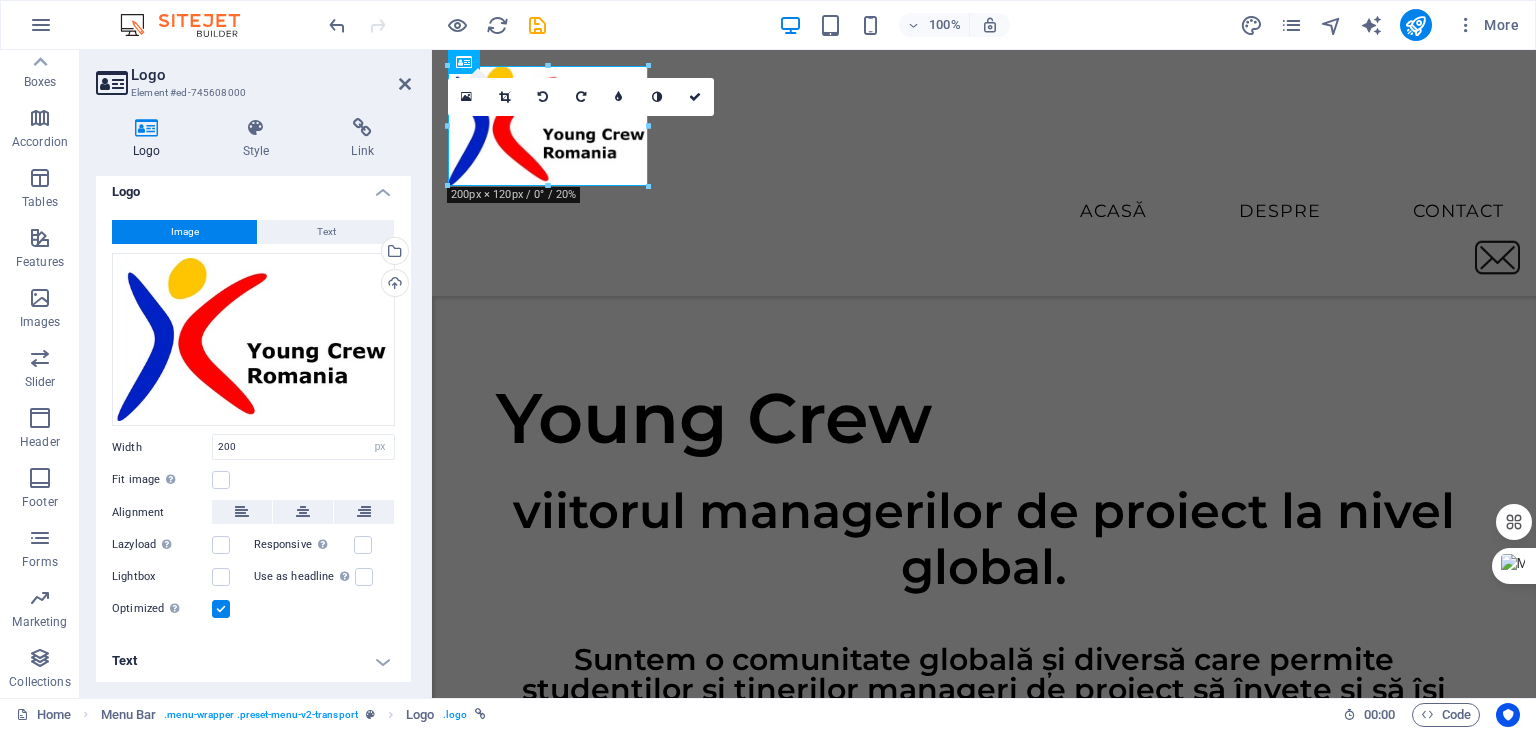 click on "Text" at bounding box center [253, 661] 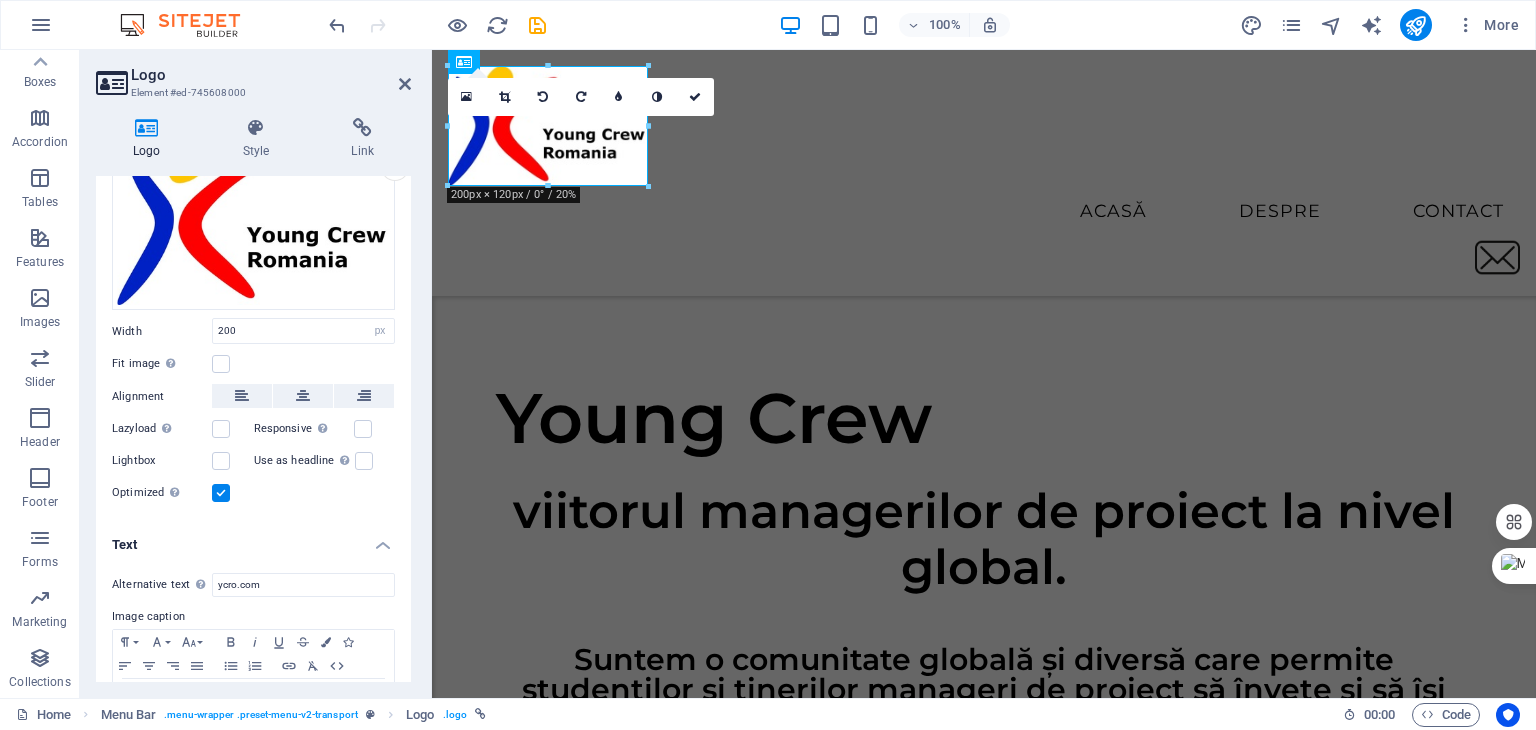 scroll, scrollTop: 96, scrollLeft: 0, axis: vertical 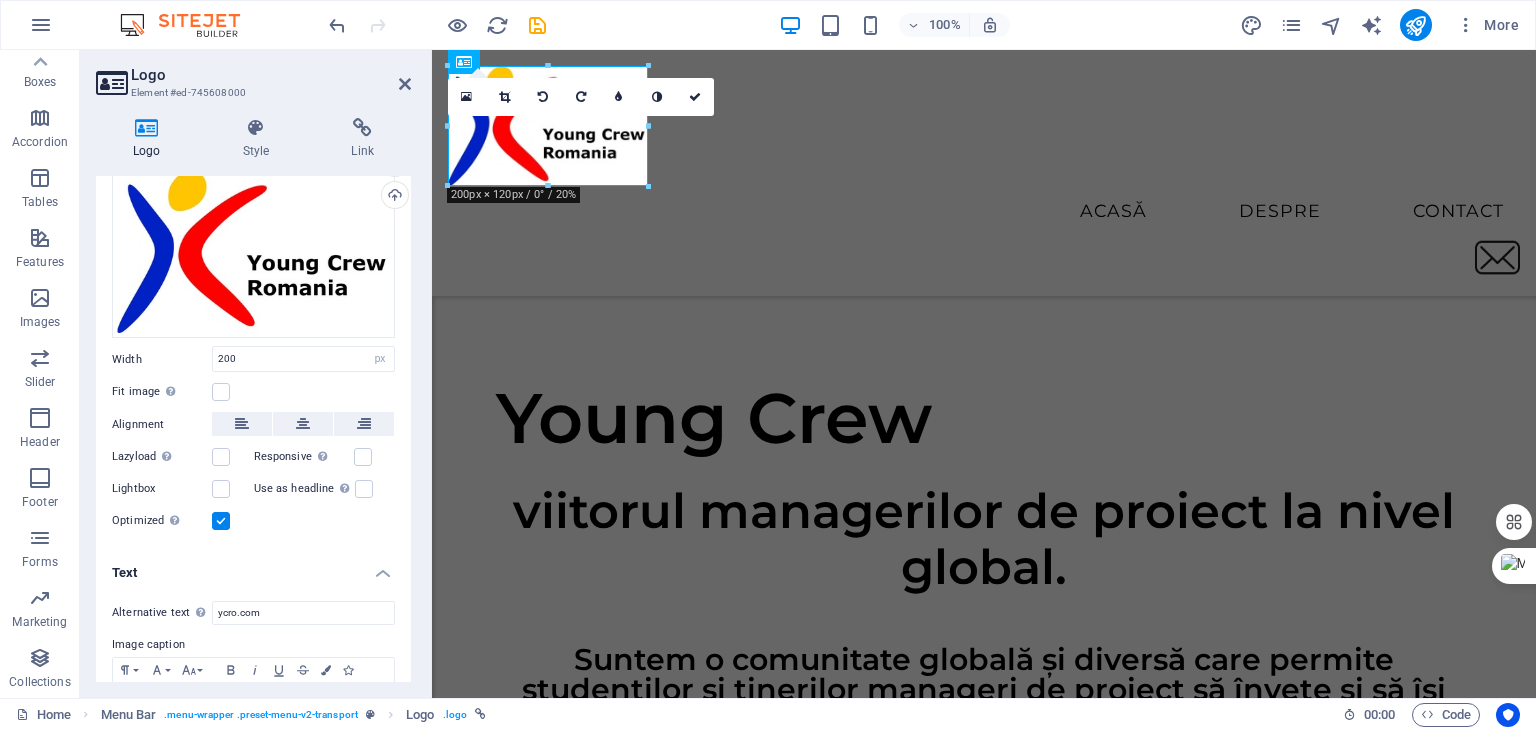 click on "Text" at bounding box center [253, 567] 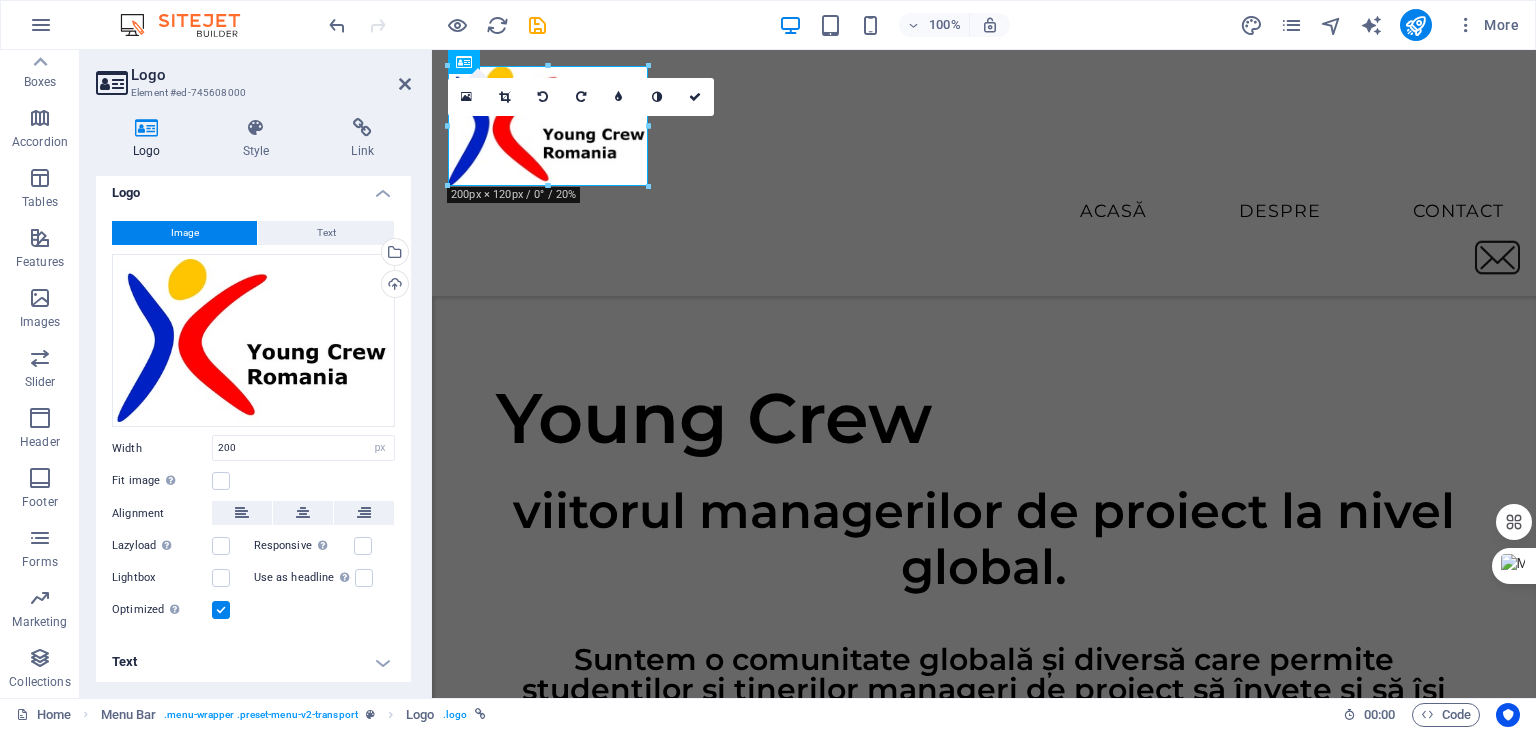 scroll, scrollTop: 8, scrollLeft: 0, axis: vertical 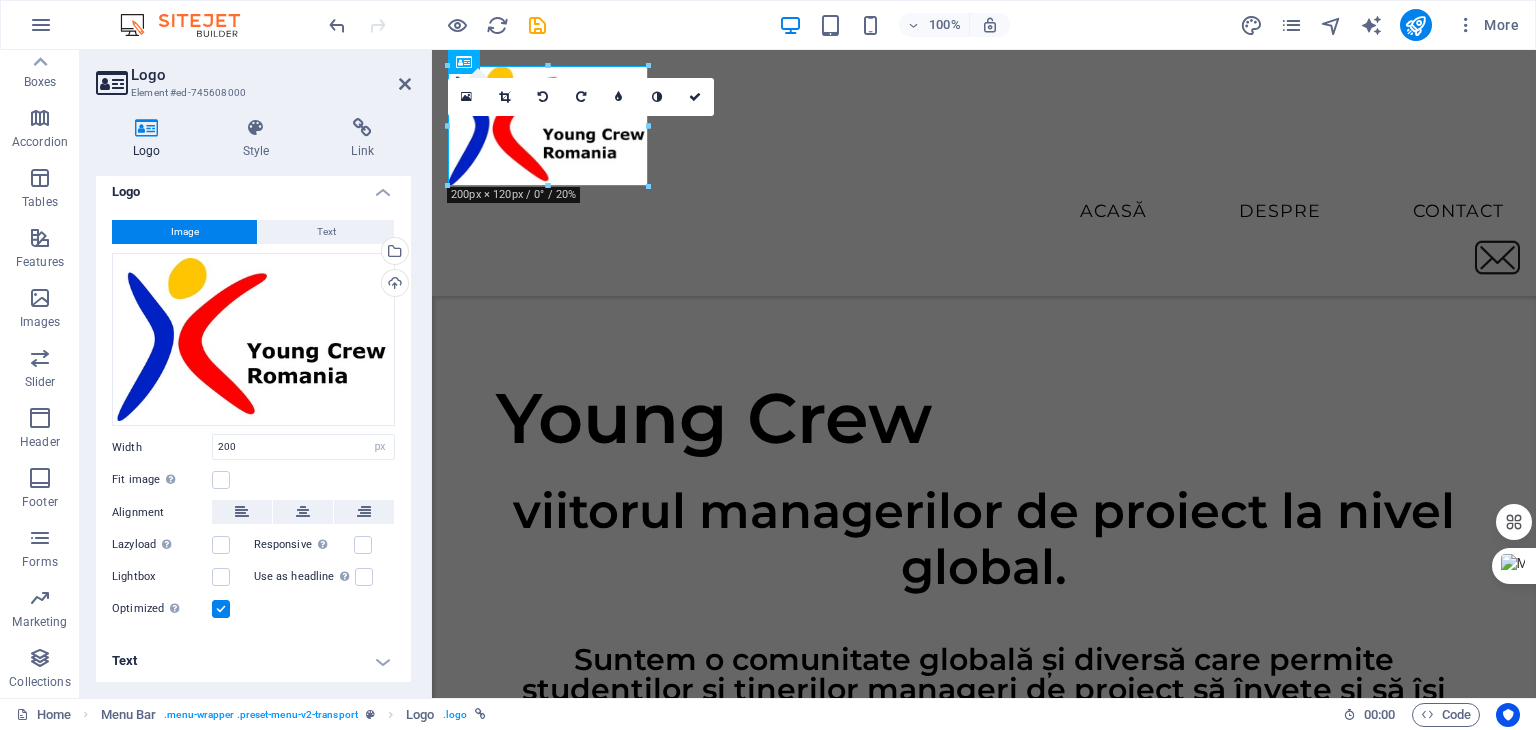 click at bounding box center (221, 609) 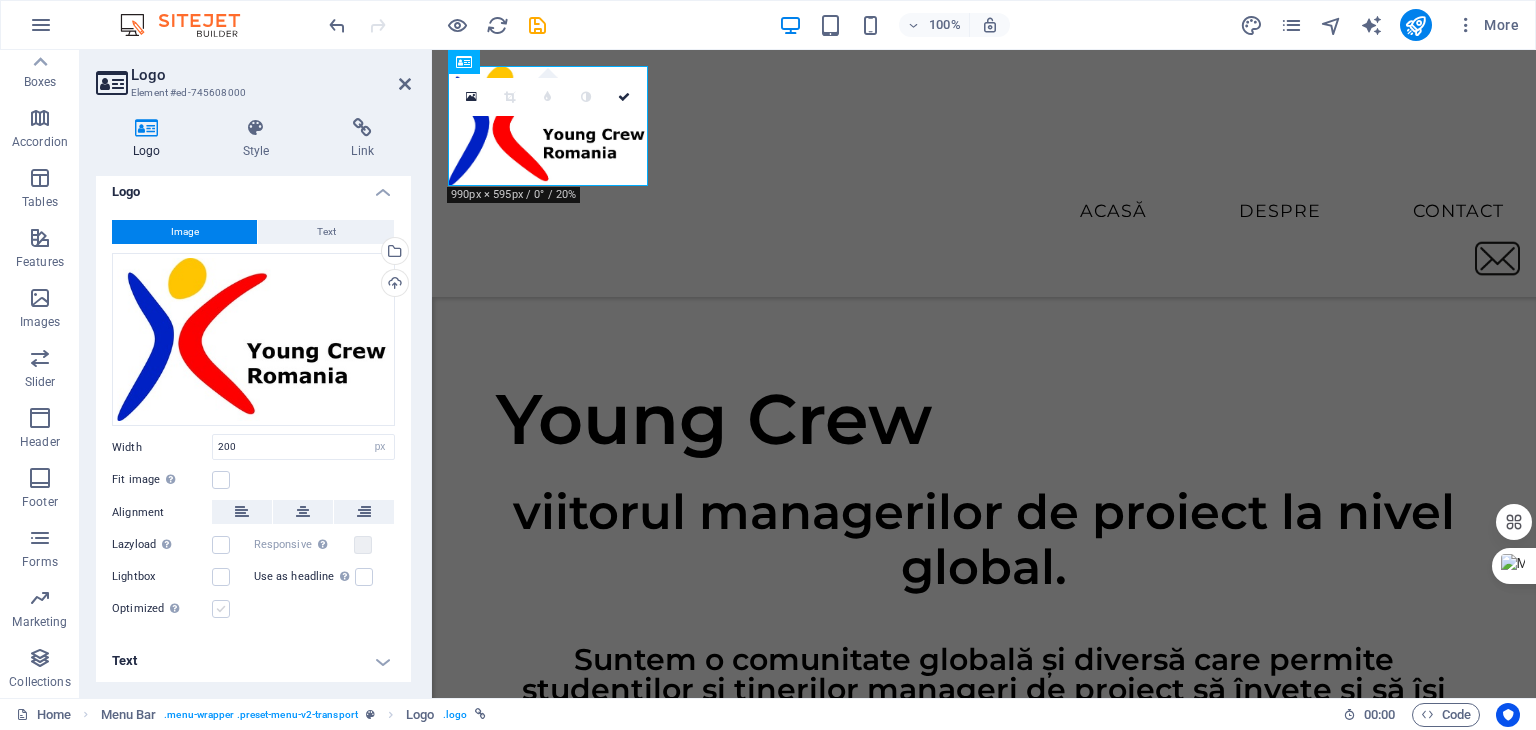 click at bounding box center [221, 609] 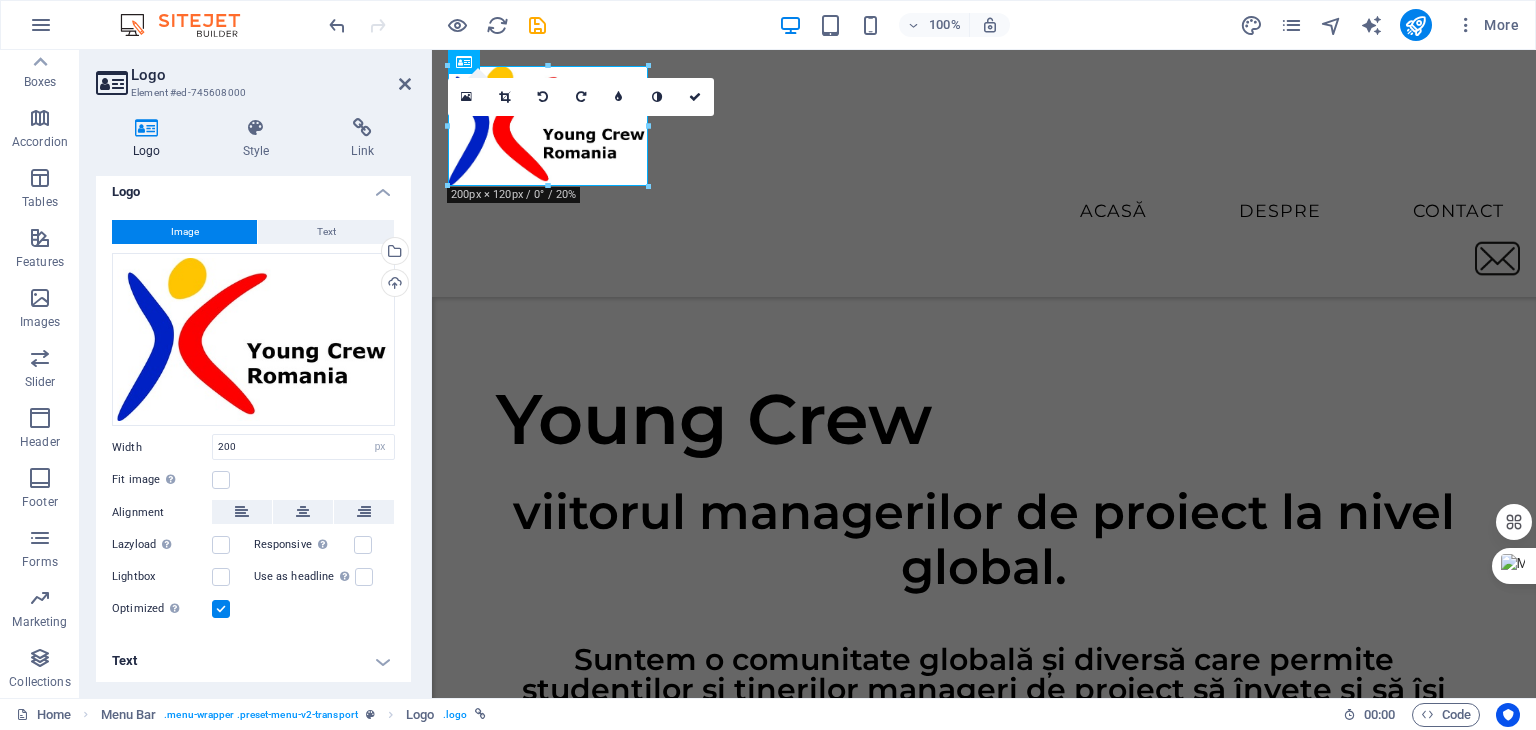 click at bounding box center (221, 609) 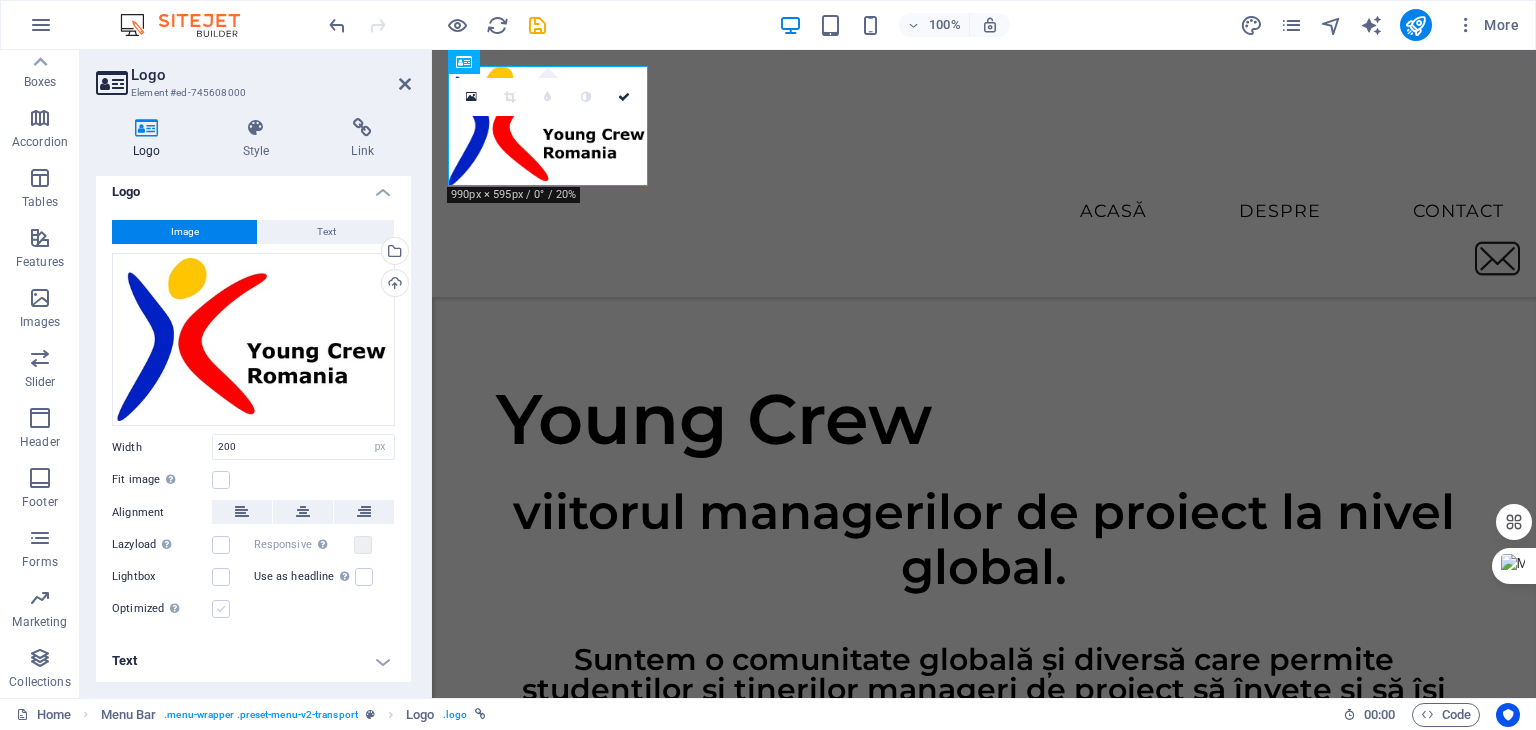 click at bounding box center (221, 609) 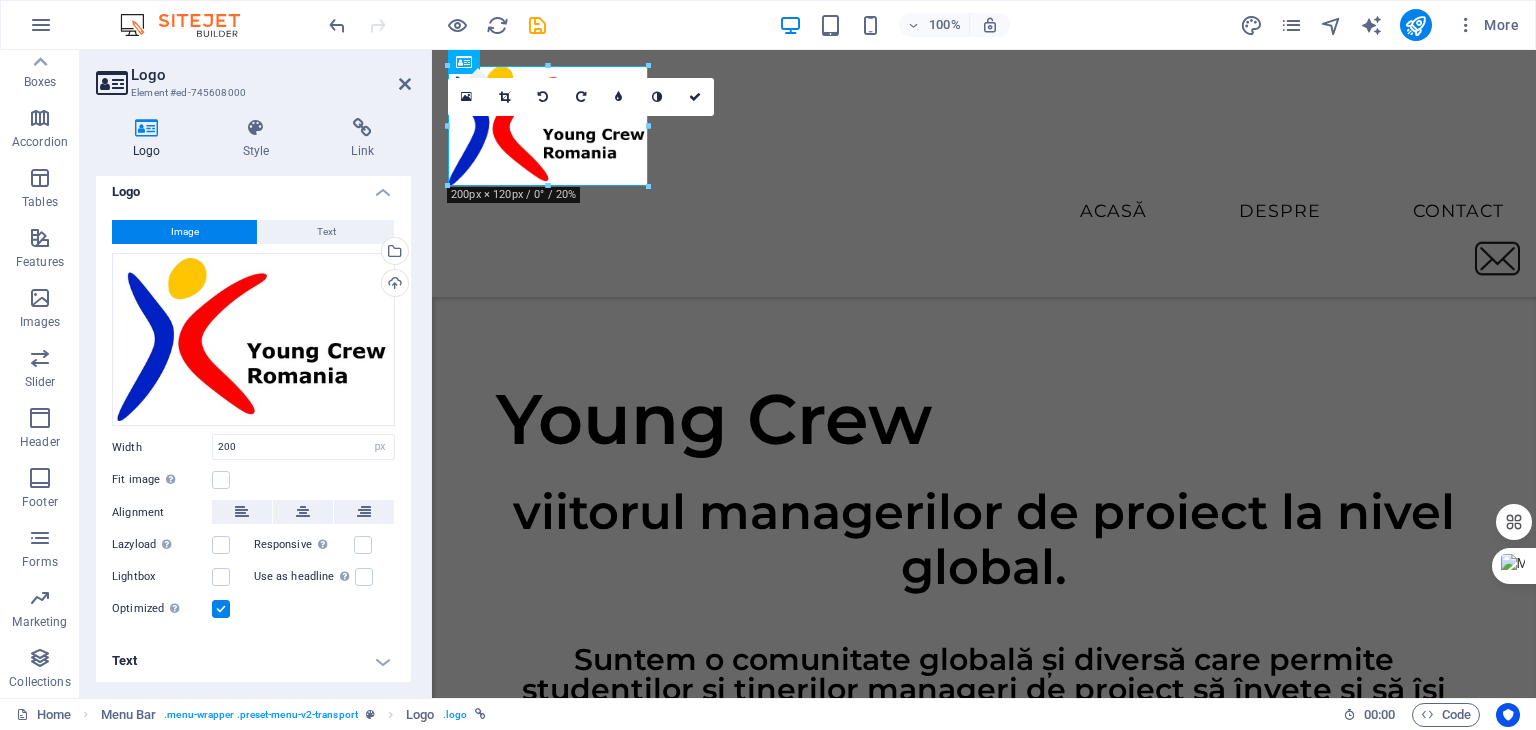 click at bounding box center [221, 609] 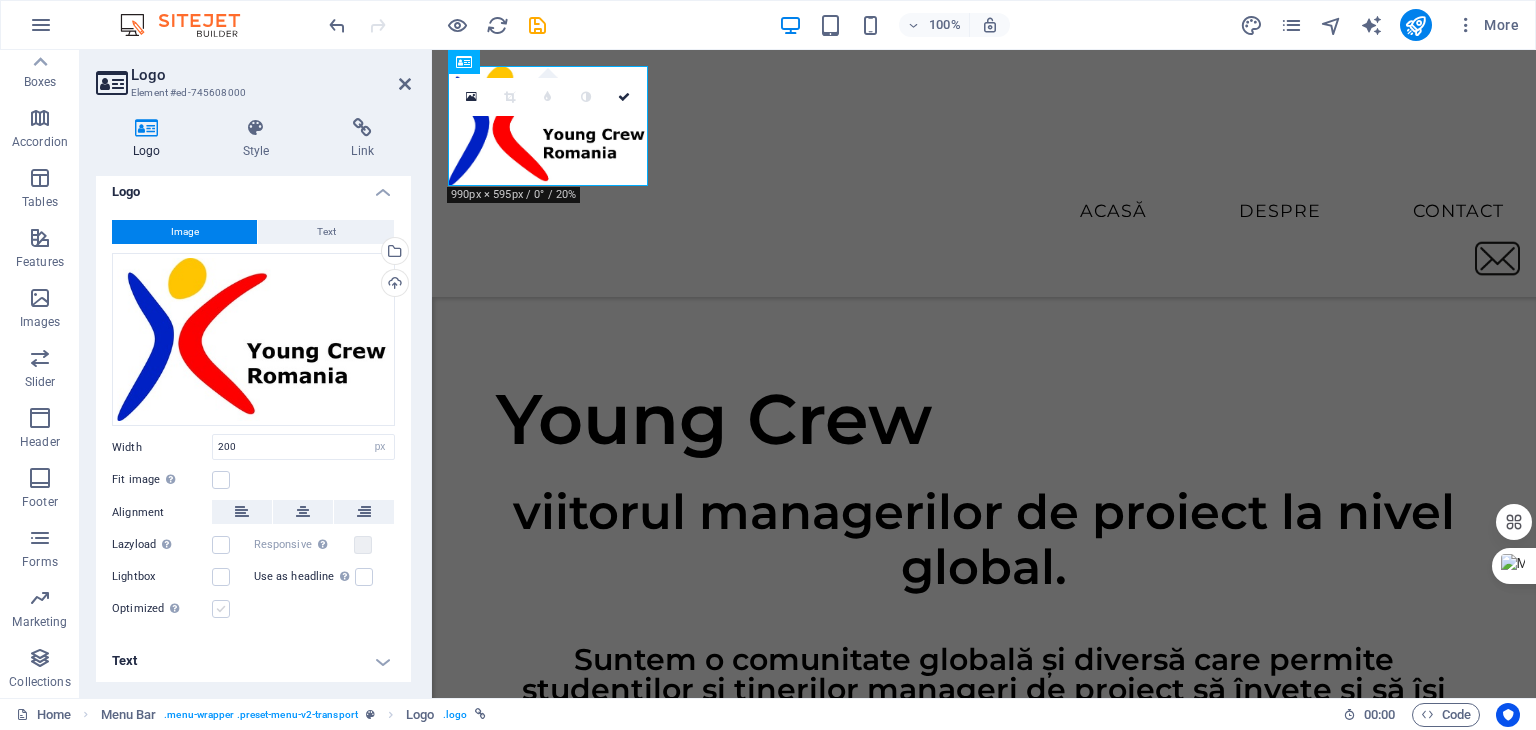 click at bounding box center [221, 609] 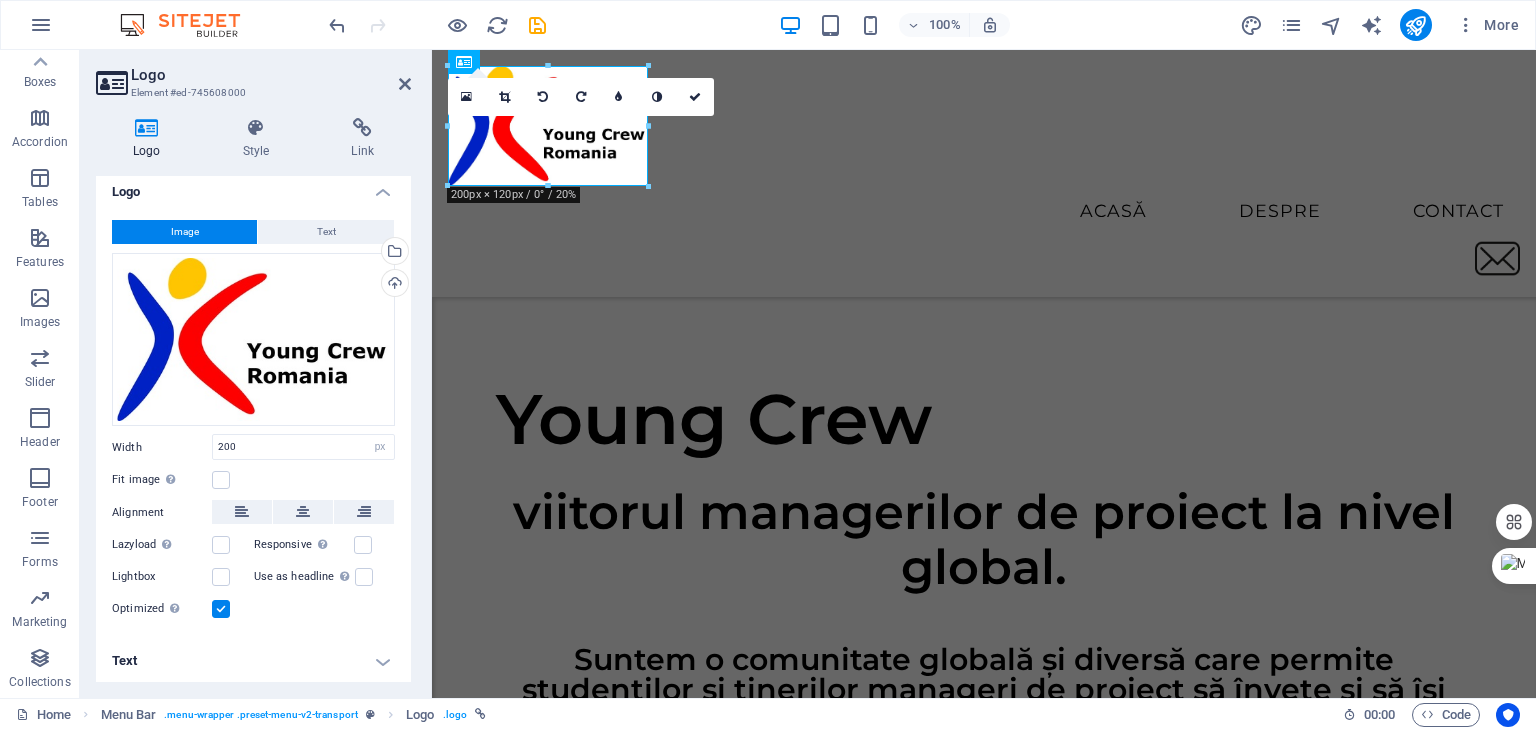 click at bounding box center (221, 609) 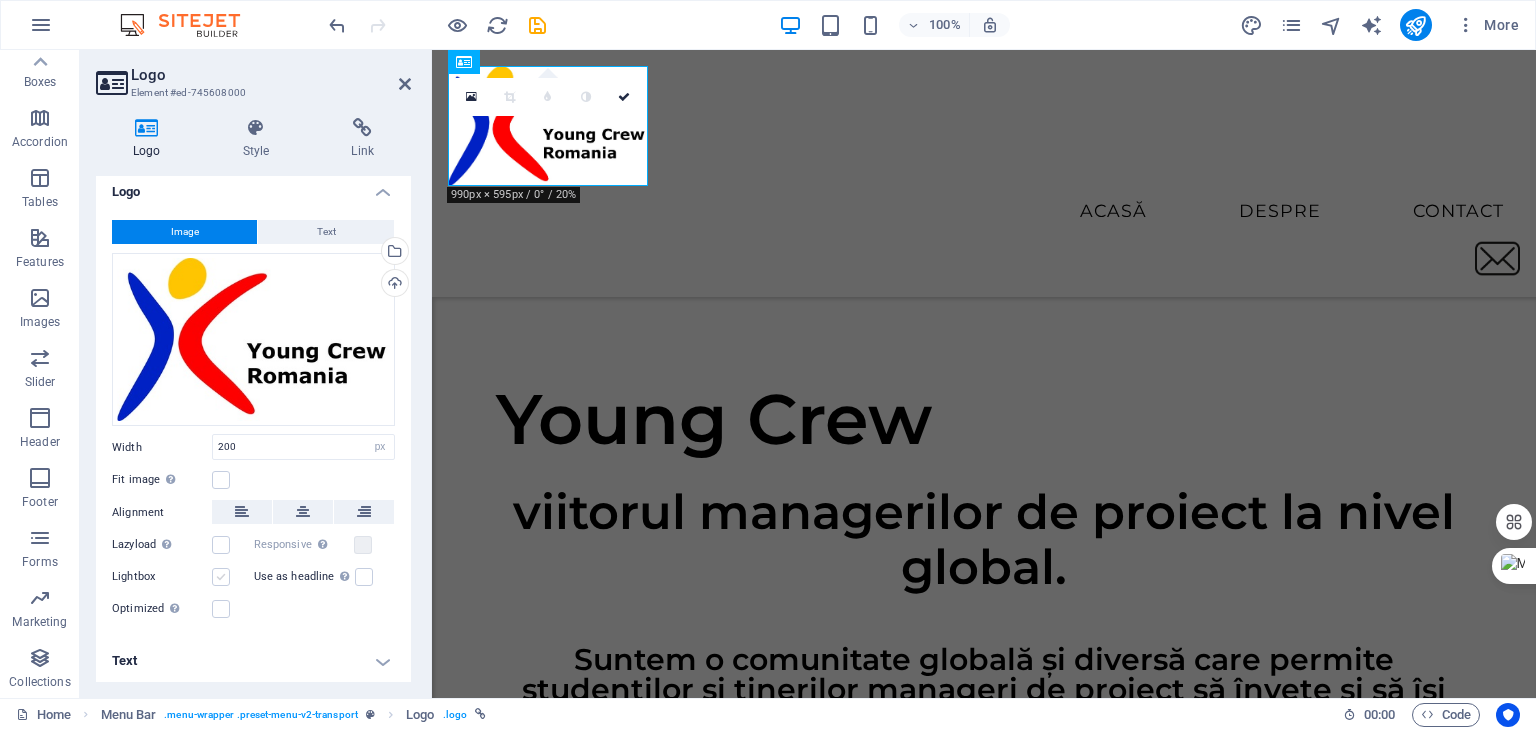 click at bounding box center (221, 577) 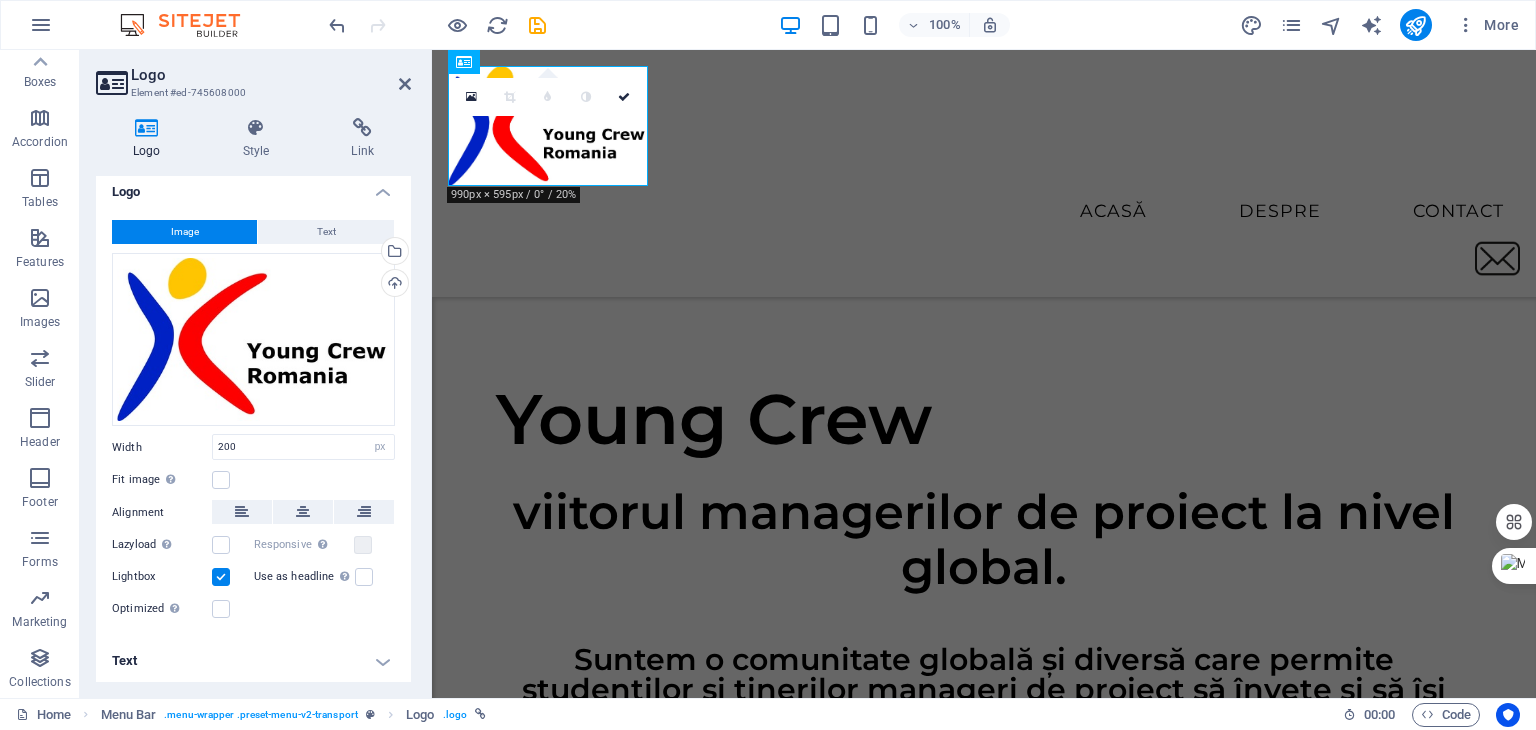 click at bounding box center [221, 577] 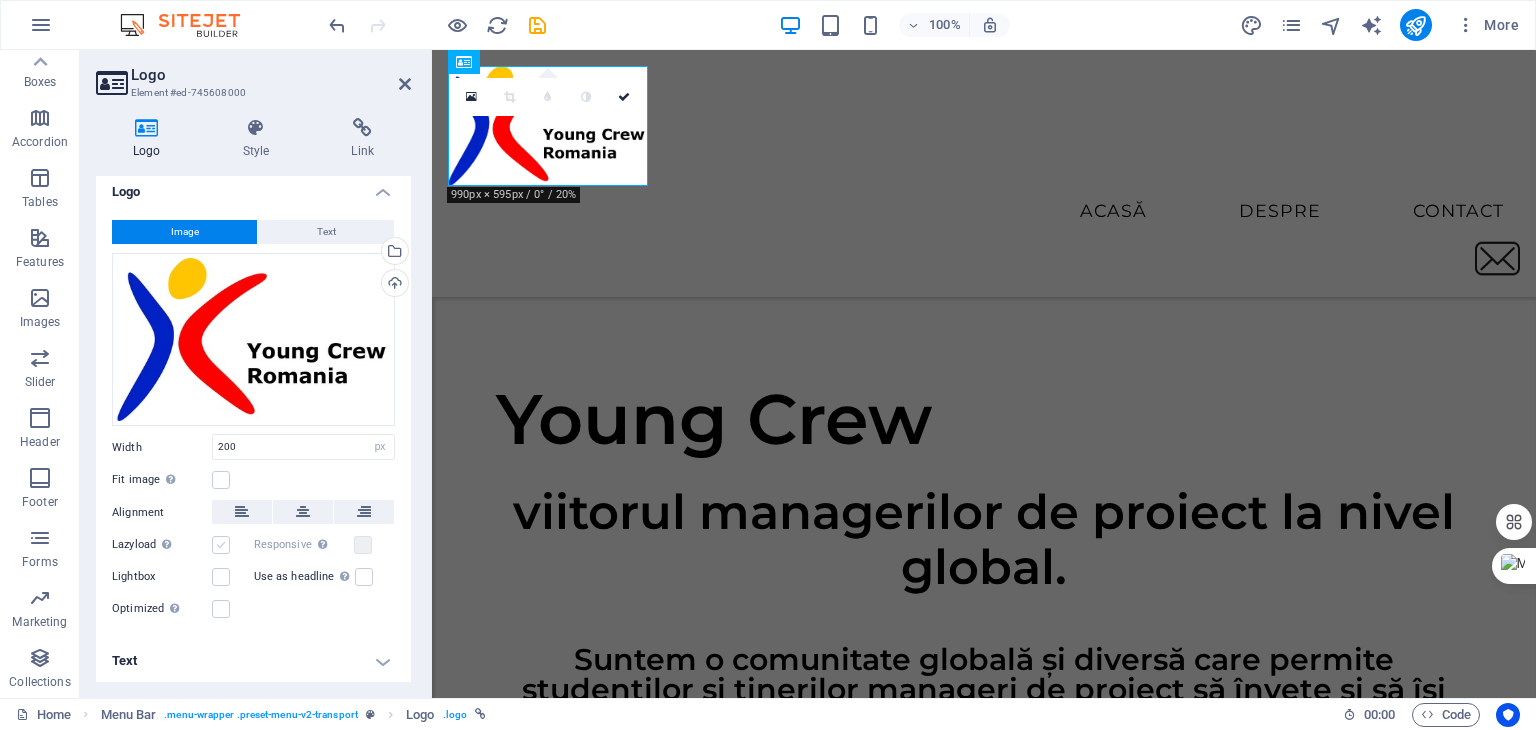 click at bounding box center [221, 545] 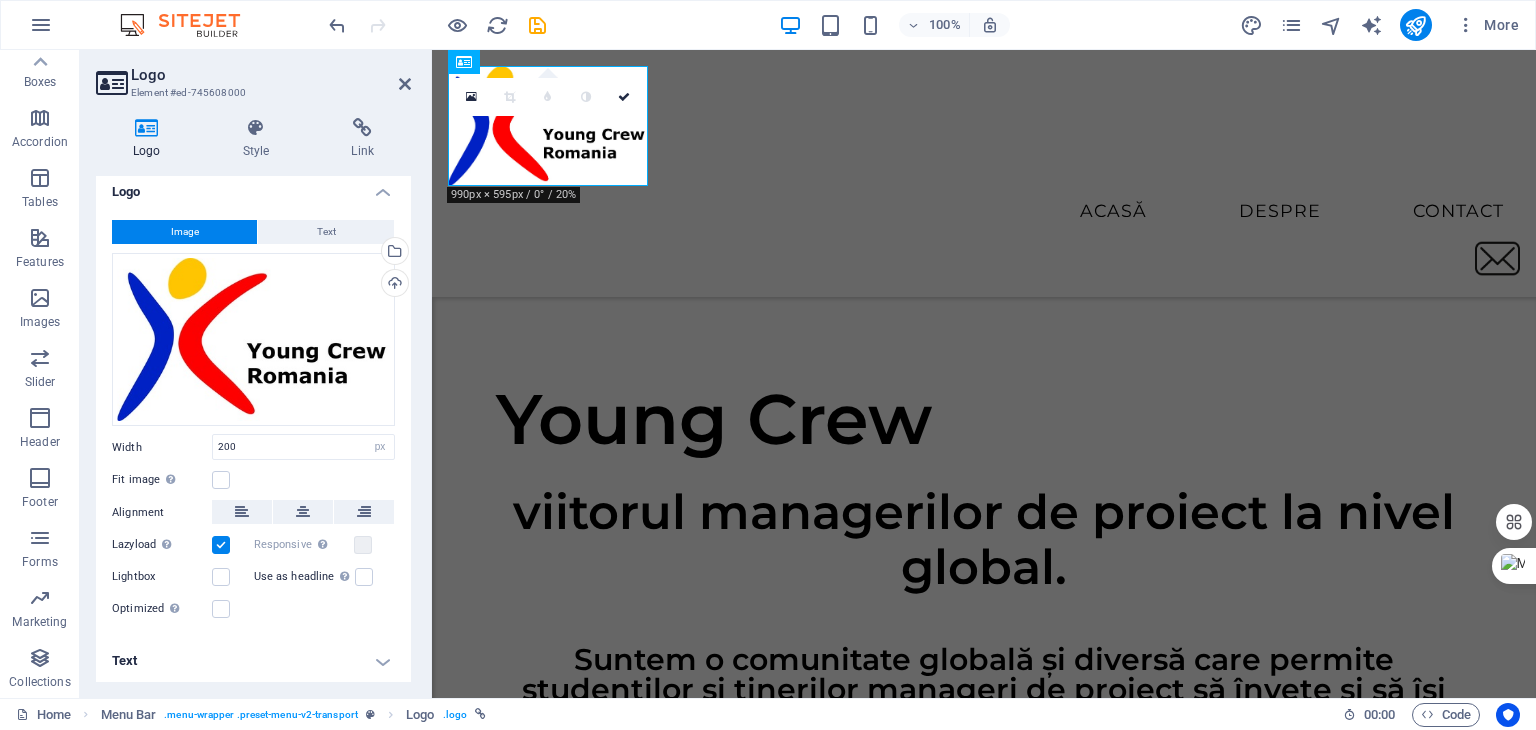 click at bounding box center [221, 545] 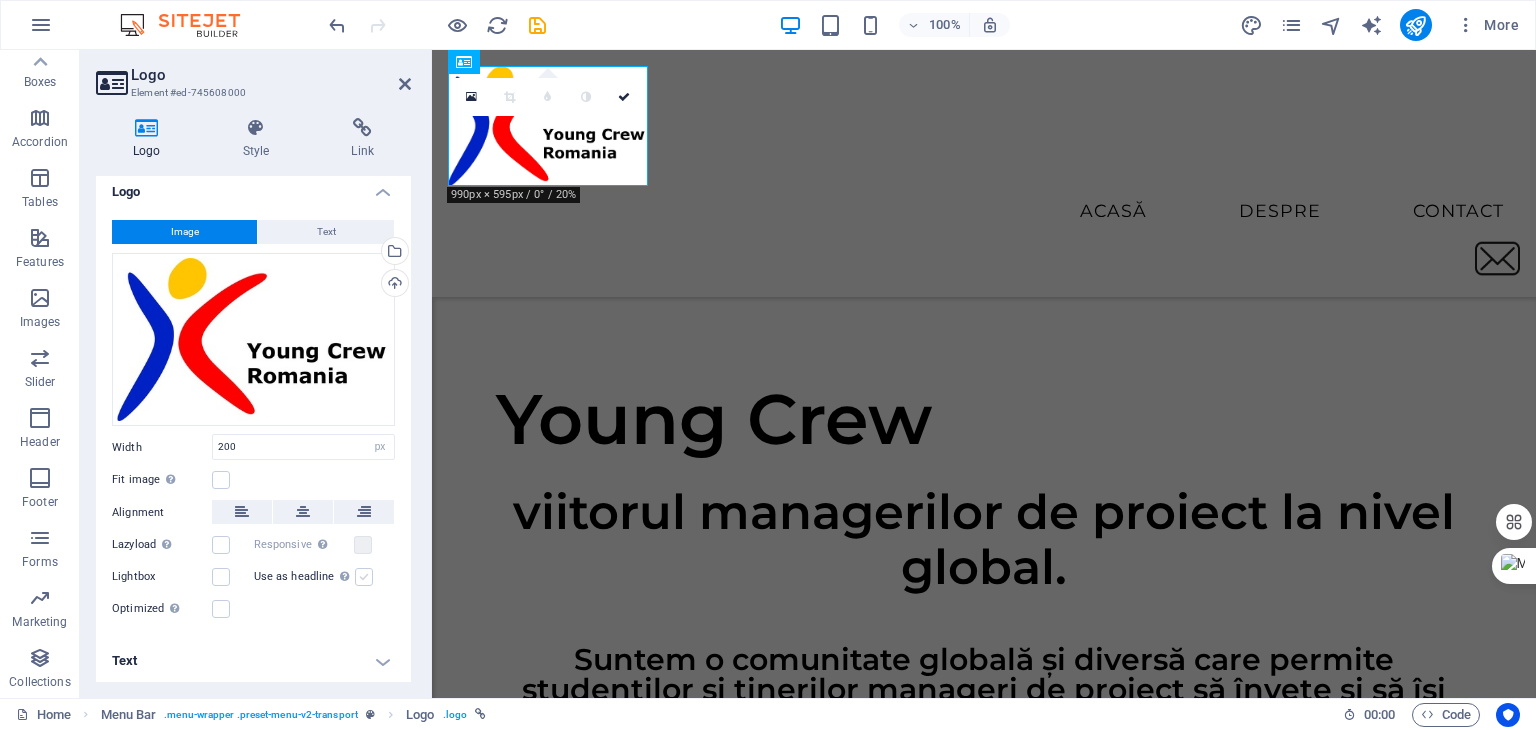 click at bounding box center (364, 577) 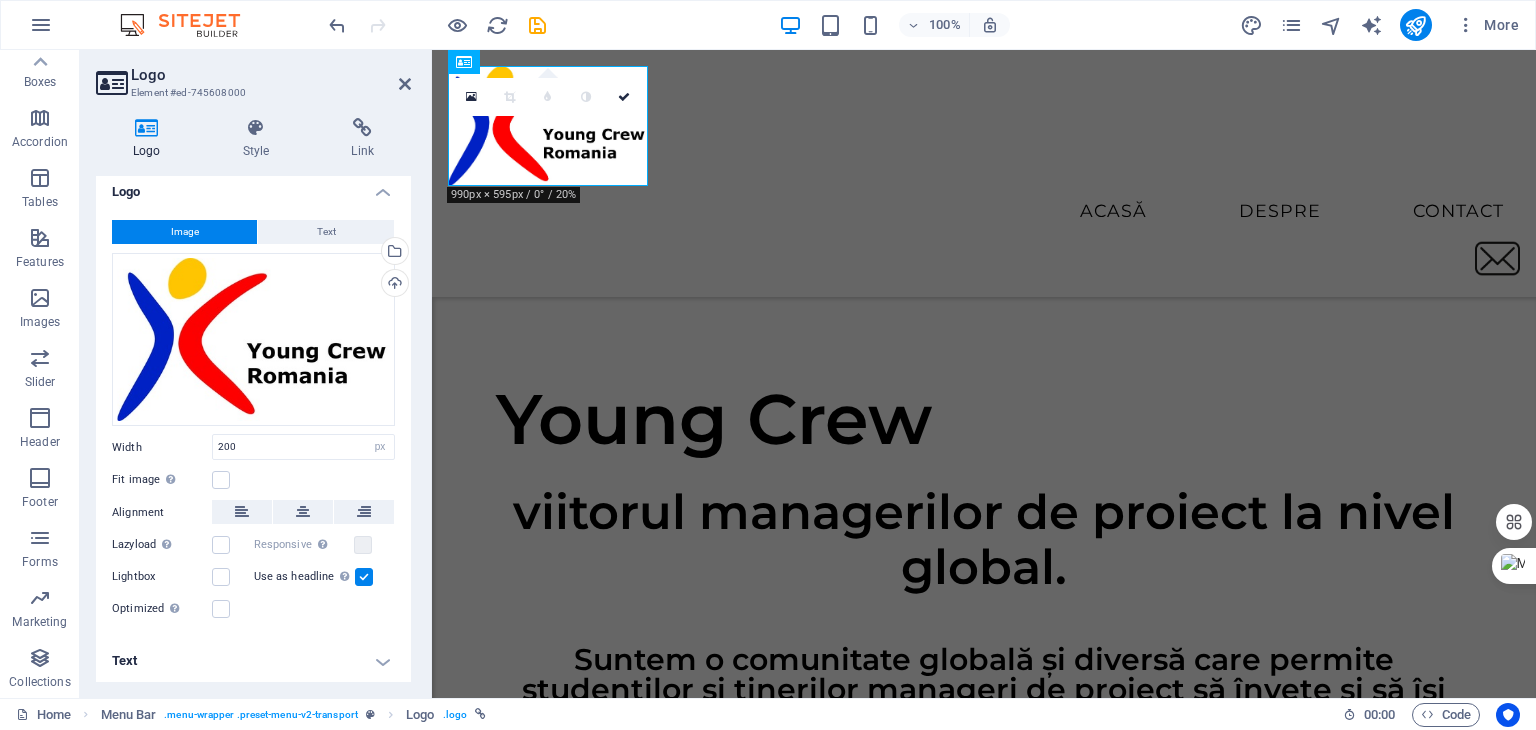 click at bounding box center [364, 577] 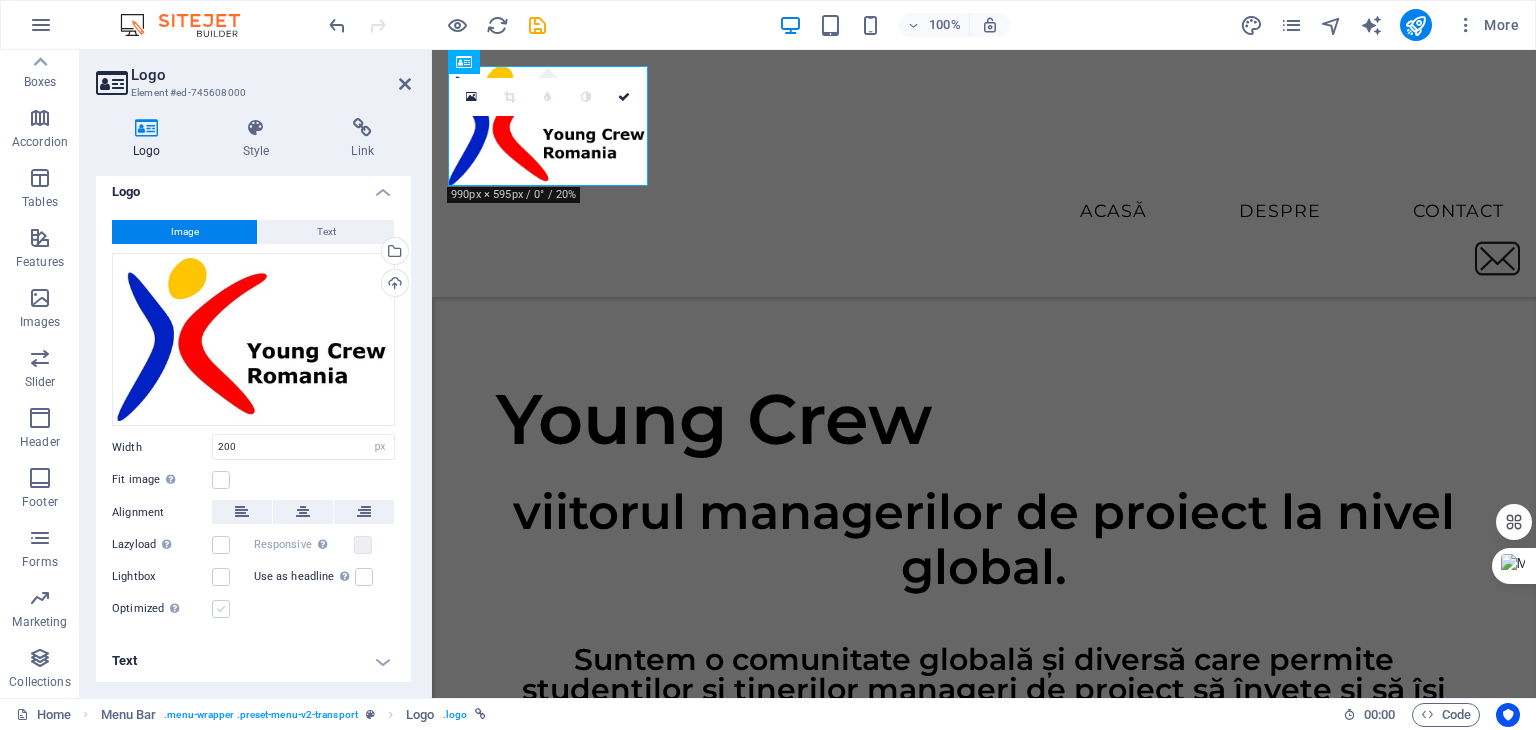 click at bounding box center [221, 609] 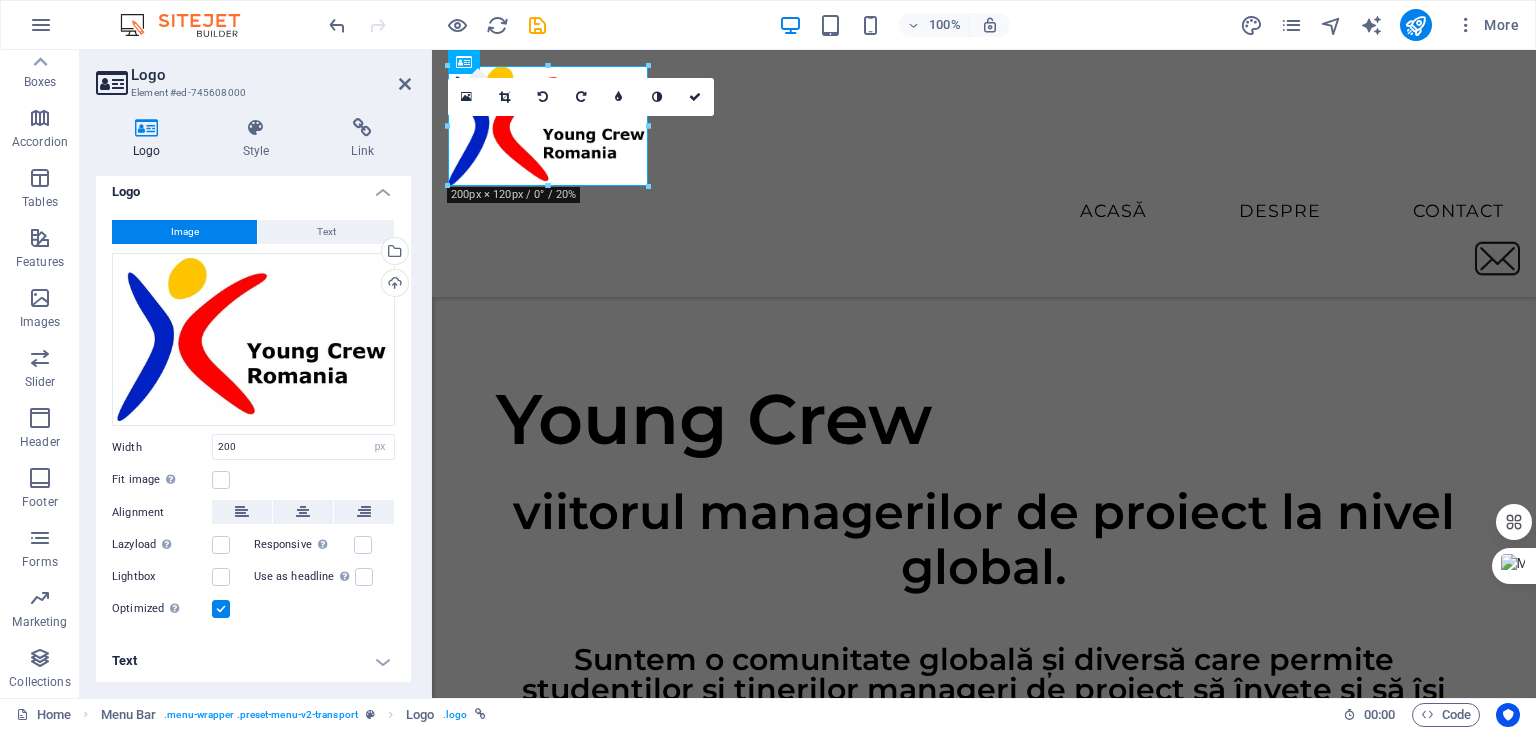 click on "Optimized Images are compressed to improve page speed." at bounding box center [253, 609] 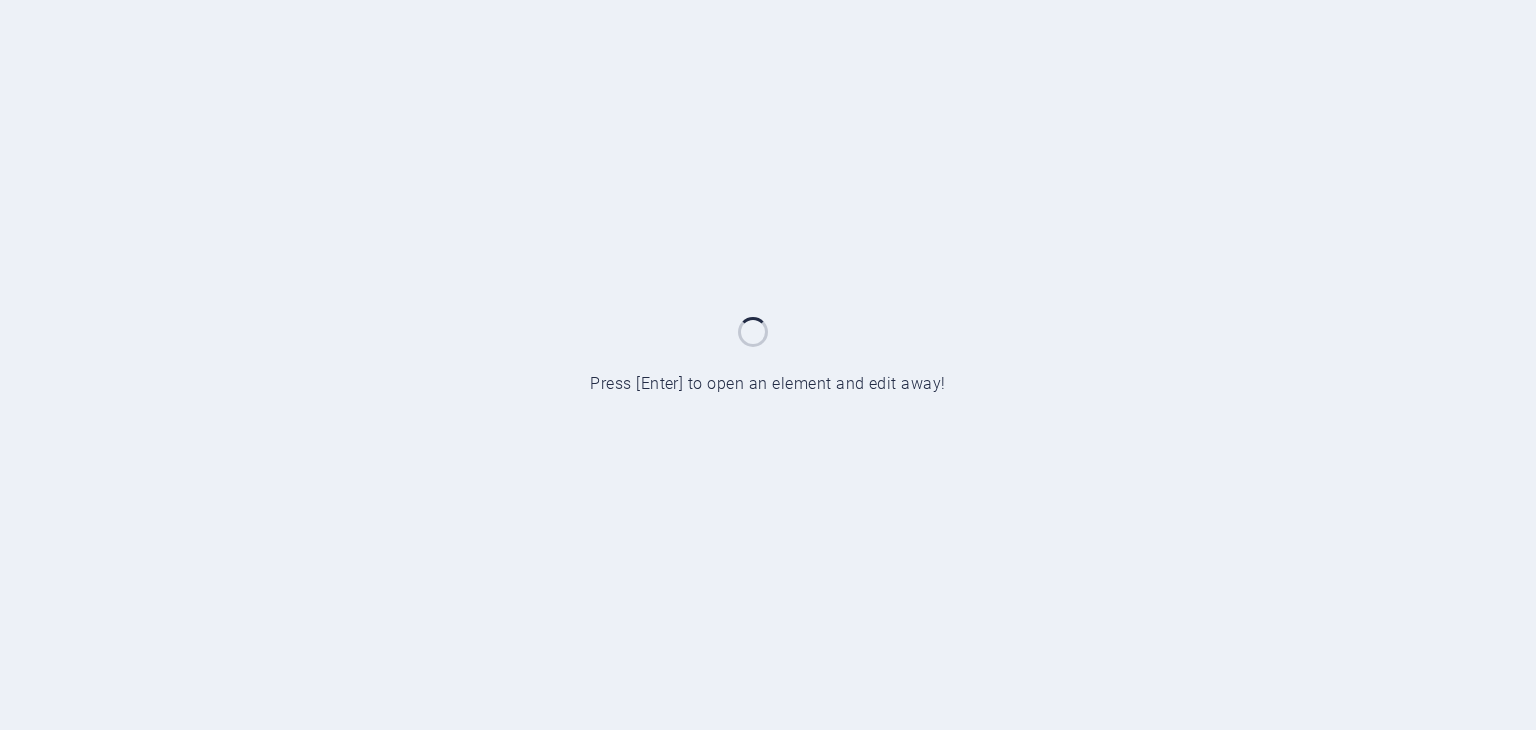 scroll, scrollTop: 0, scrollLeft: 0, axis: both 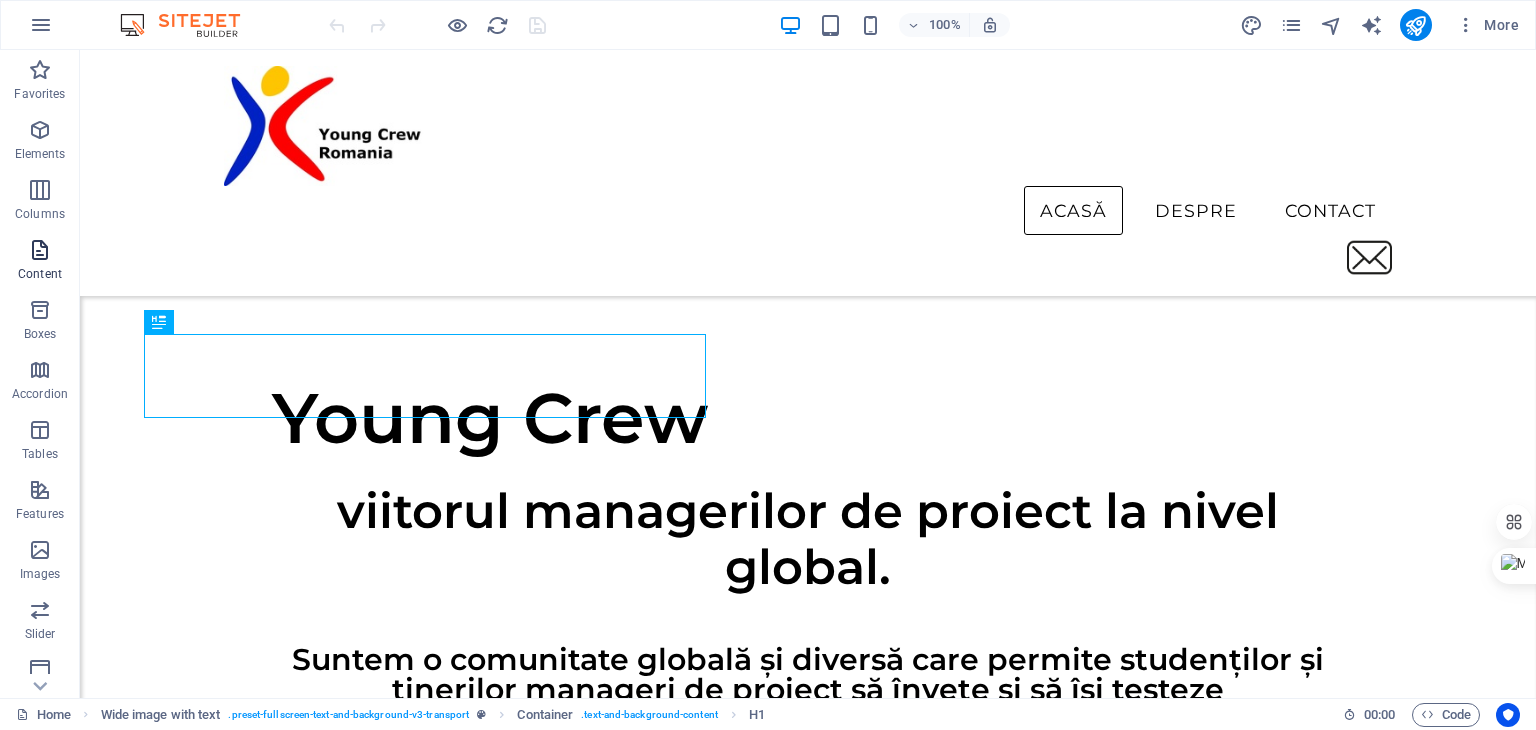 click at bounding box center (40, 250) 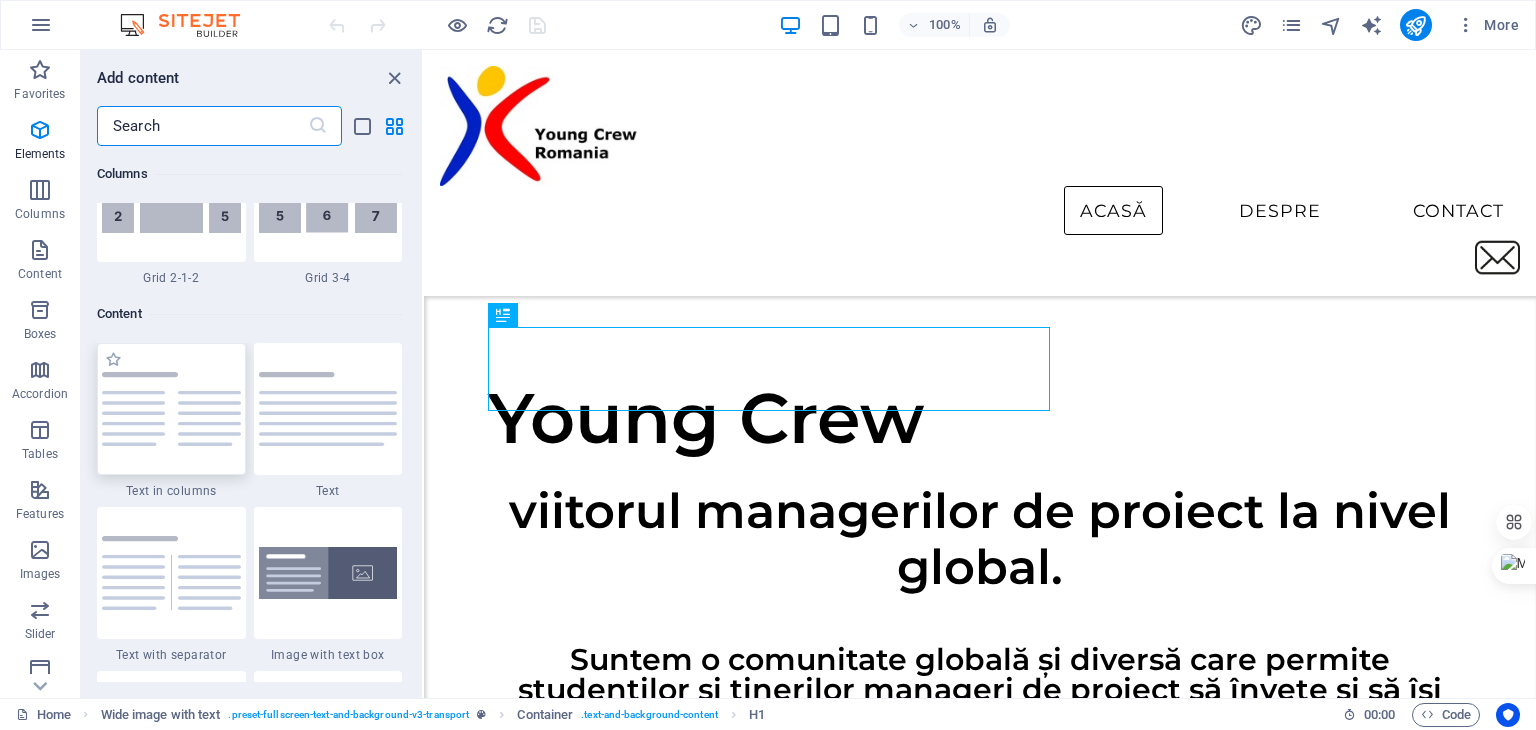 scroll, scrollTop: 3499, scrollLeft: 0, axis: vertical 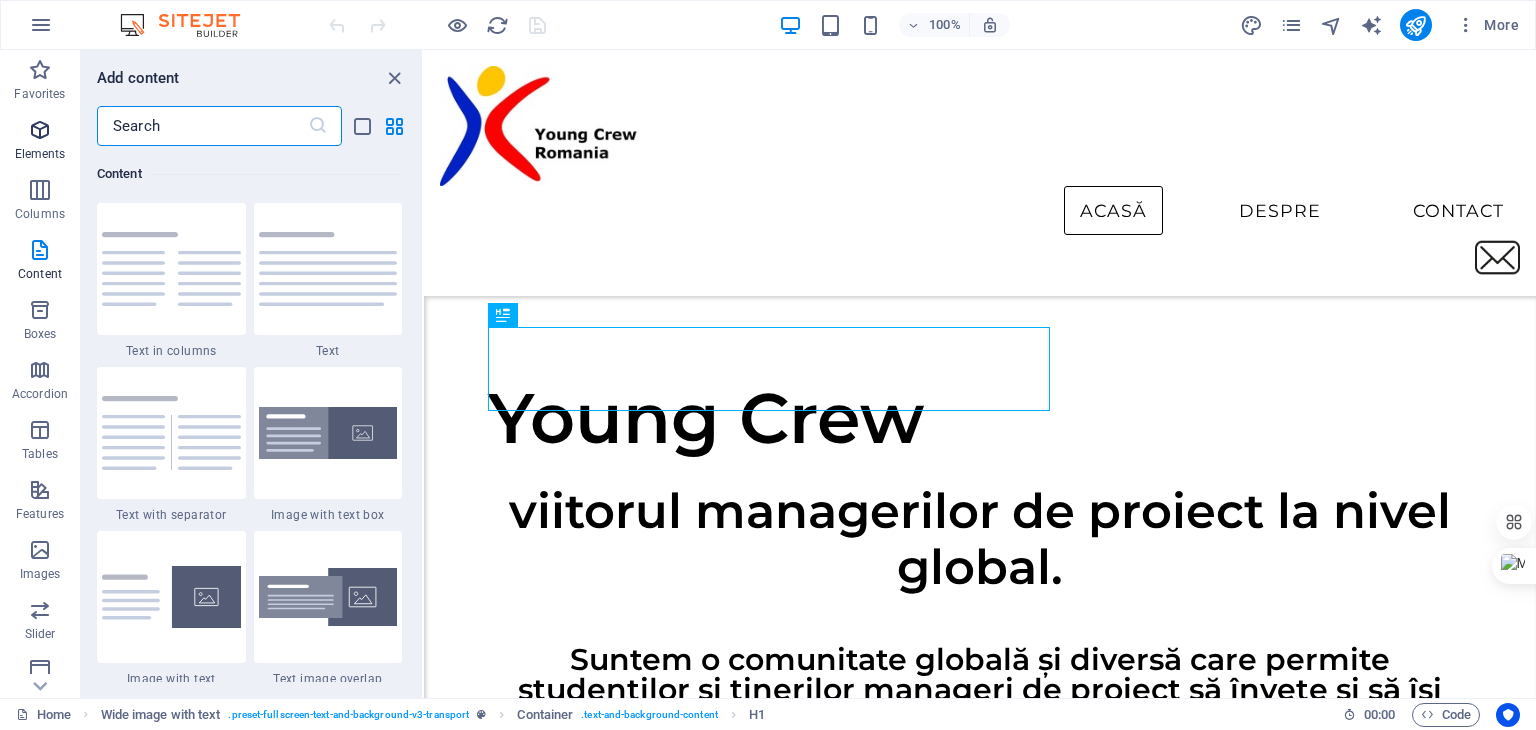 click on "Elements" at bounding box center (40, 142) 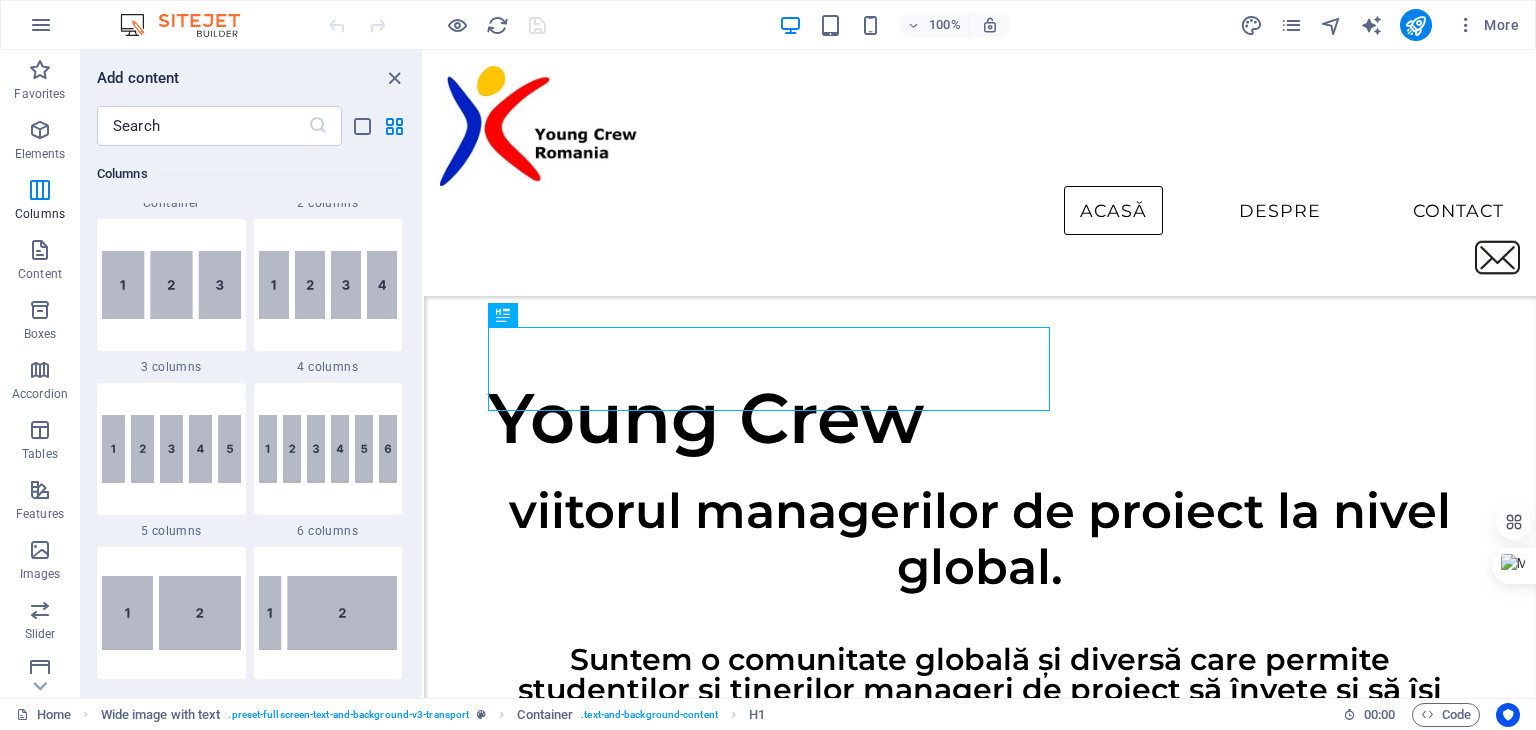 scroll, scrollTop: 212, scrollLeft: 0, axis: vertical 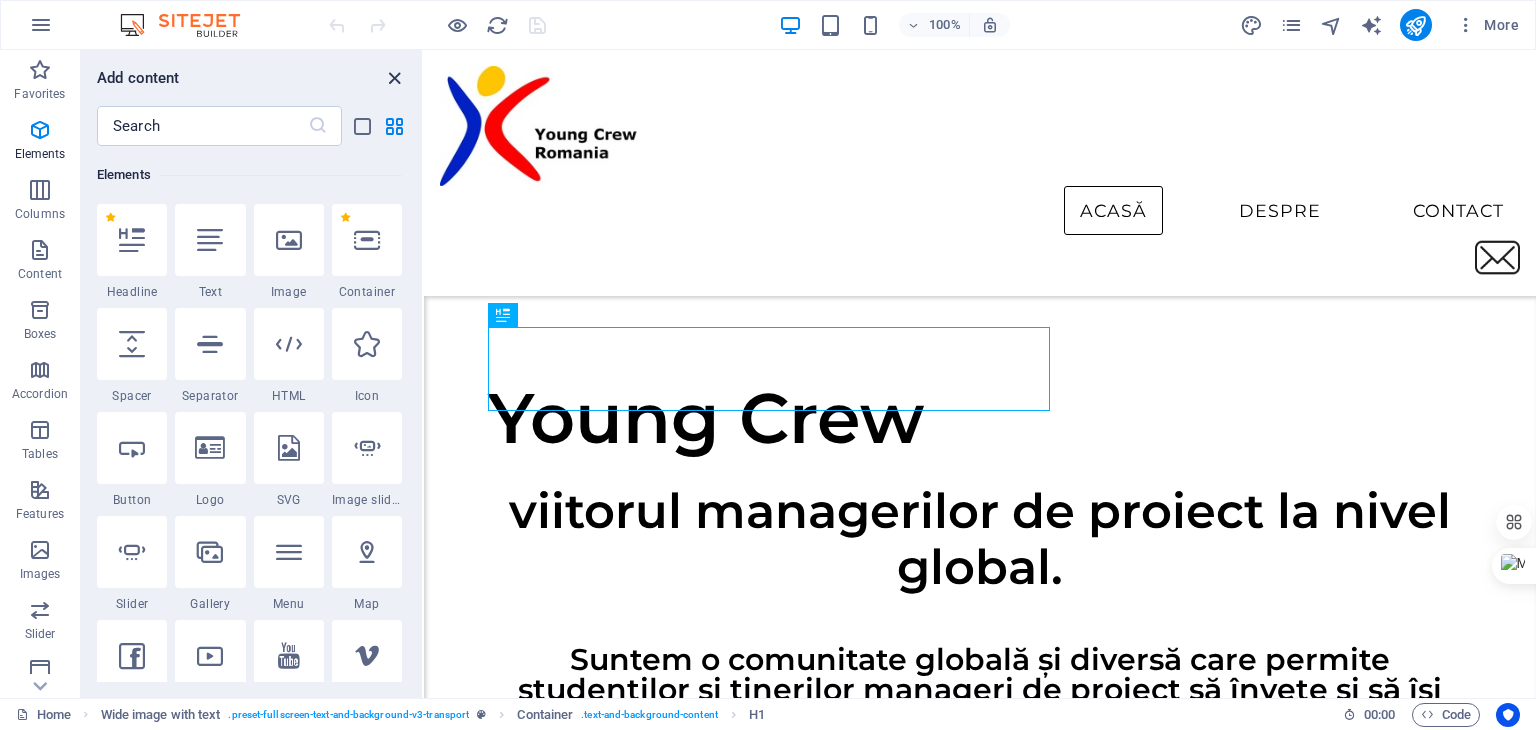 drag, startPoint x: 397, startPoint y: 81, endPoint x: 465, endPoint y: 44, distance: 77.41447 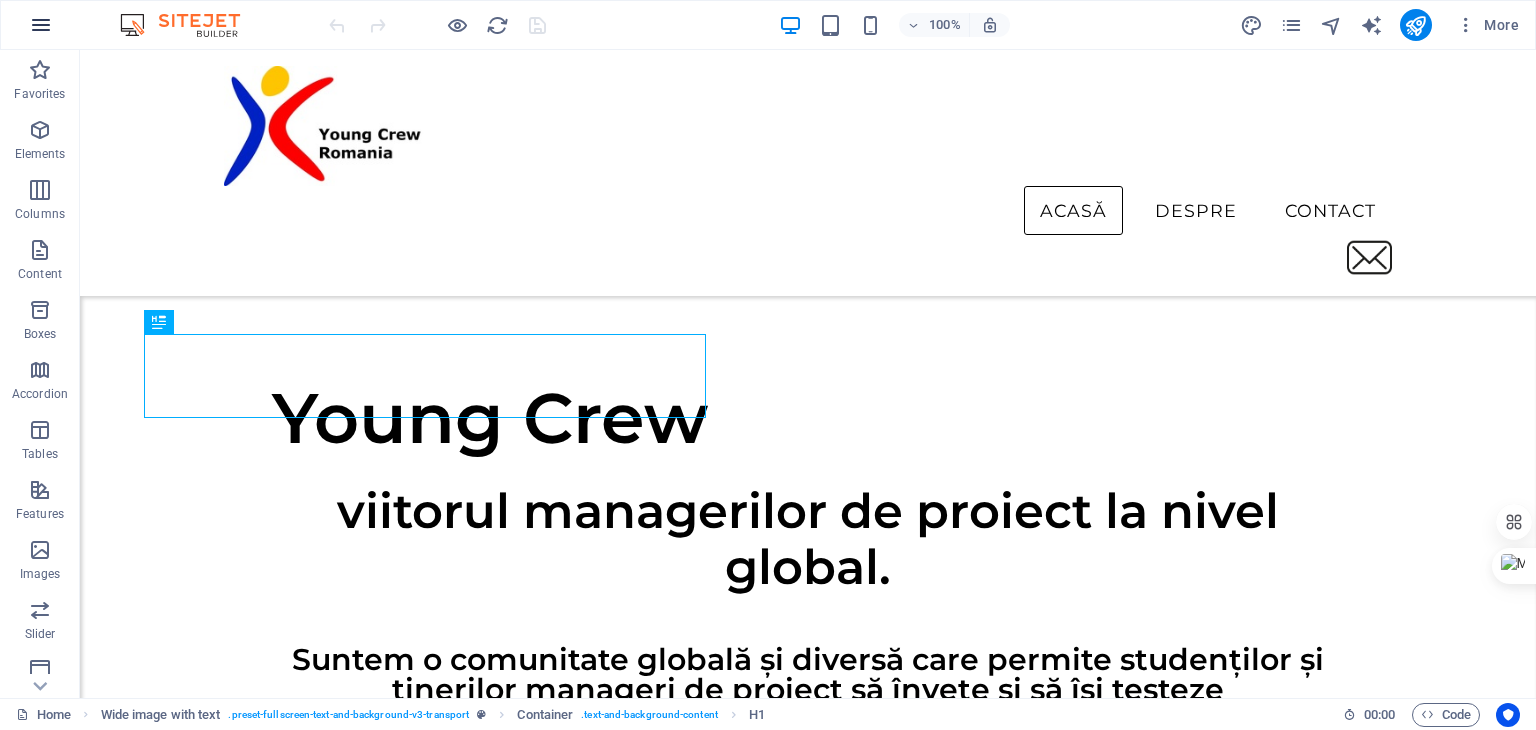 click at bounding box center (41, 25) 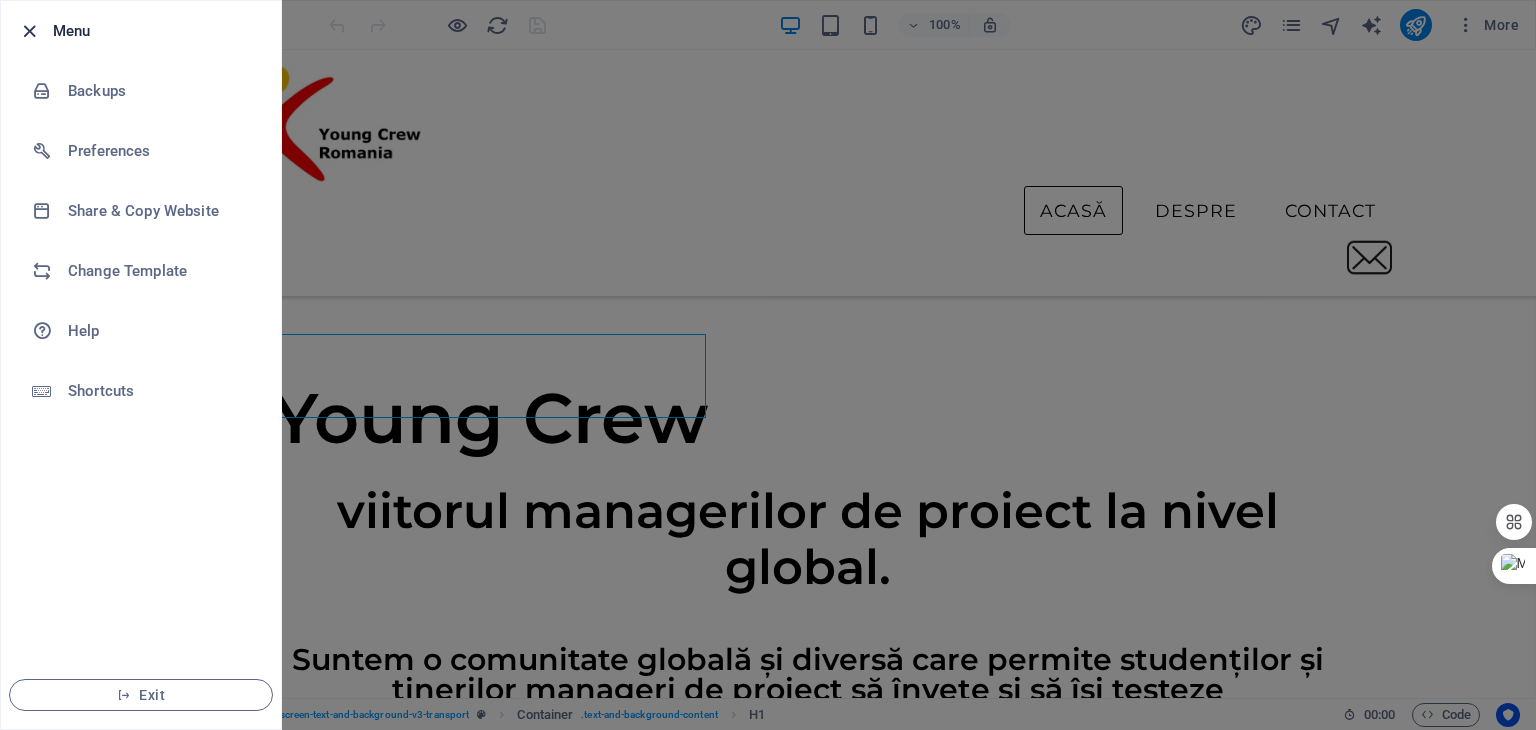 click at bounding box center (29, 31) 